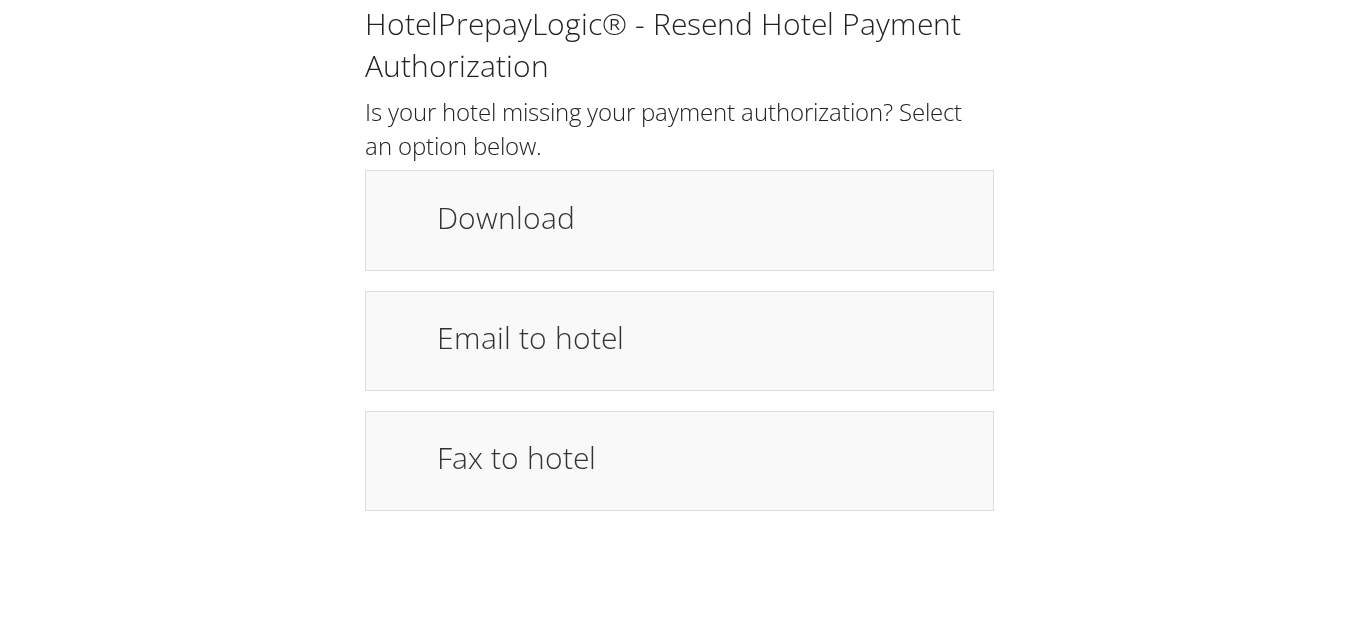 scroll, scrollTop: 0, scrollLeft: 0, axis: both 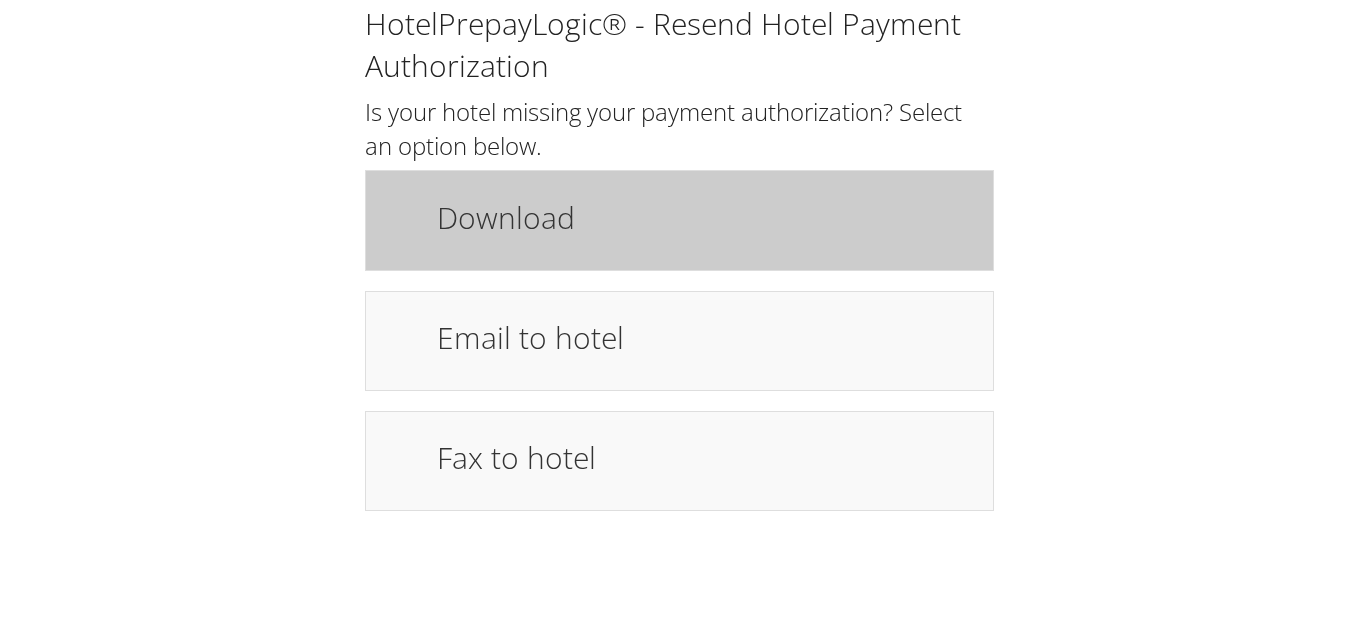 click on "Download" at bounding box center [679, 220] 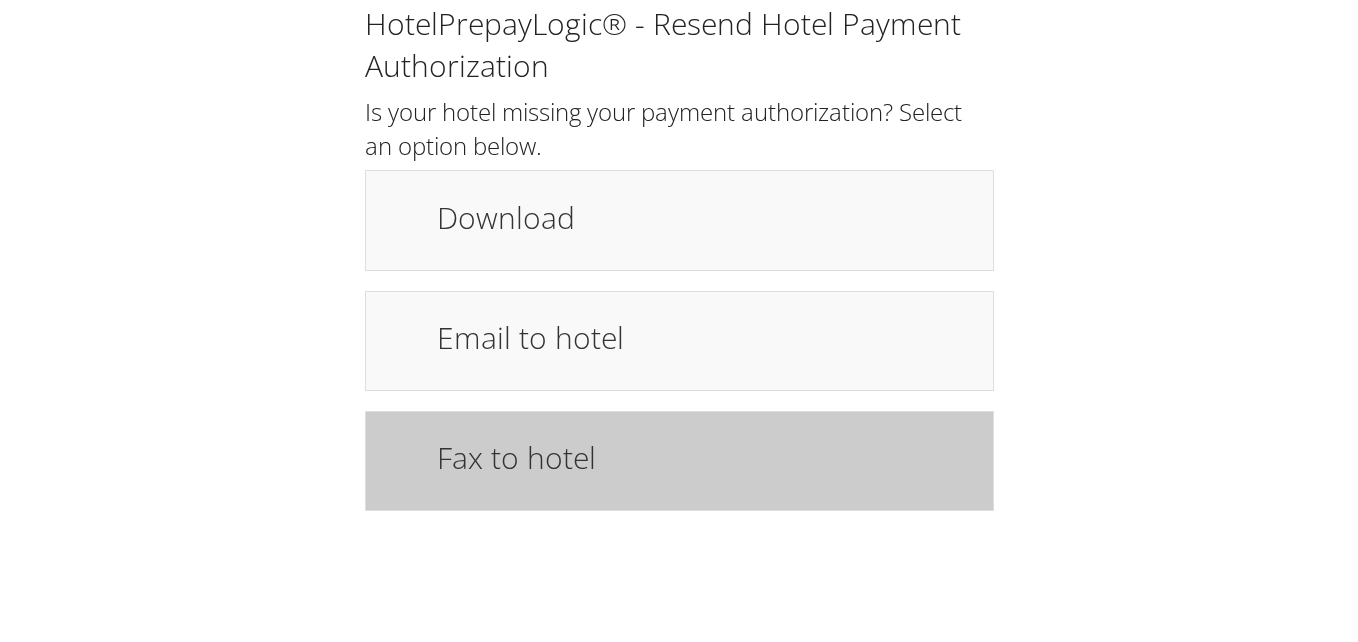 click on "Fax to hotel" at bounding box center (705, 461) 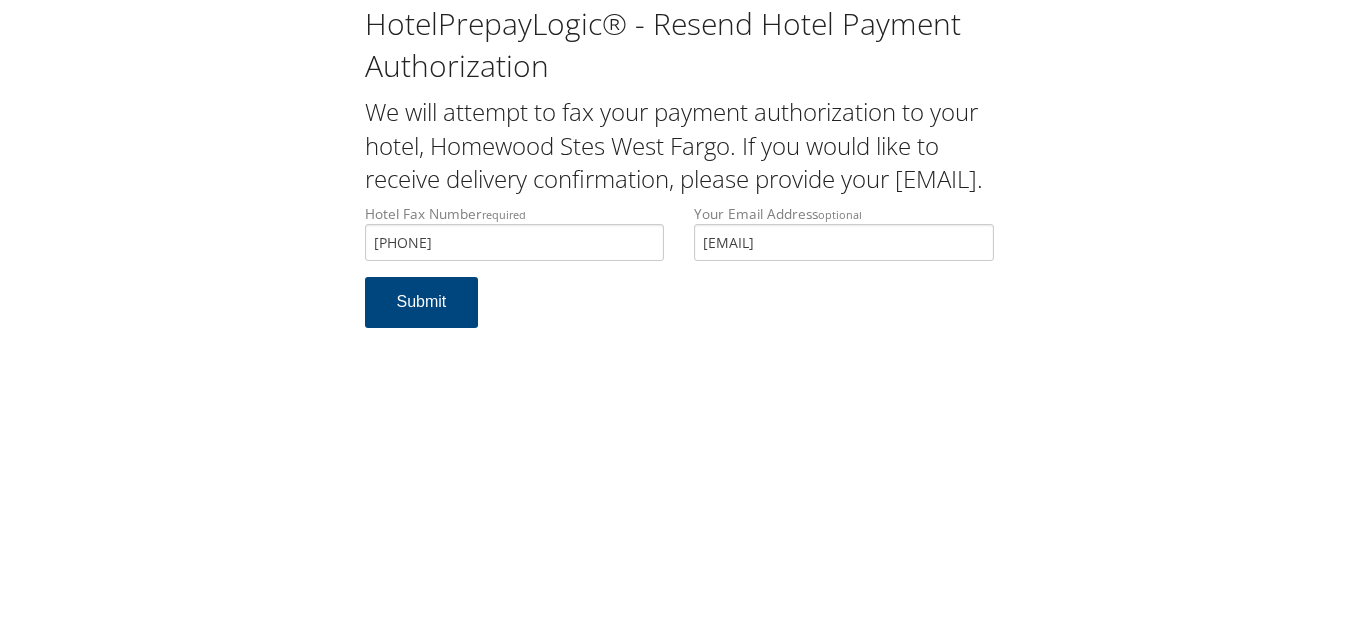 scroll, scrollTop: 0, scrollLeft: 0, axis: both 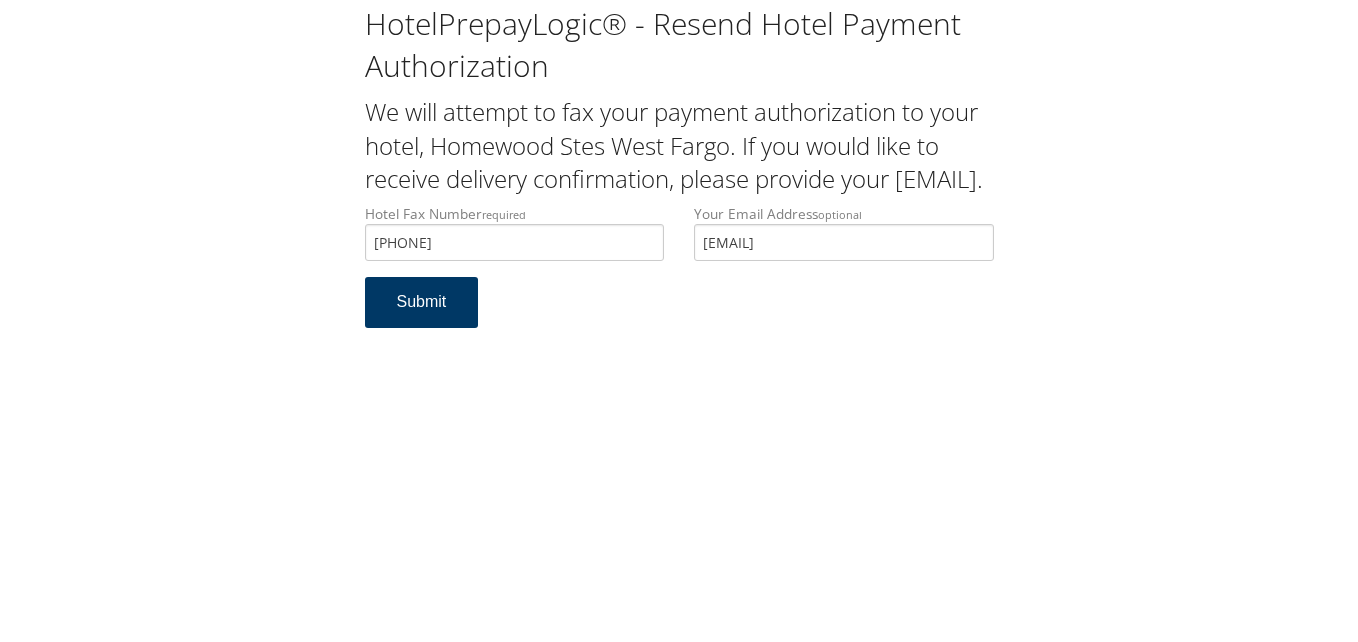 click on "Submit" at bounding box center (422, 302) 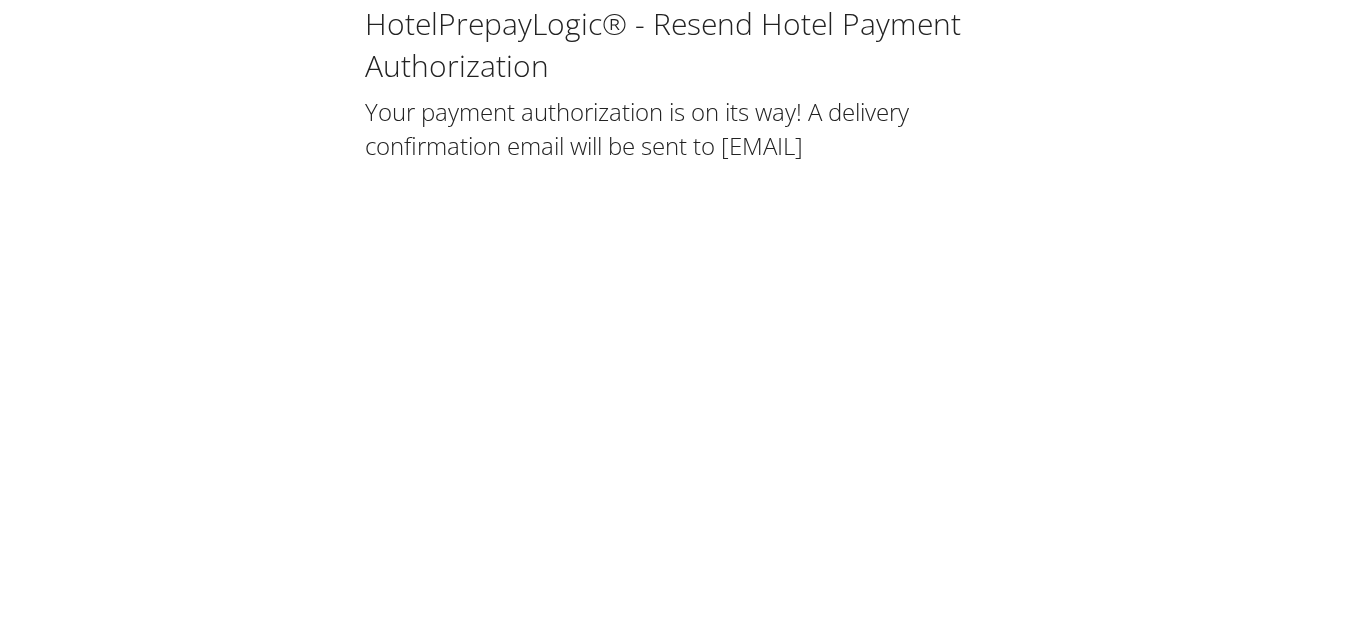 scroll, scrollTop: 0, scrollLeft: 0, axis: both 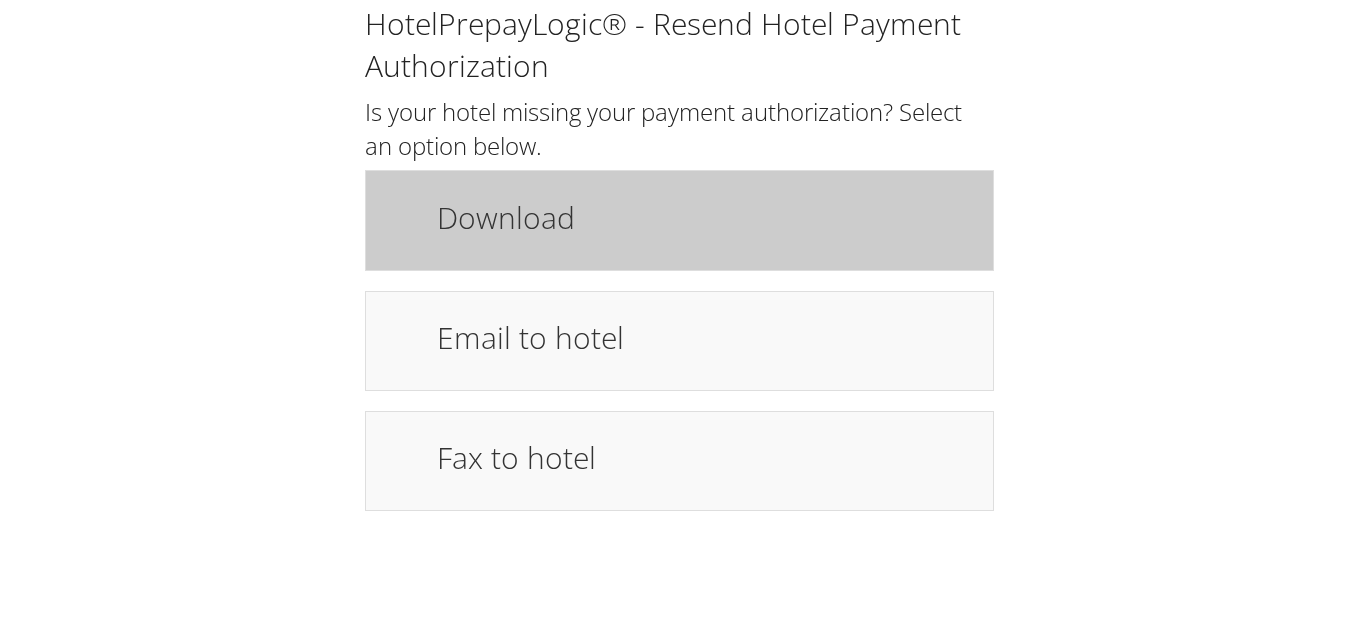 click on "Download" at bounding box center (679, 220) 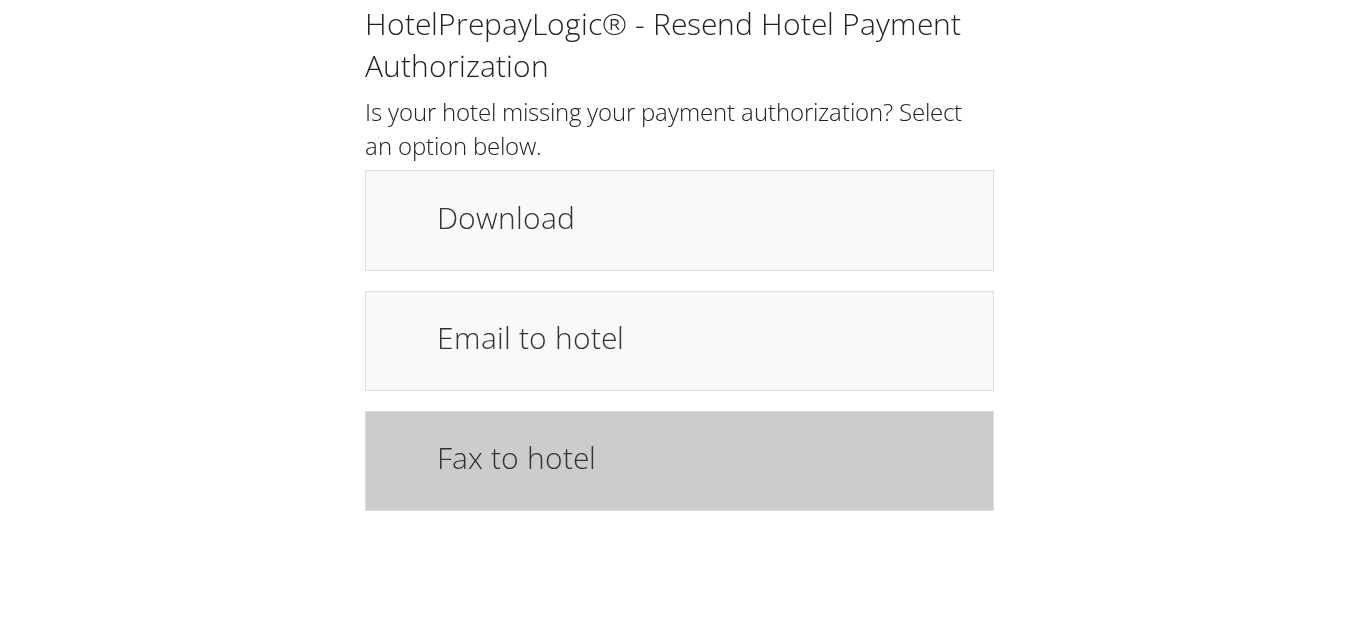click on "Fax to hotel" at bounding box center [705, 461] 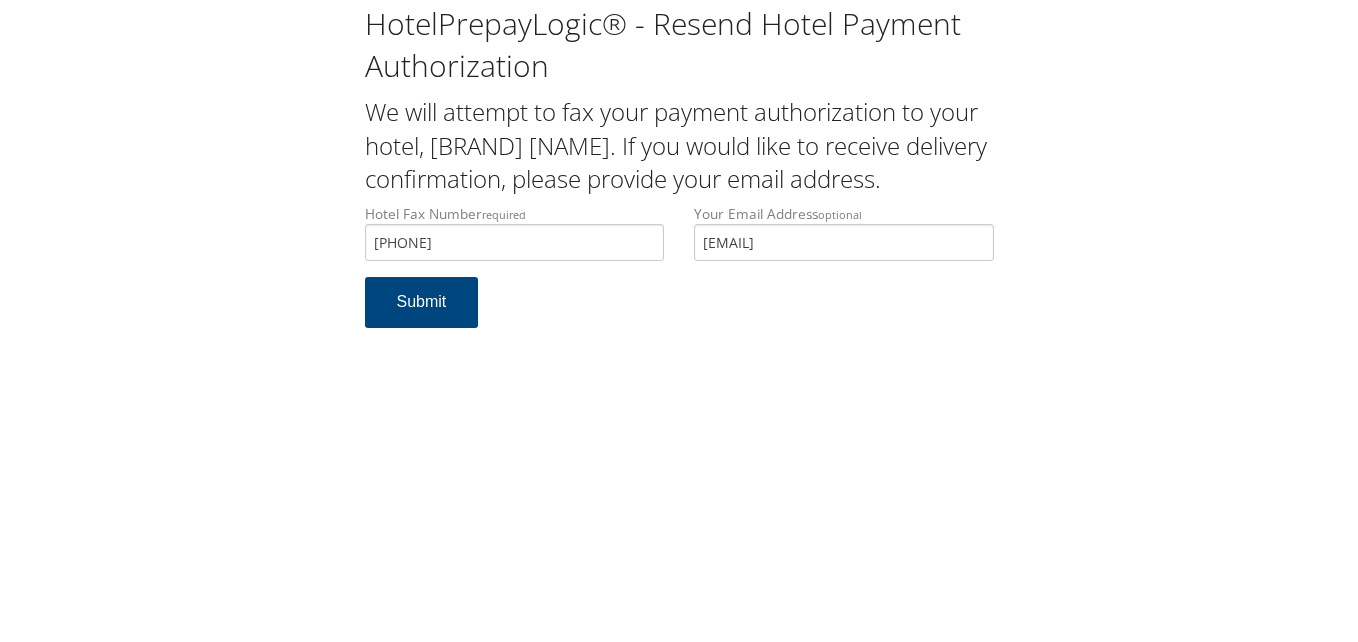 scroll, scrollTop: 0, scrollLeft: 0, axis: both 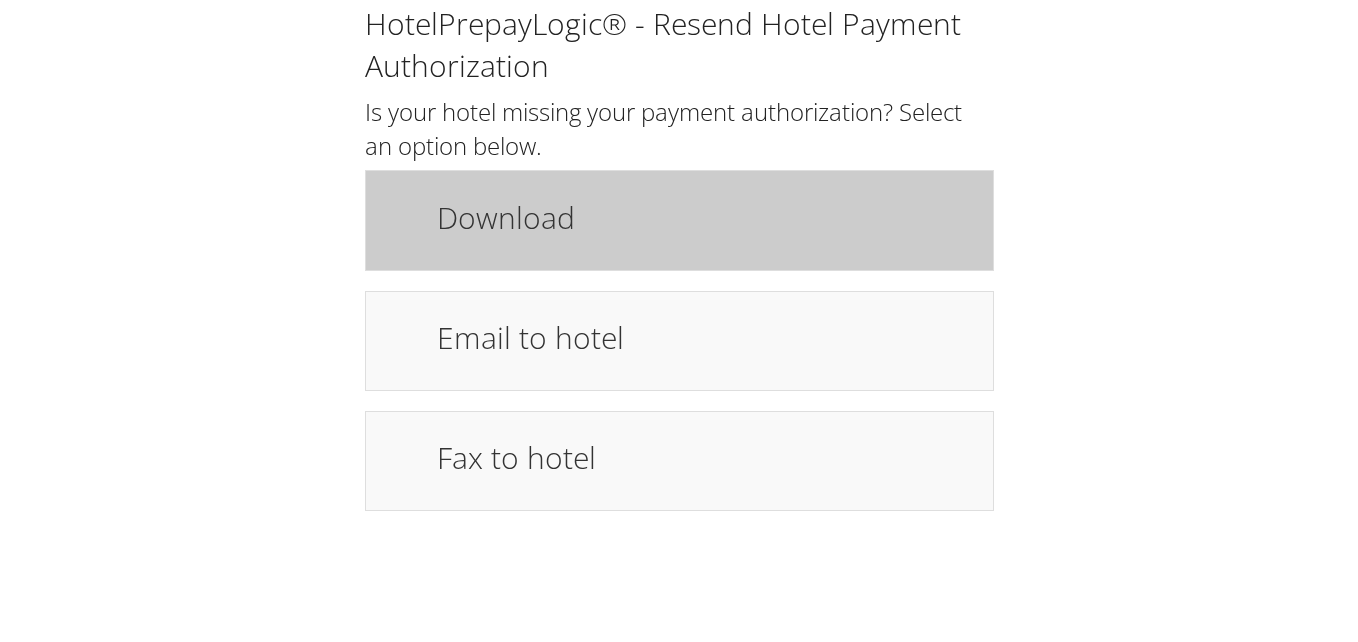 click on "Download" at bounding box center (679, 220) 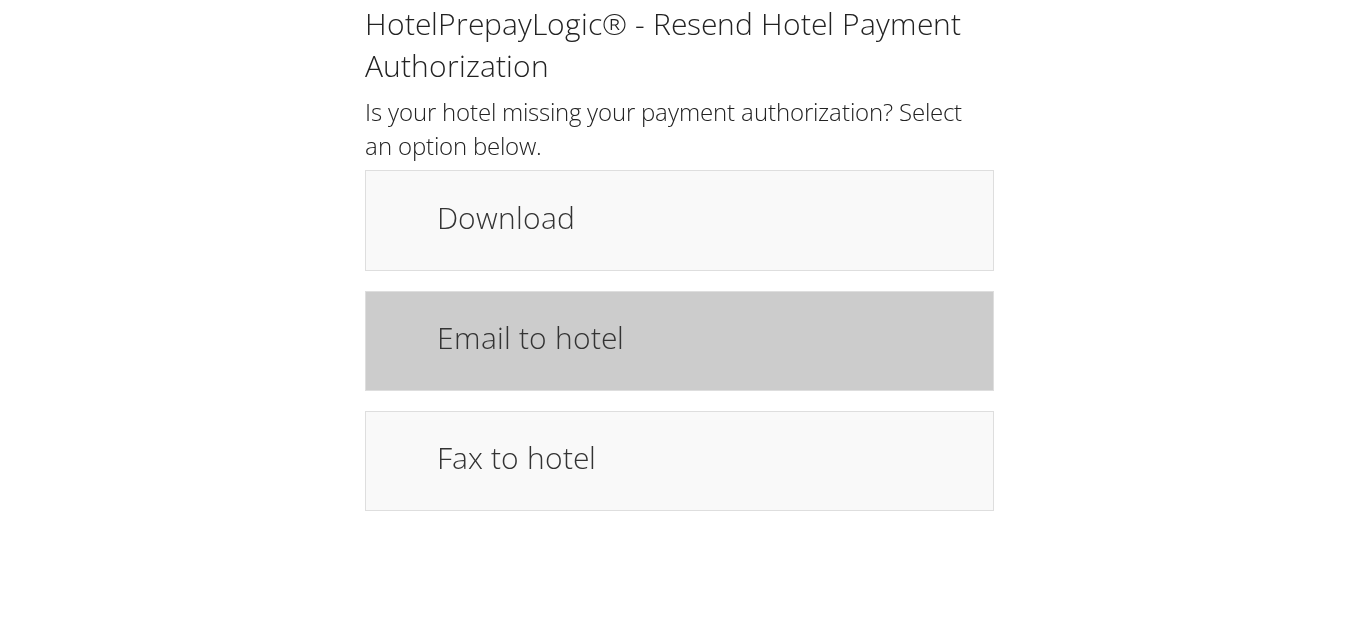 drag, startPoint x: 587, startPoint y: 315, endPoint x: 565, endPoint y: 353, distance: 43.908997 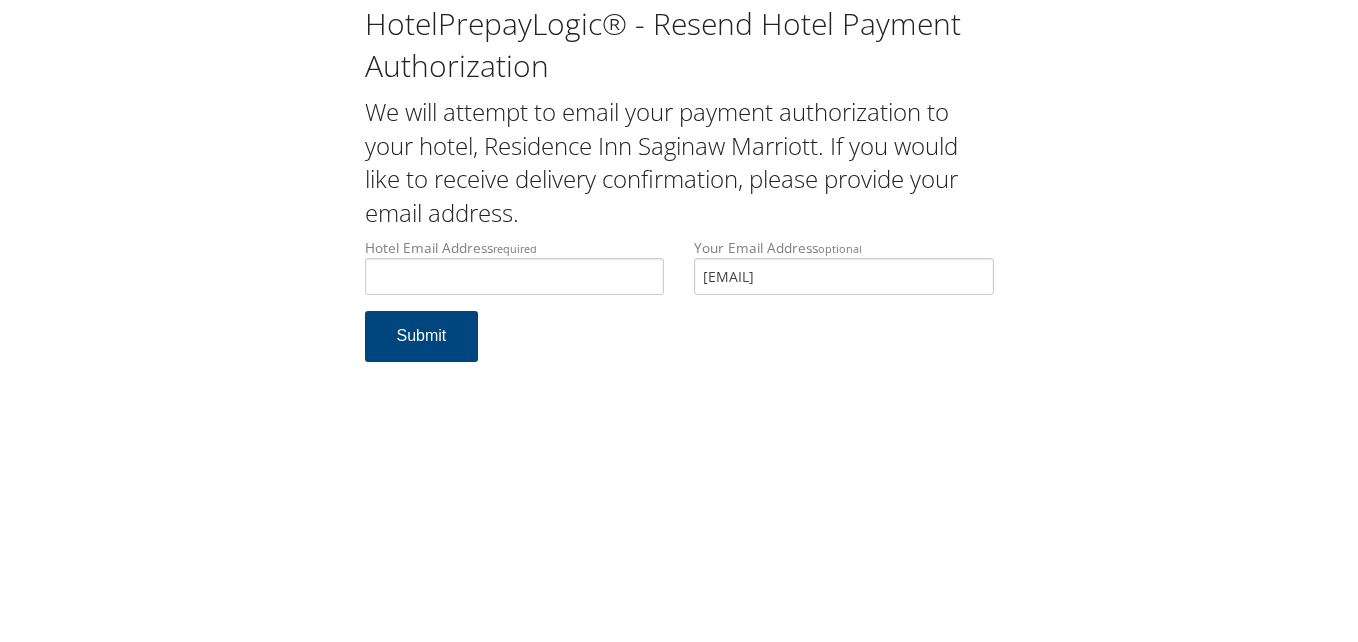 scroll, scrollTop: 0, scrollLeft: 0, axis: both 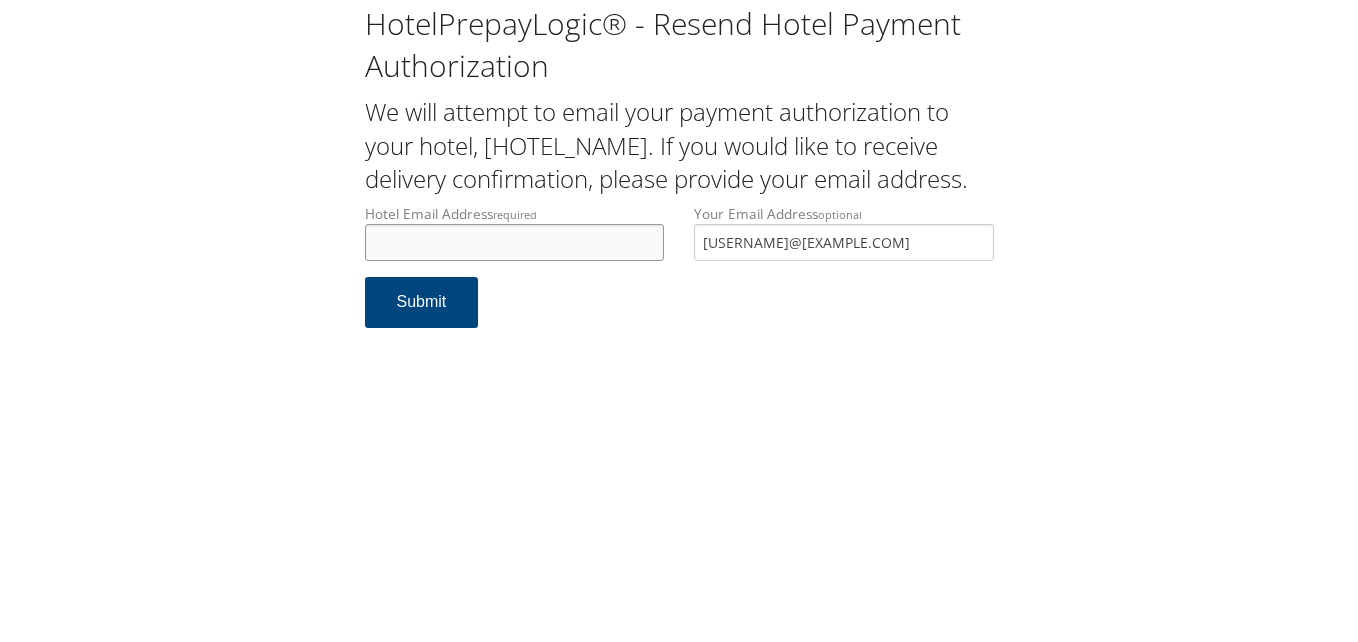 click on "Hotel Email Address  required" at bounding box center (515, 242) 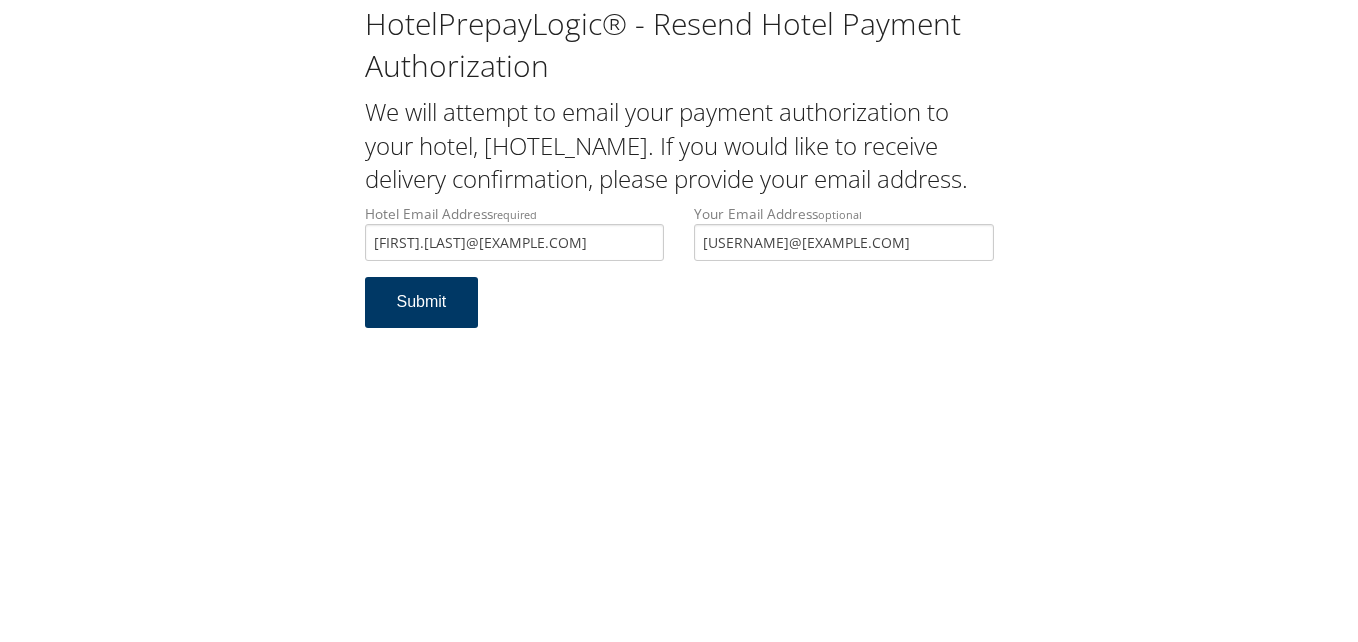 click on "Submit" at bounding box center [422, 302] 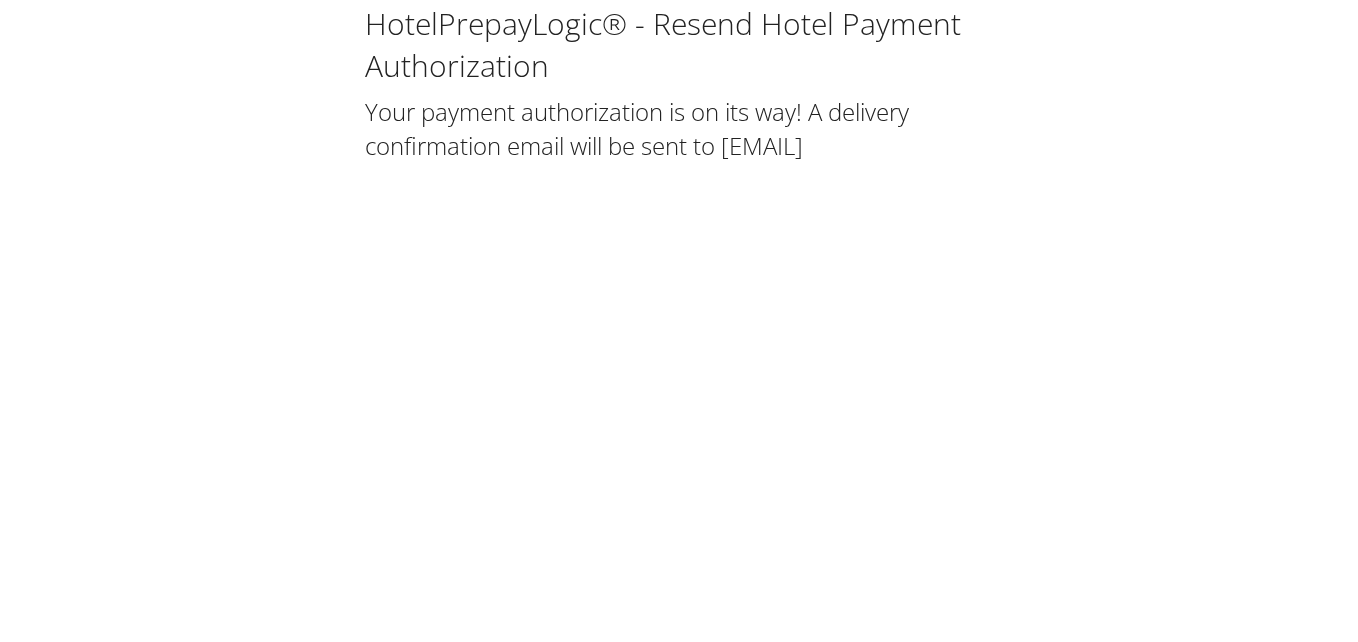 scroll, scrollTop: 0, scrollLeft: 0, axis: both 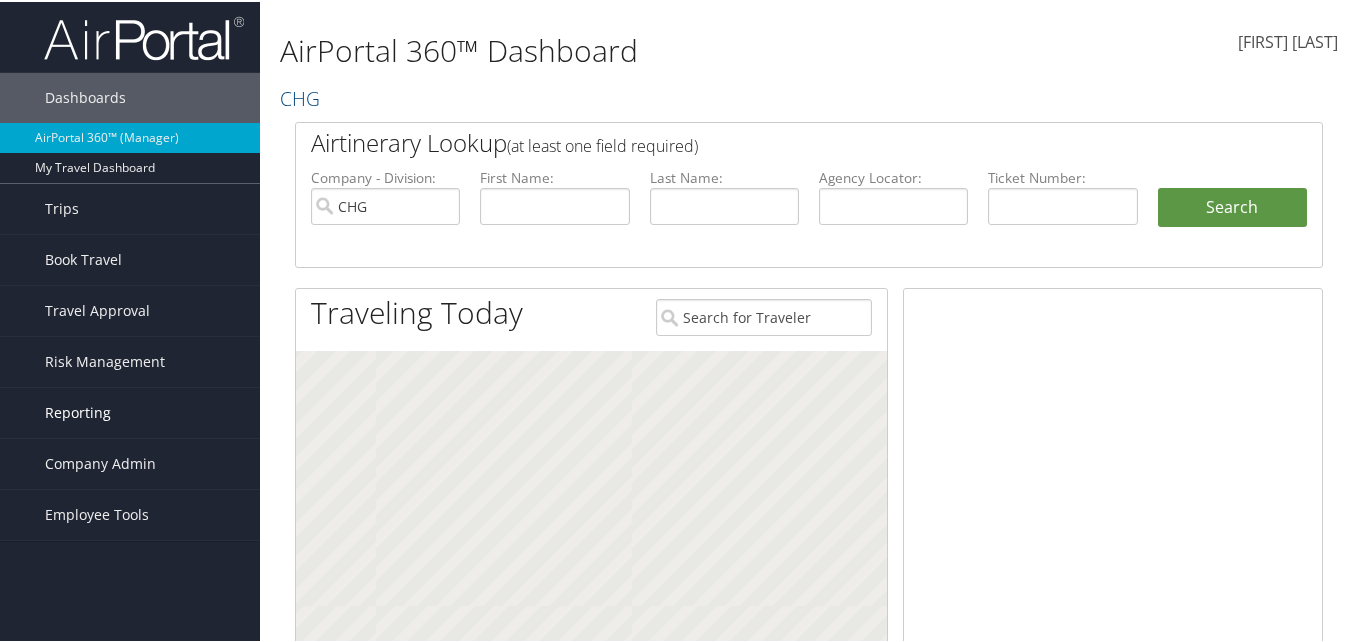 click on "Reporting" at bounding box center [130, 411] 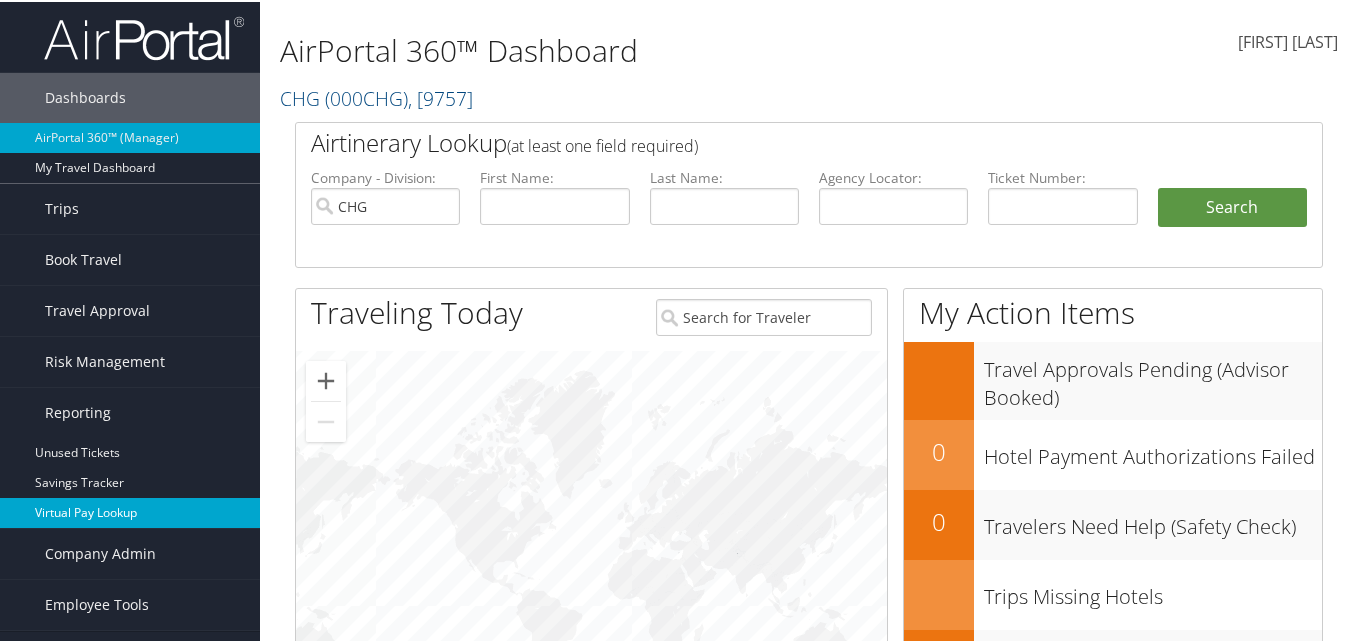 click on "Virtual Pay Lookup" at bounding box center [130, 511] 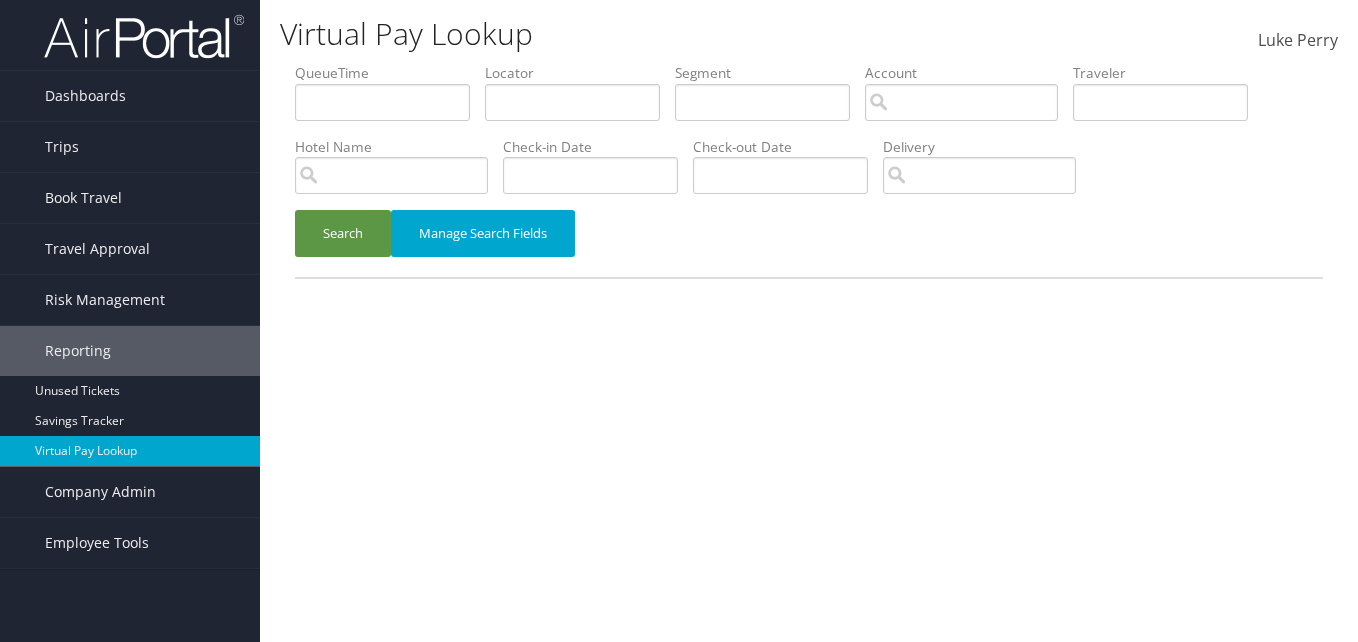 scroll, scrollTop: 0, scrollLeft: 0, axis: both 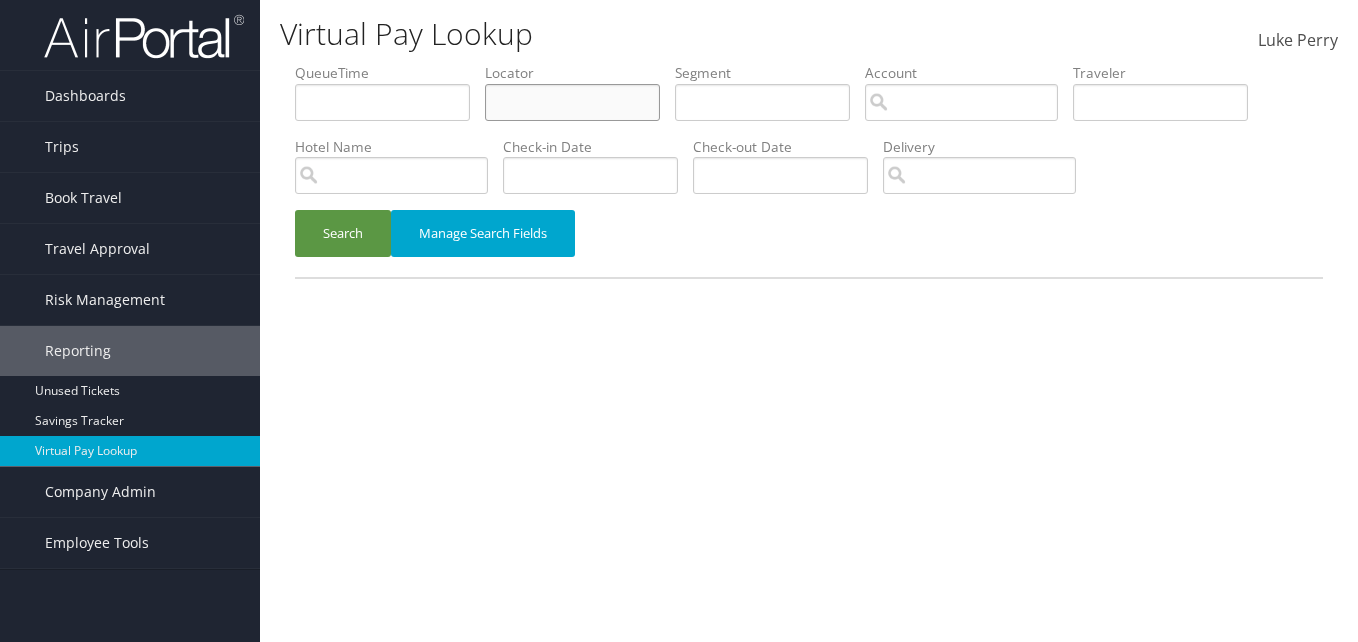 click at bounding box center [382, 102] 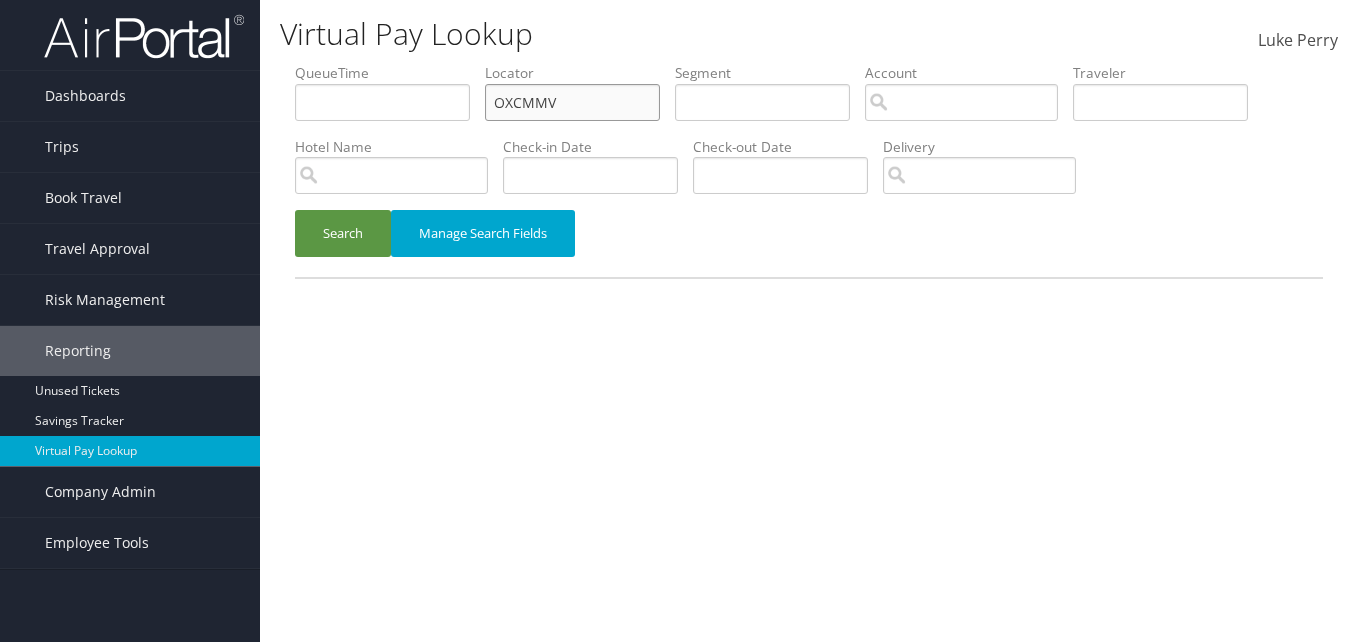 click on "OXCMMV" at bounding box center (382, 102) 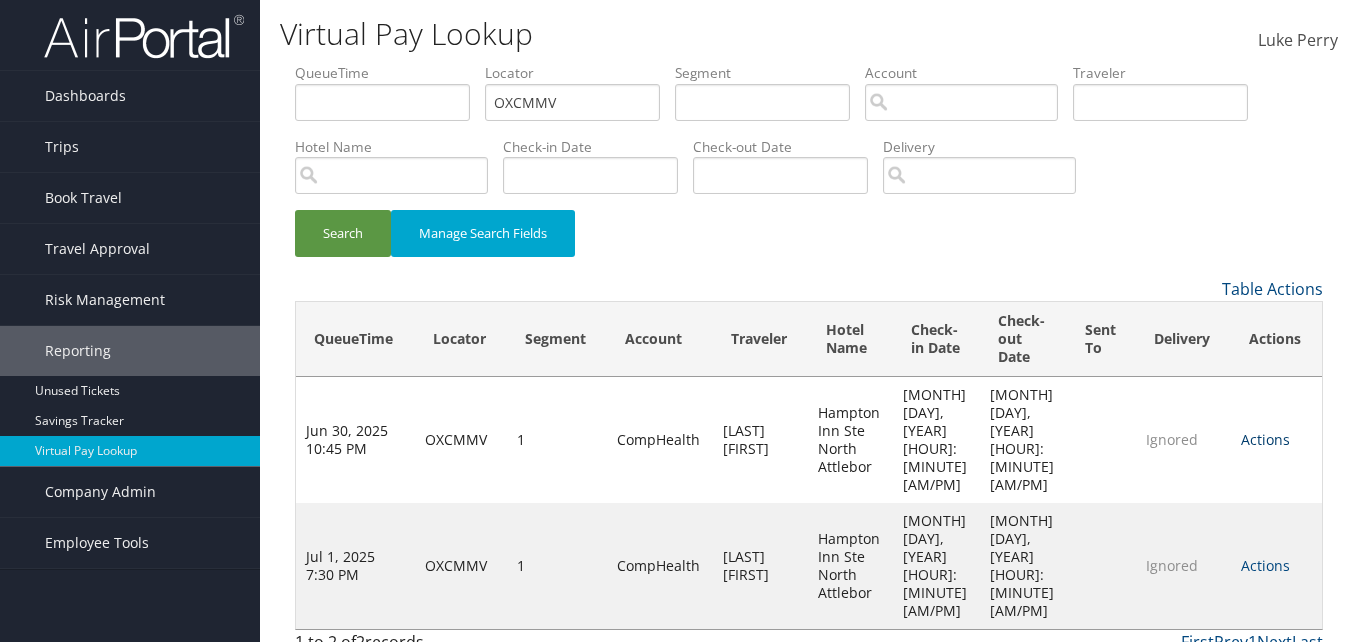 click on "Actions" at bounding box center (1265, 439) 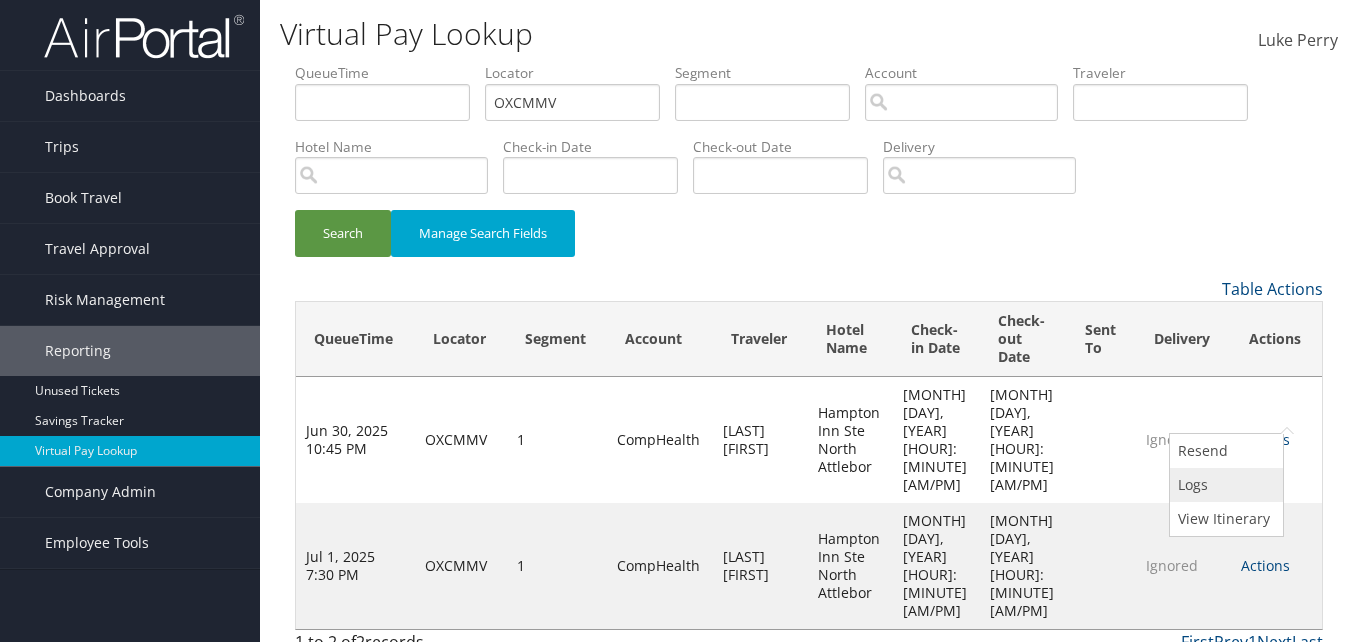 click on "Logs" at bounding box center (1224, 485) 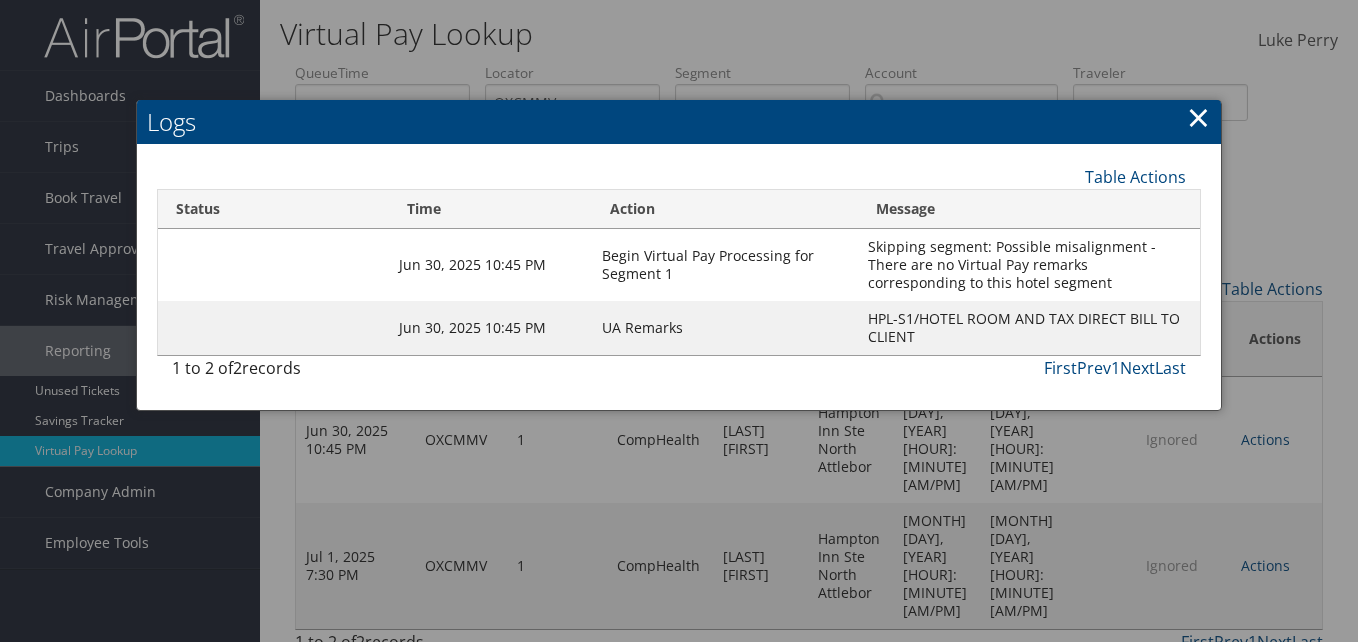 click on "×" at bounding box center (1198, 117) 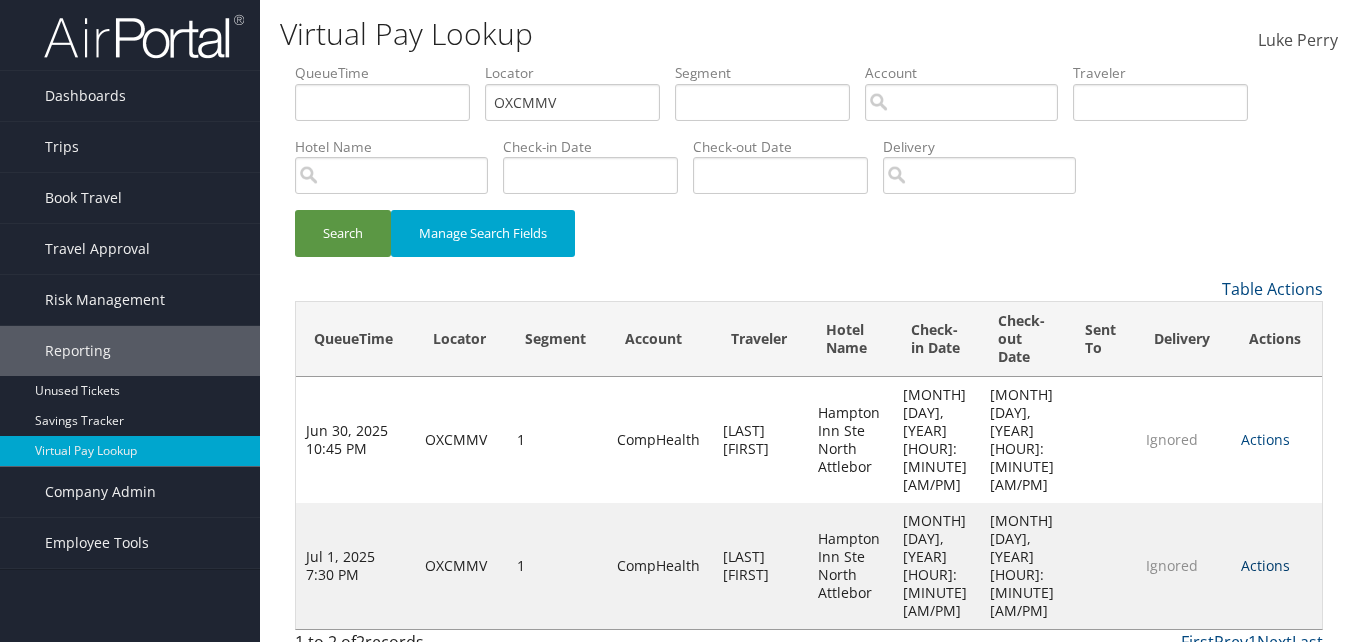 click on "Actions" at bounding box center [1265, 565] 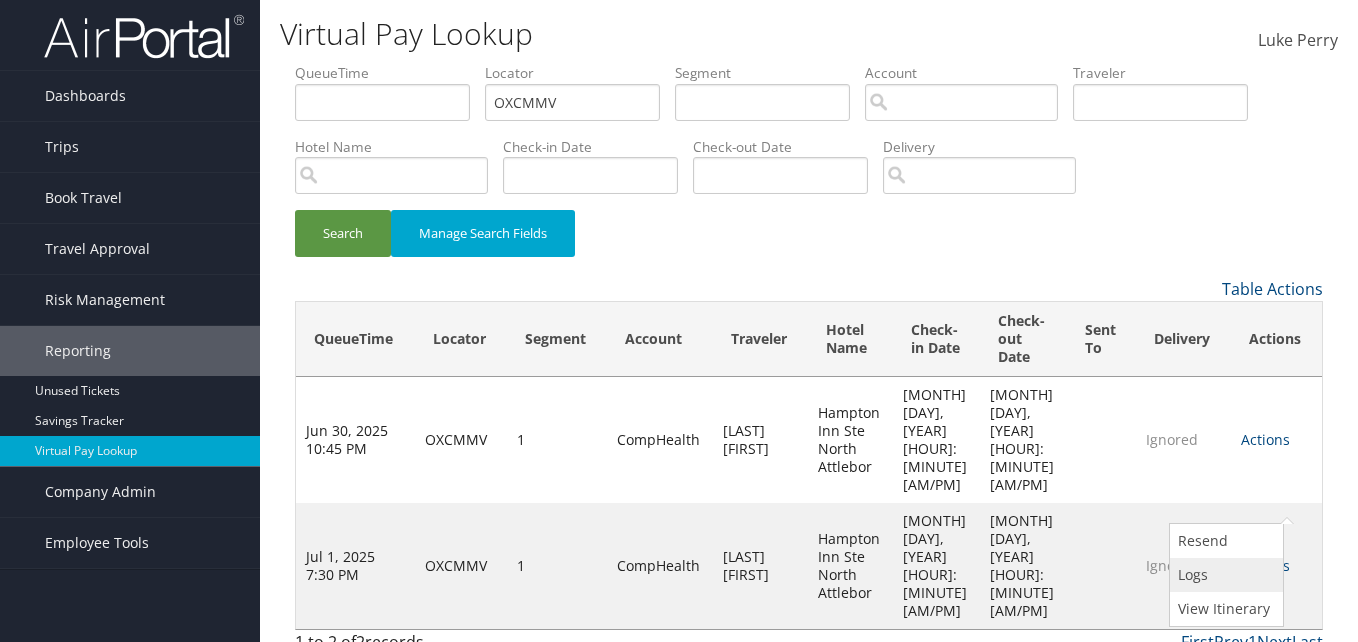 click on "Logs" at bounding box center (1224, 575) 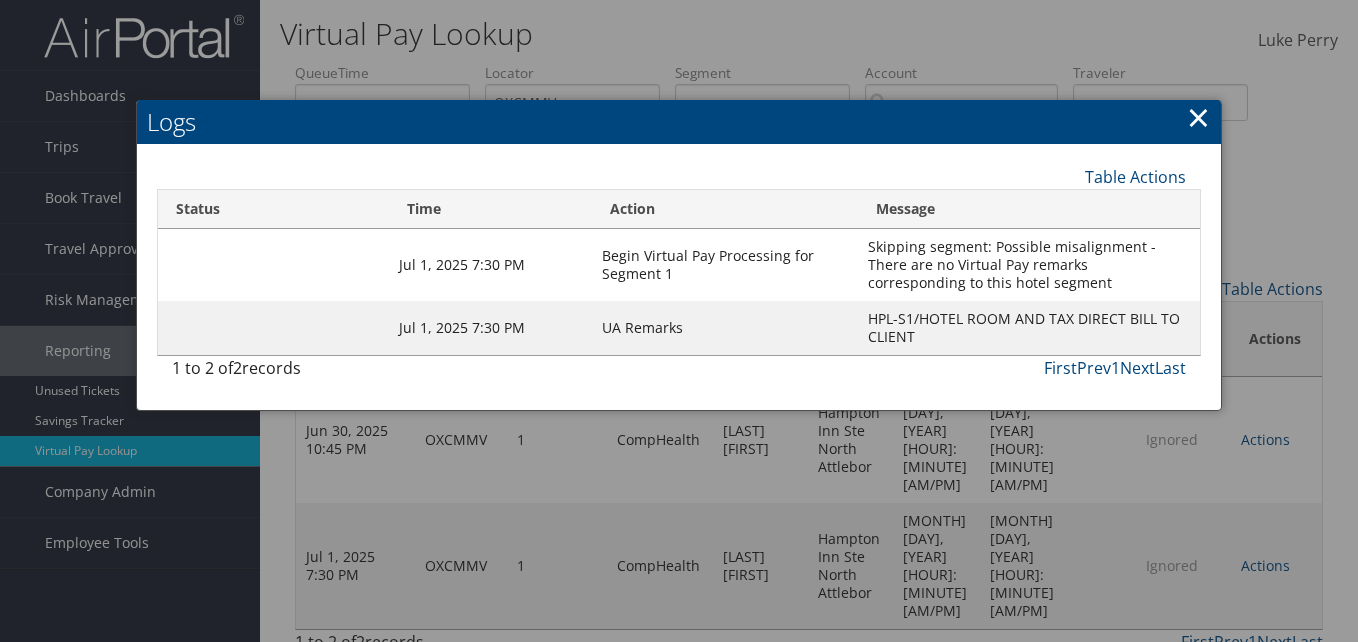 click on "×" at bounding box center [1198, 117] 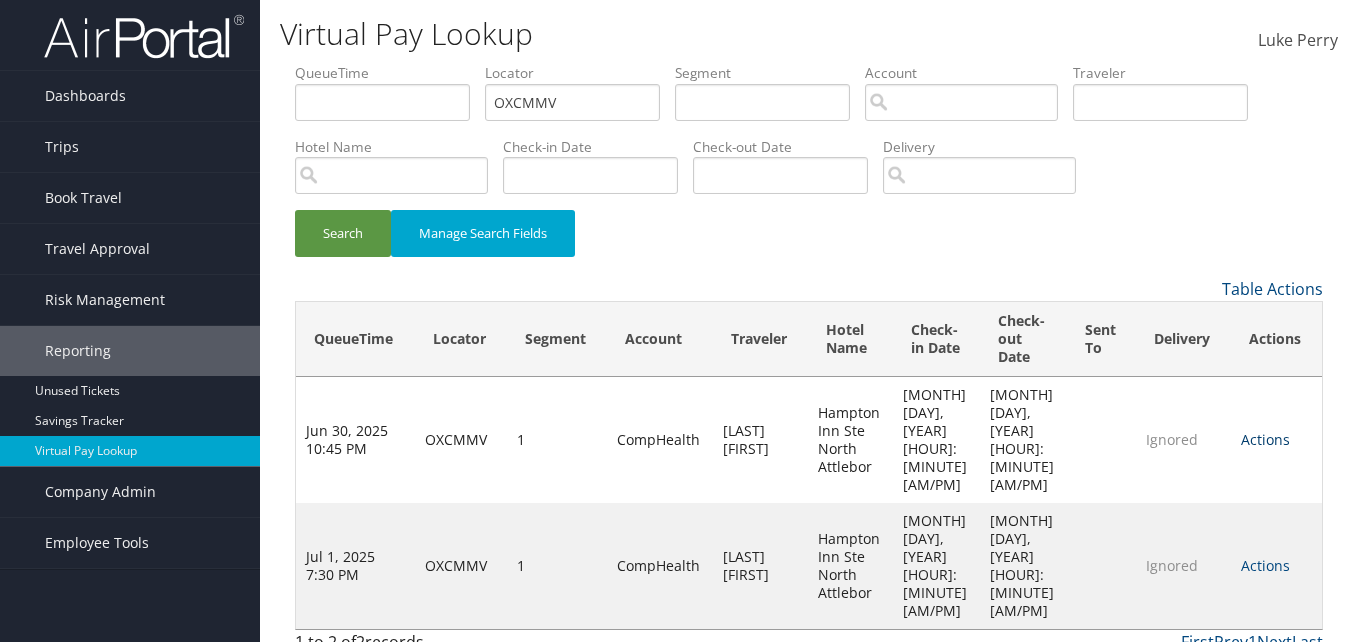 click on "Actions" at bounding box center [1265, 439] 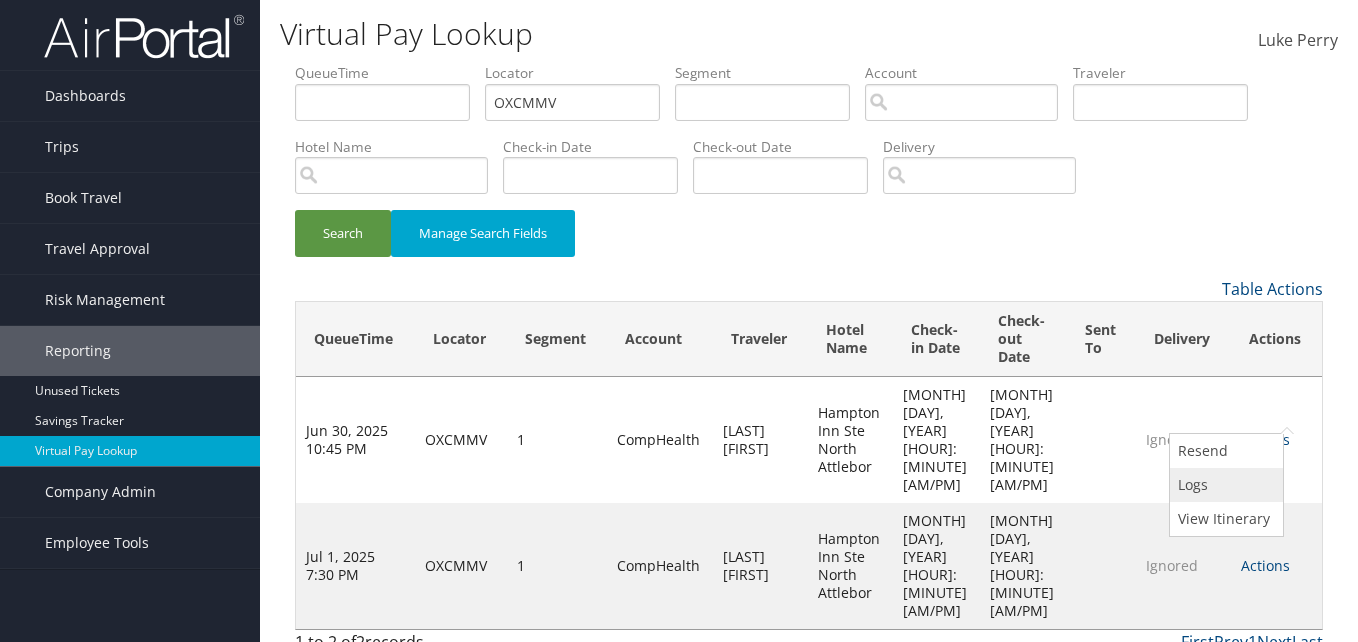 click on "Logs" at bounding box center [1224, 485] 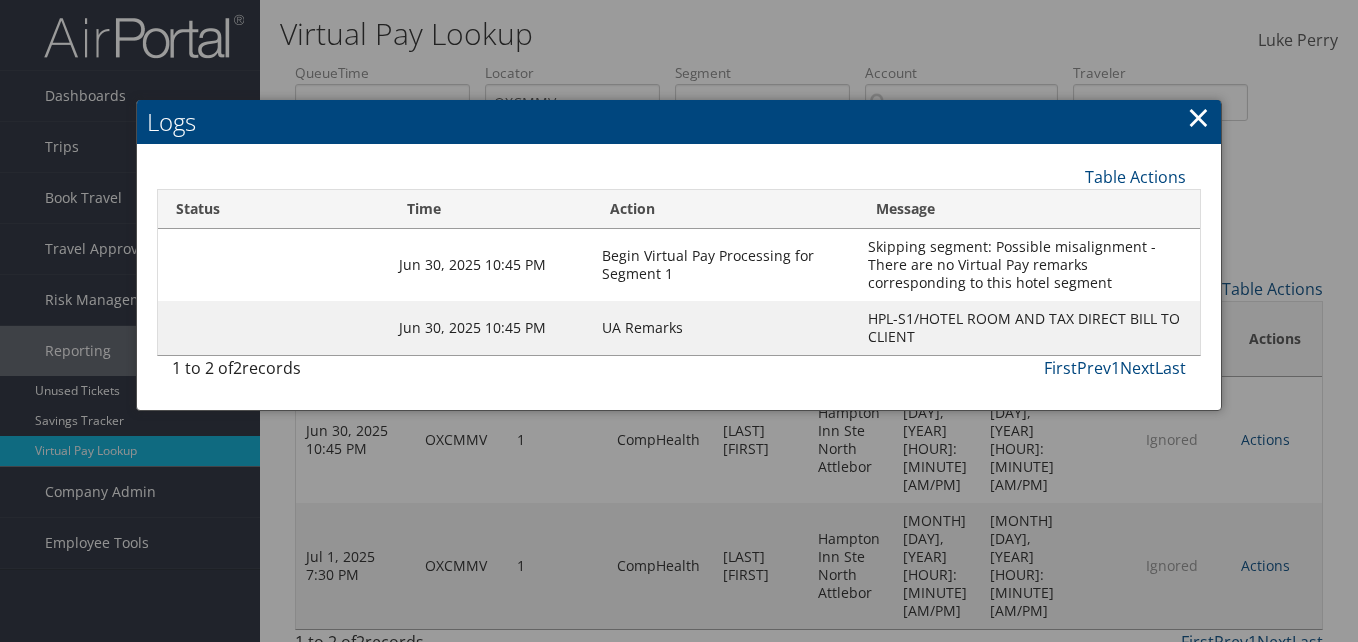 click on "×" at bounding box center [1198, 117] 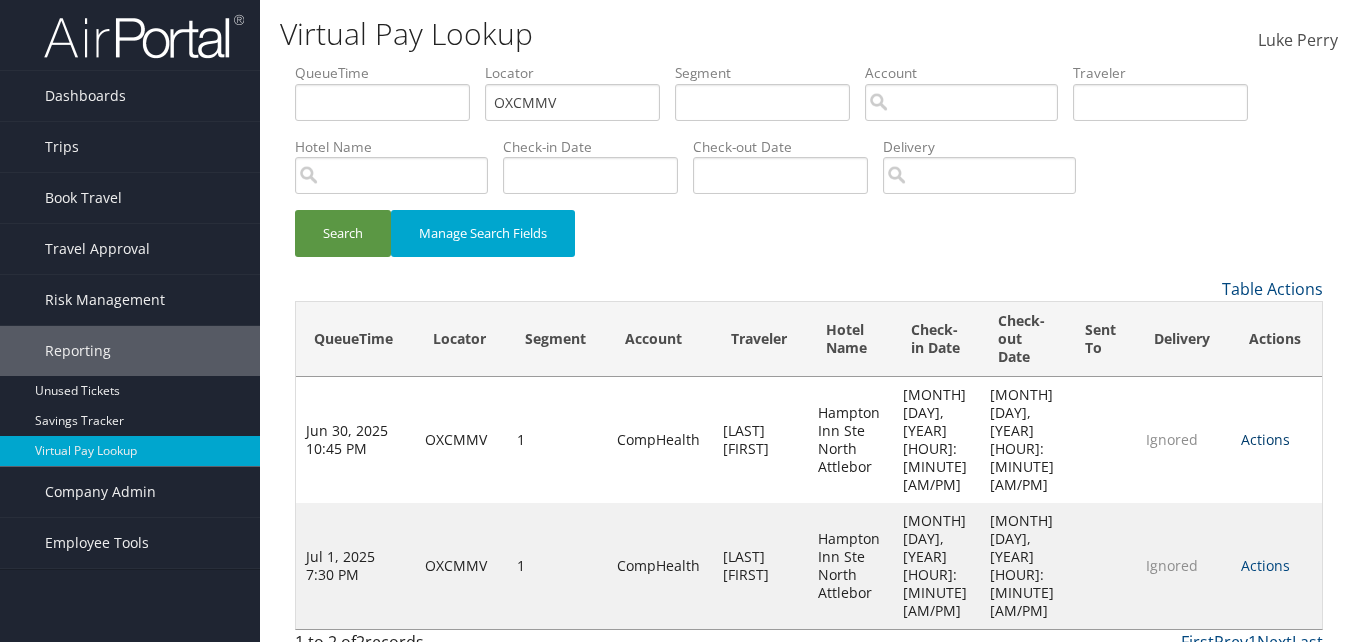 click on "Actions" at bounding box center (1265, 439) 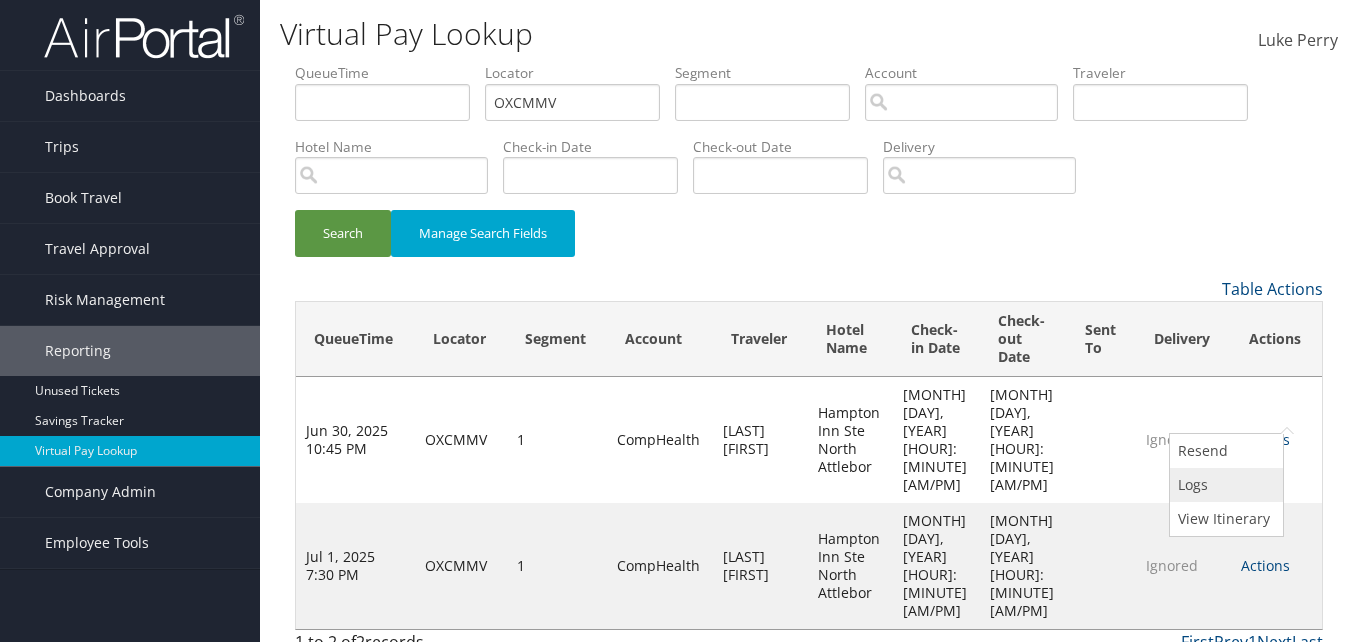 click on "Logs" at bounding box center (1224, 485) 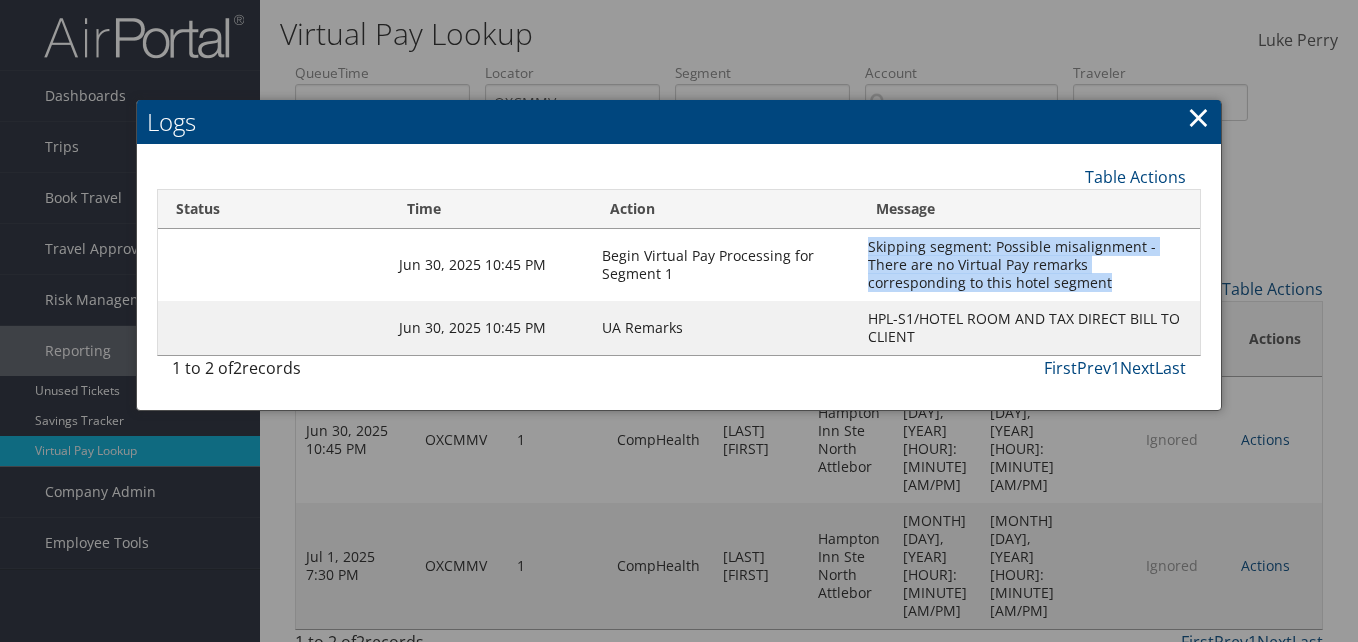 drag, startPoint x: 871, startPoint y: 247, endPoint x: 1025, endPoint y: 292, distance: 160.44002 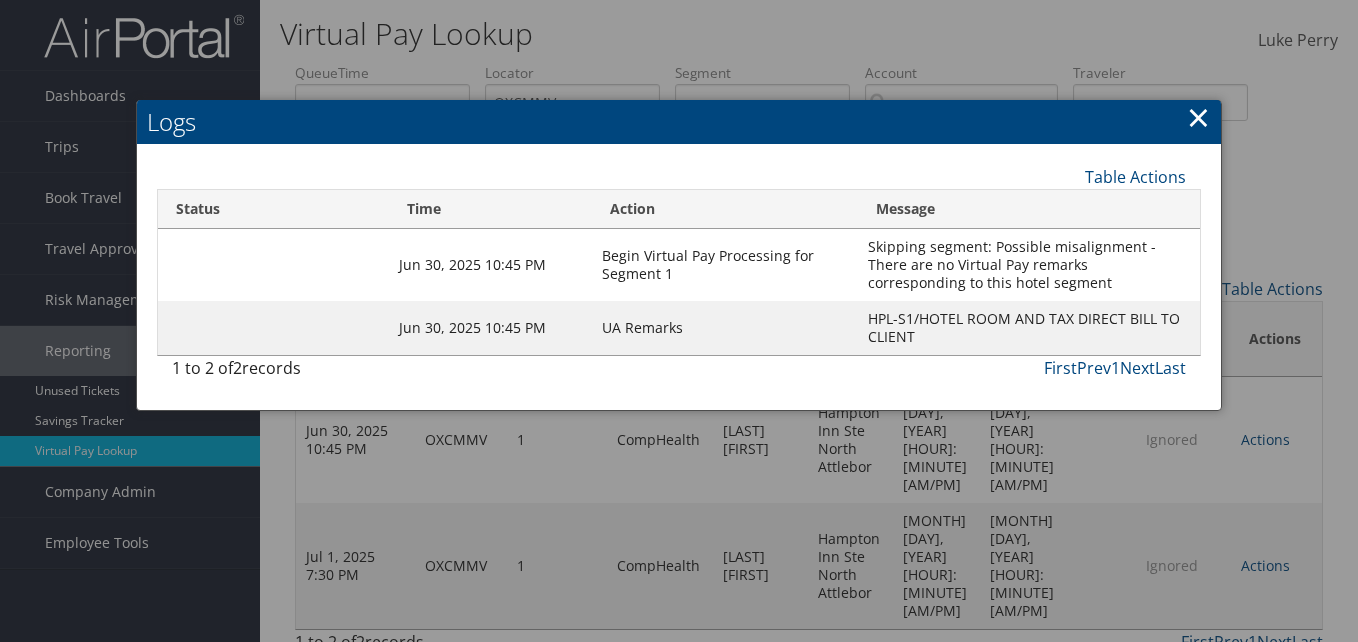 click on "×" at bounding box center [1198, 117] 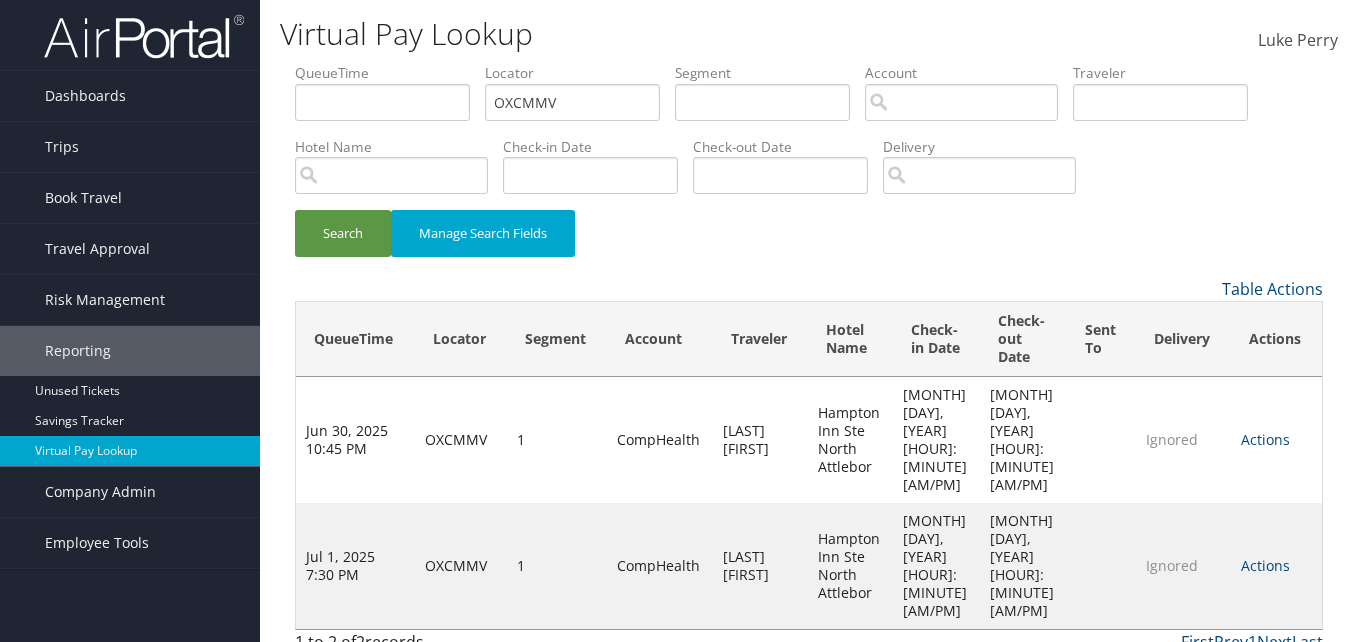 click on "Search Manage Search Fields" at bounding box center (809, 243) 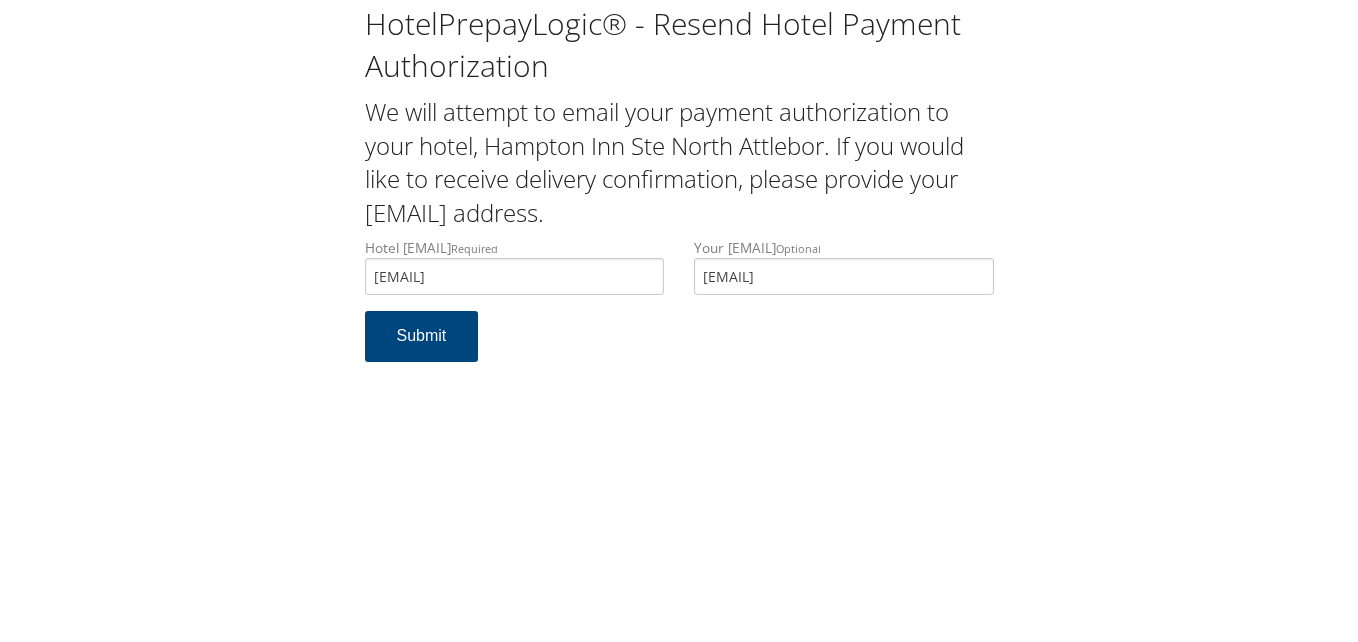 click on "Submit" at bounding box center [422, 336] 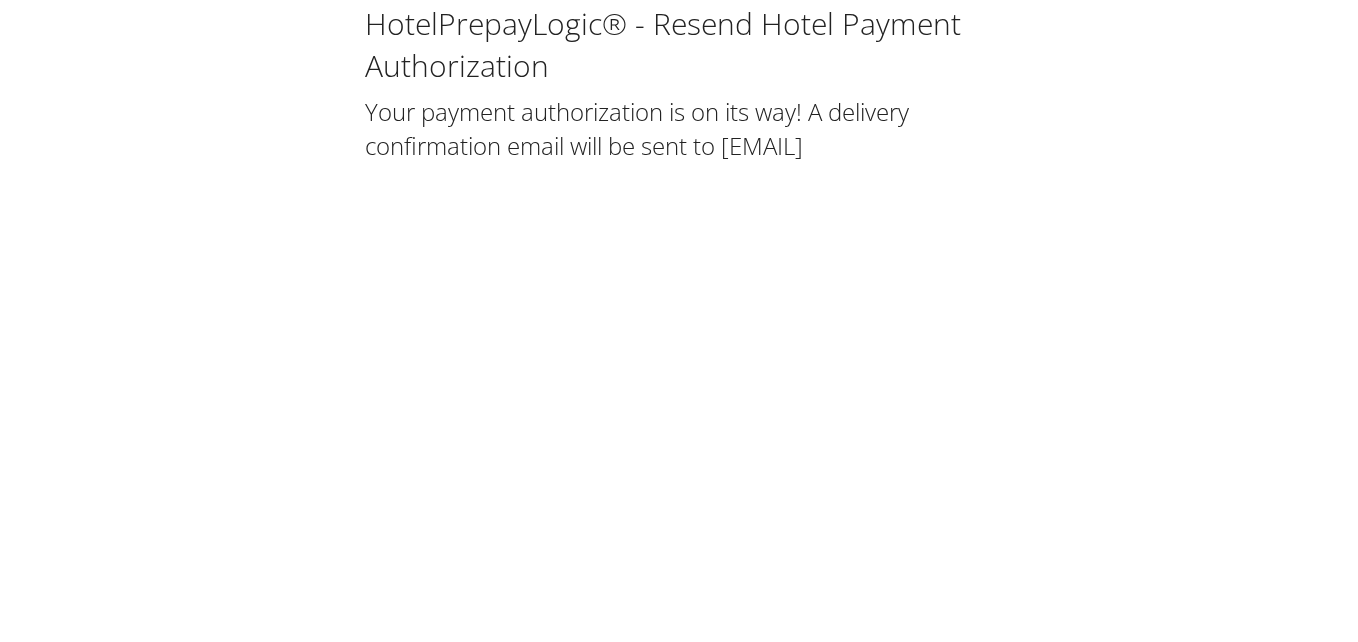 scroll, scrollTop: 0, scrollLeft: 0, axis: both 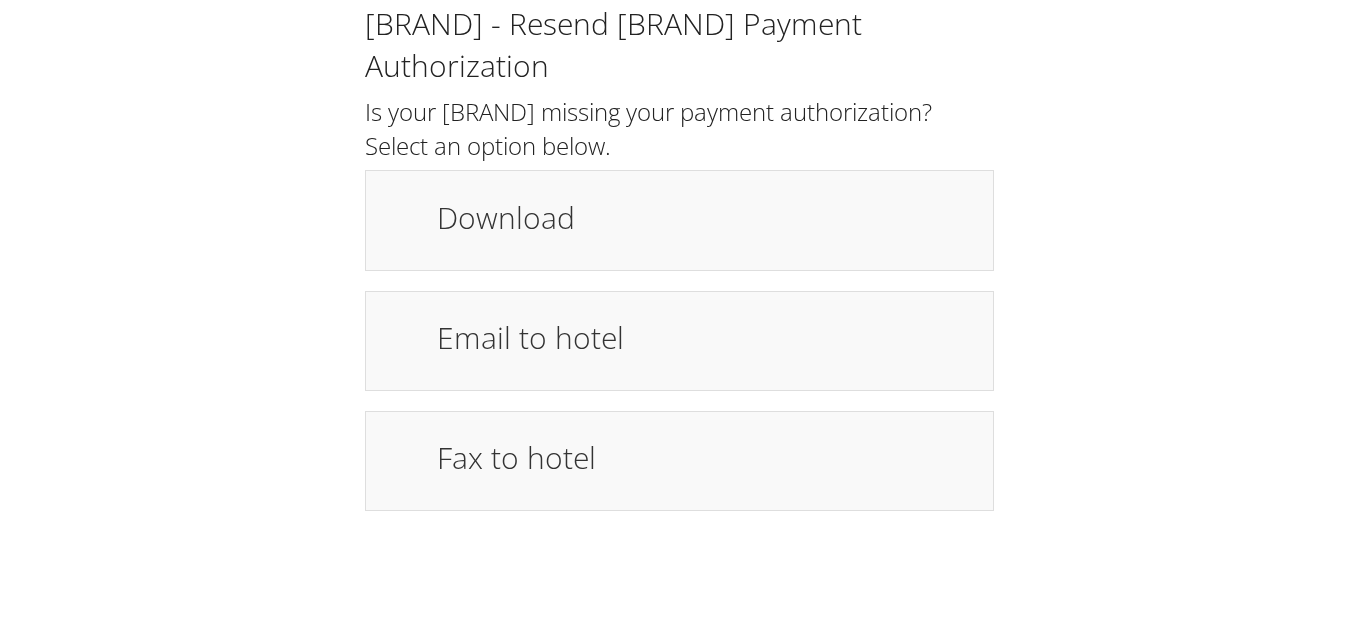 click on "Download" at bounding box center [679, 220] 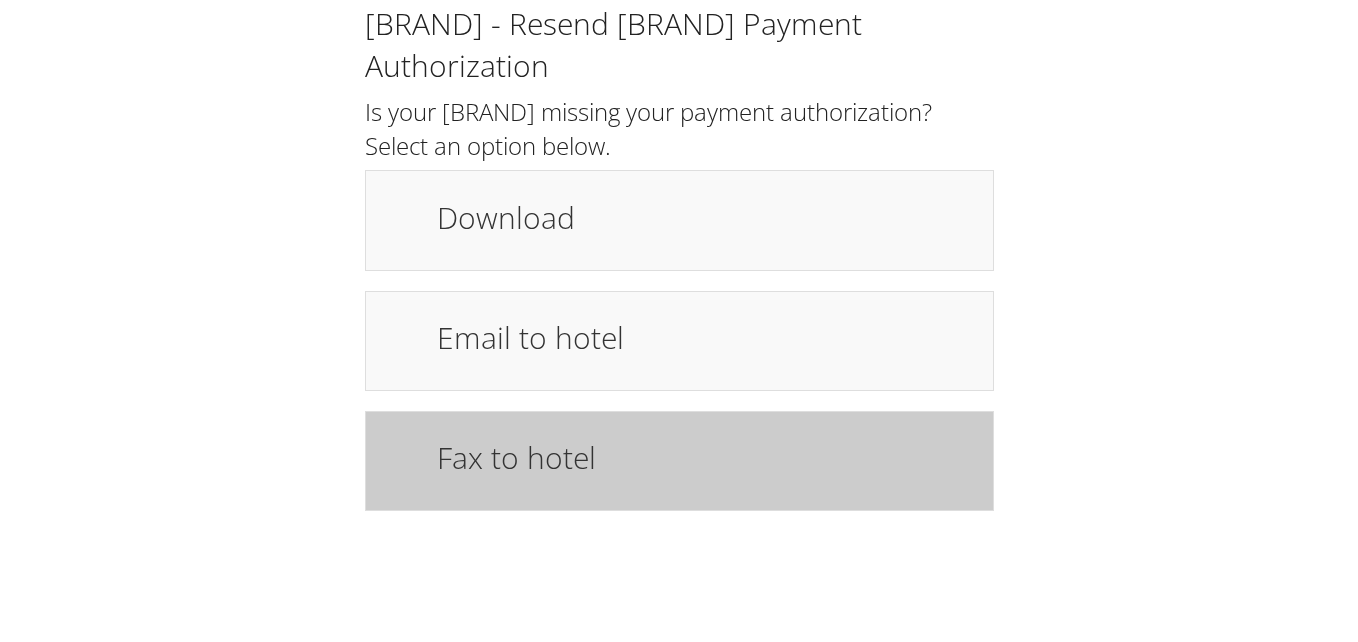 click on "Fax to hotel" at bounding box center [705, 457] 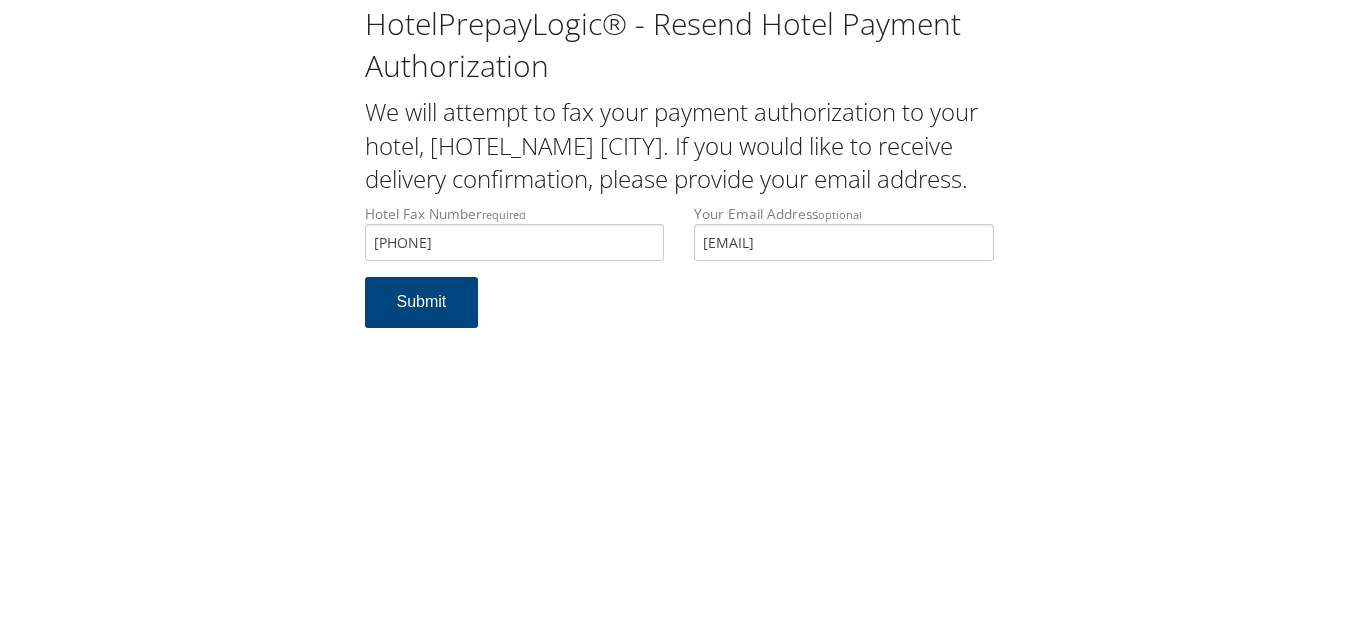 scroll, scrollTop: 0, scrollLeft: 0, axis: both 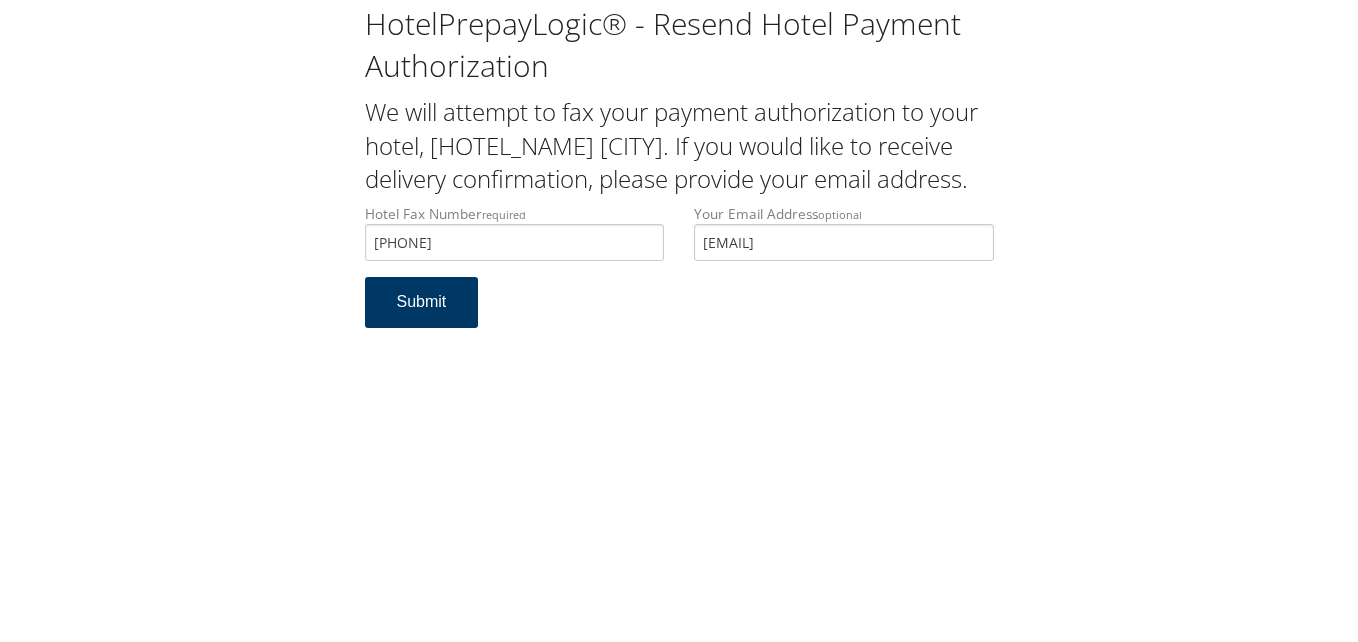 click on "Submit" at bounding box center [422, 302] 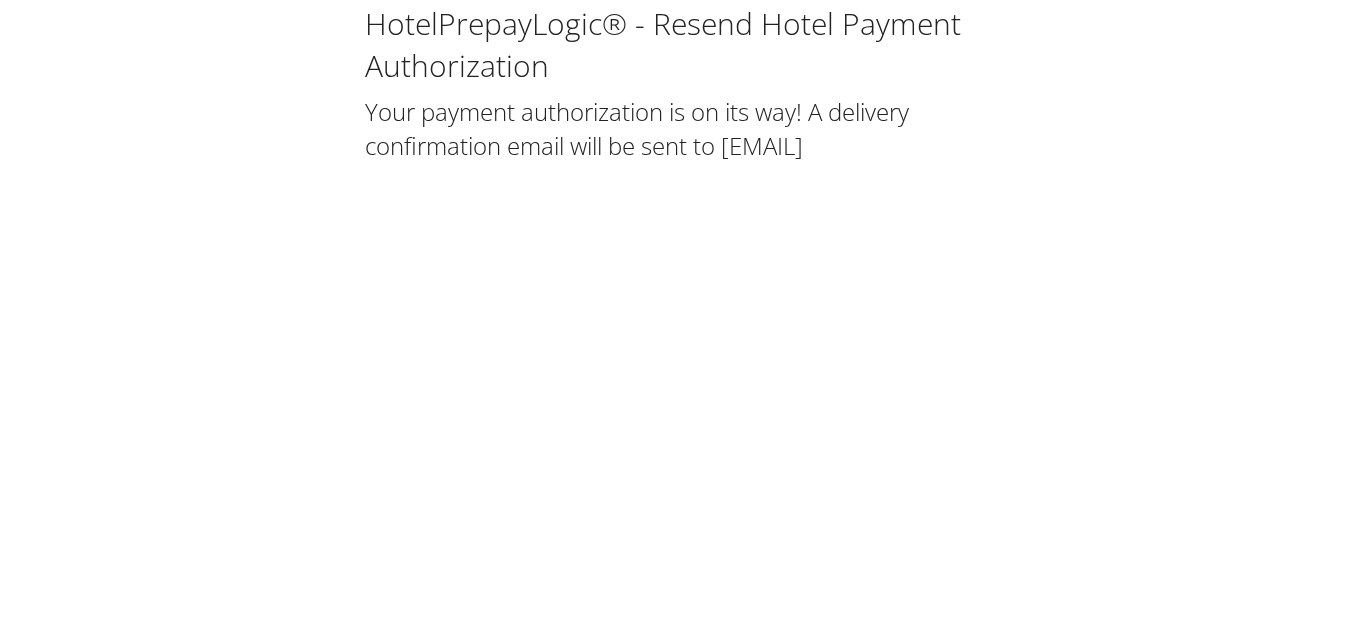 scroll, scrollTop: 0, scrollLeft: 0, axis: both 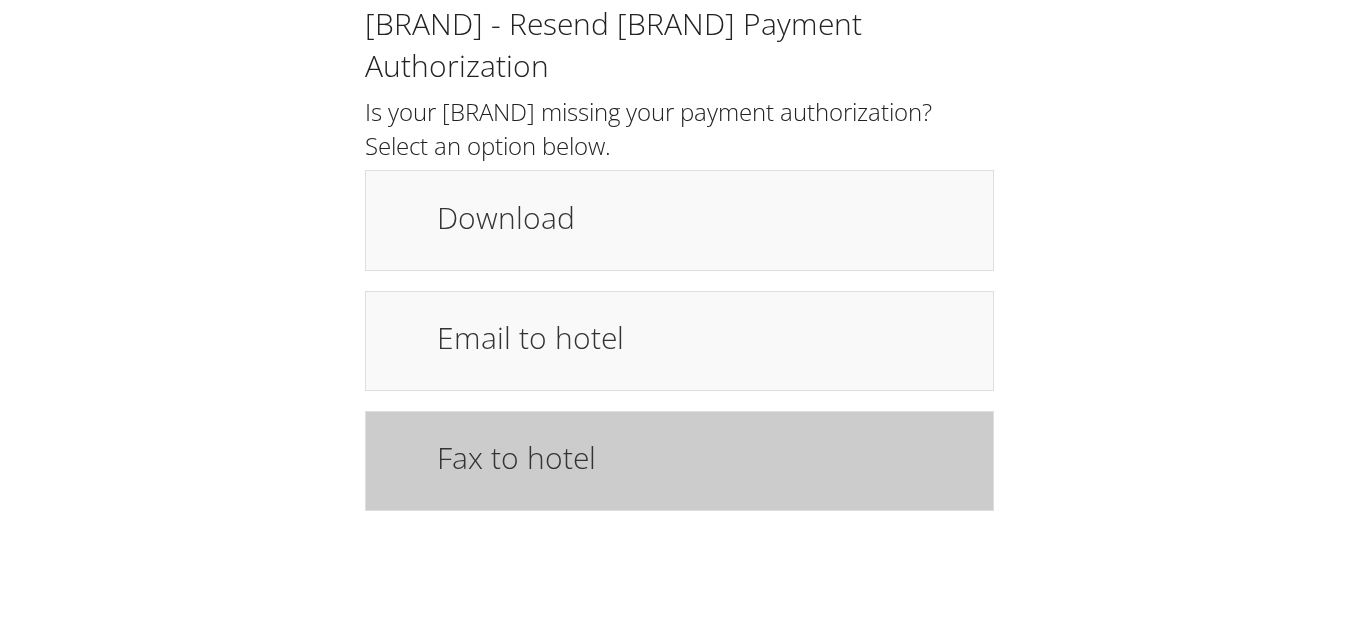 drag, startPoint x: 741, startPoint y: 497, endPoint x: 742, endPoint y: 473, distance: 24.020824 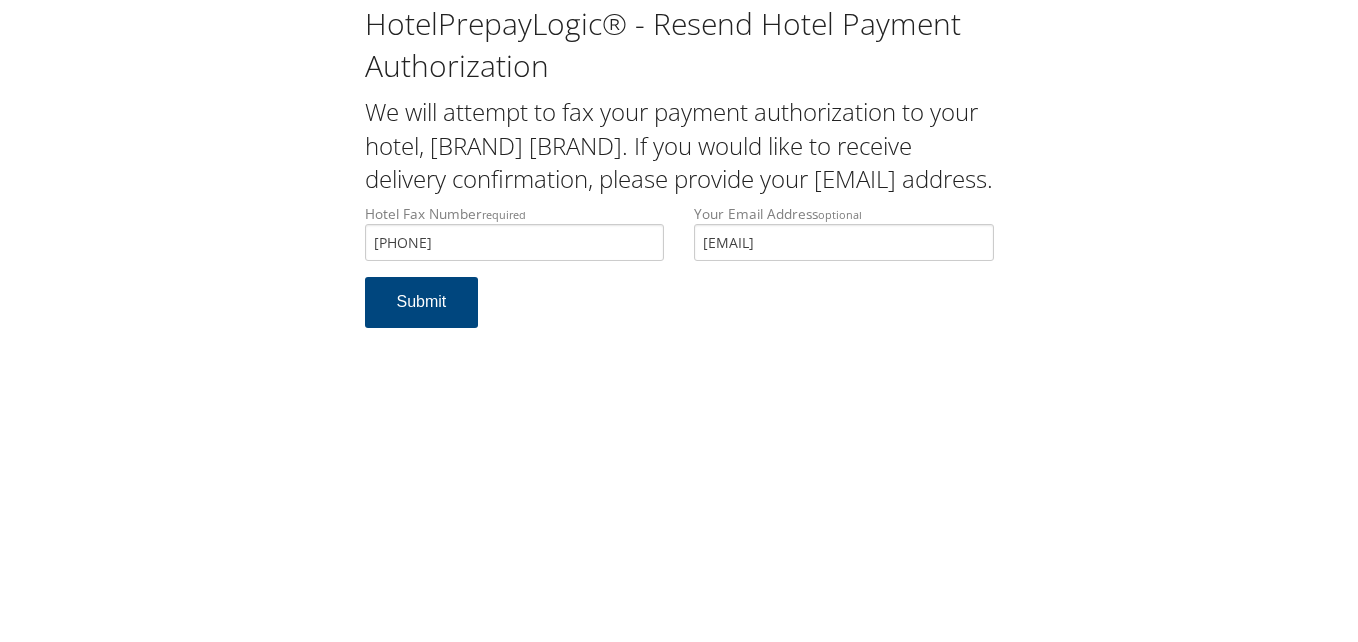scroll, scrollTop: 0, scrollLeft: 0, axis: both 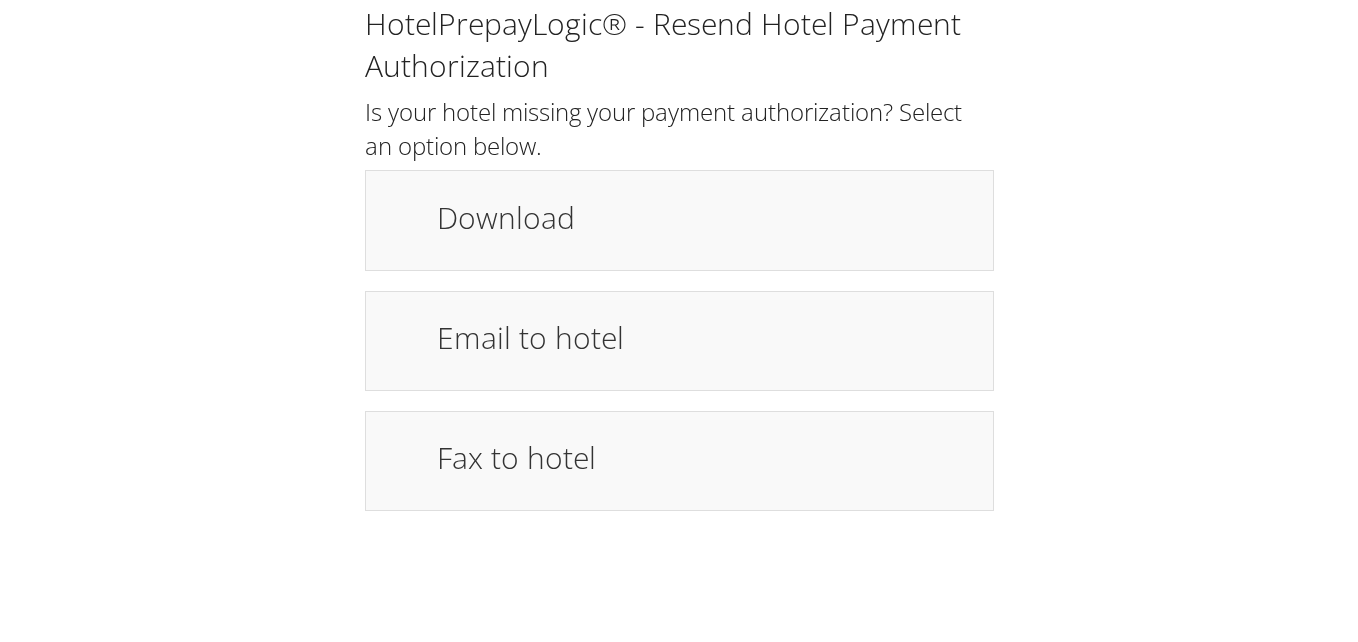 click on "HotelPrepayLogic® - Resend Hotel Payment Authorization
Is your hotel missing your payment authorization? Select an option below.
Download
Email to hotel
Fax to hotel
Resend" at bounding box center (679, 257) 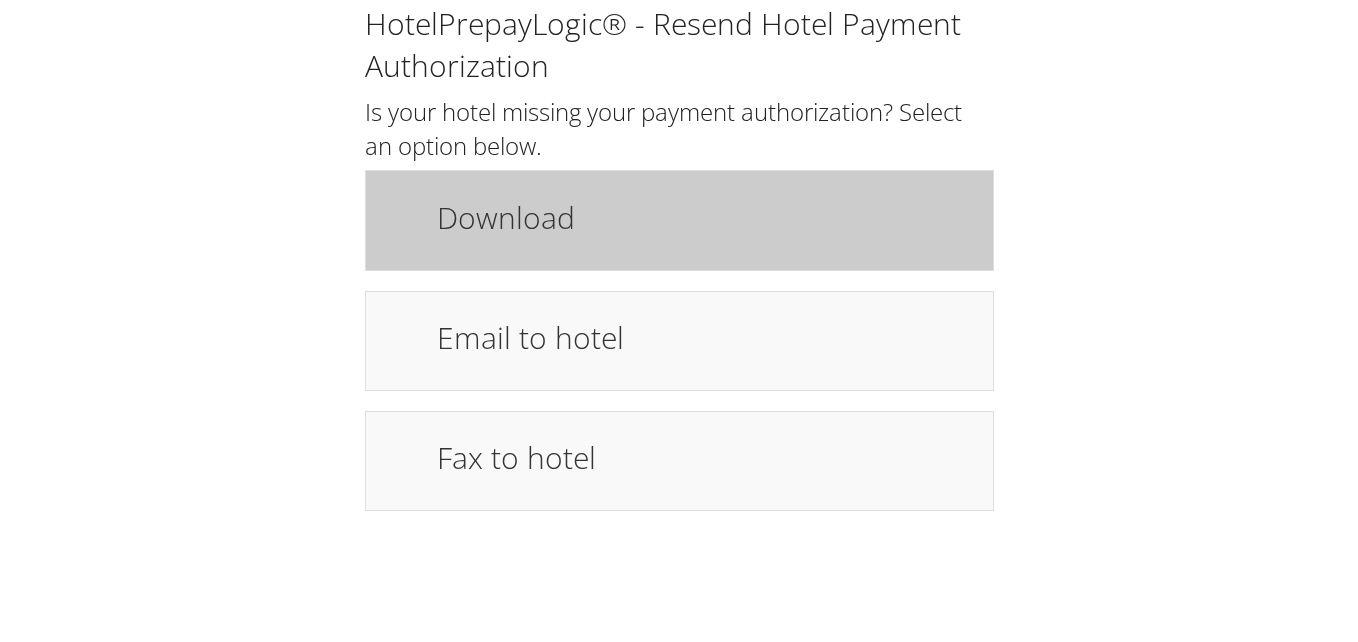 click on "Download" at bounding box center (679, 220) 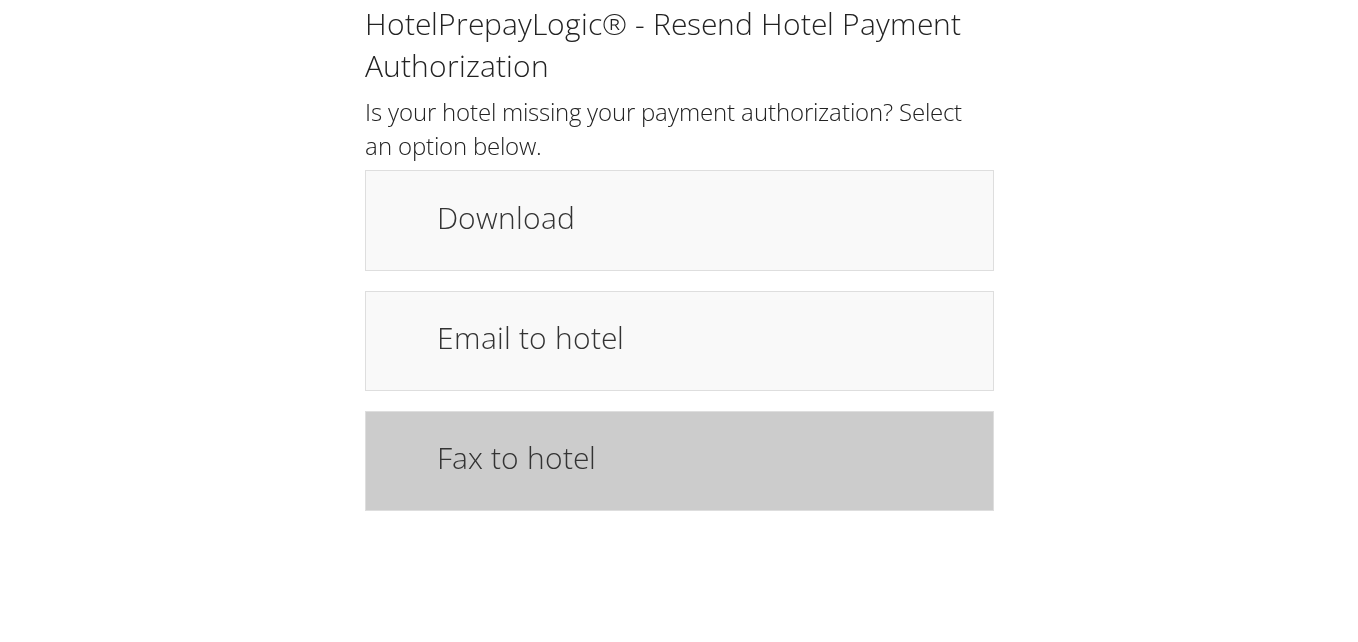 click on "Fax to [HOTEL]" at bounding box center [679, 461] 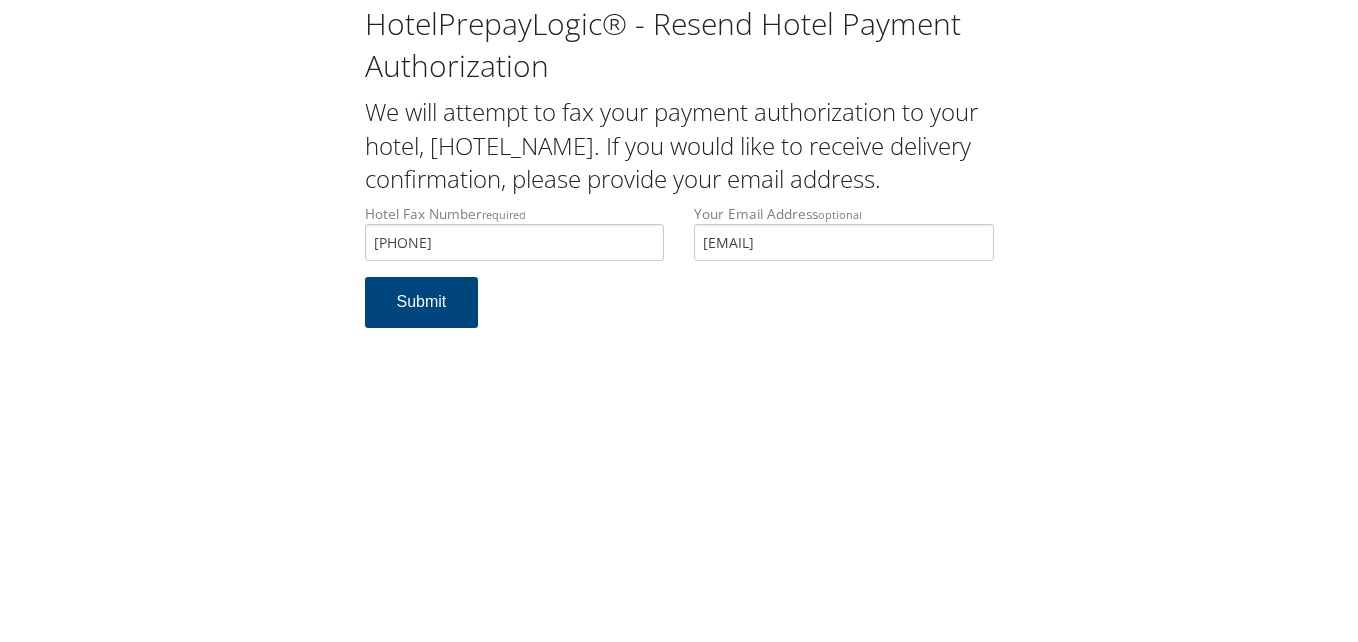 scroll, scrollTop: 0, scrollLeft: 0, axis: both 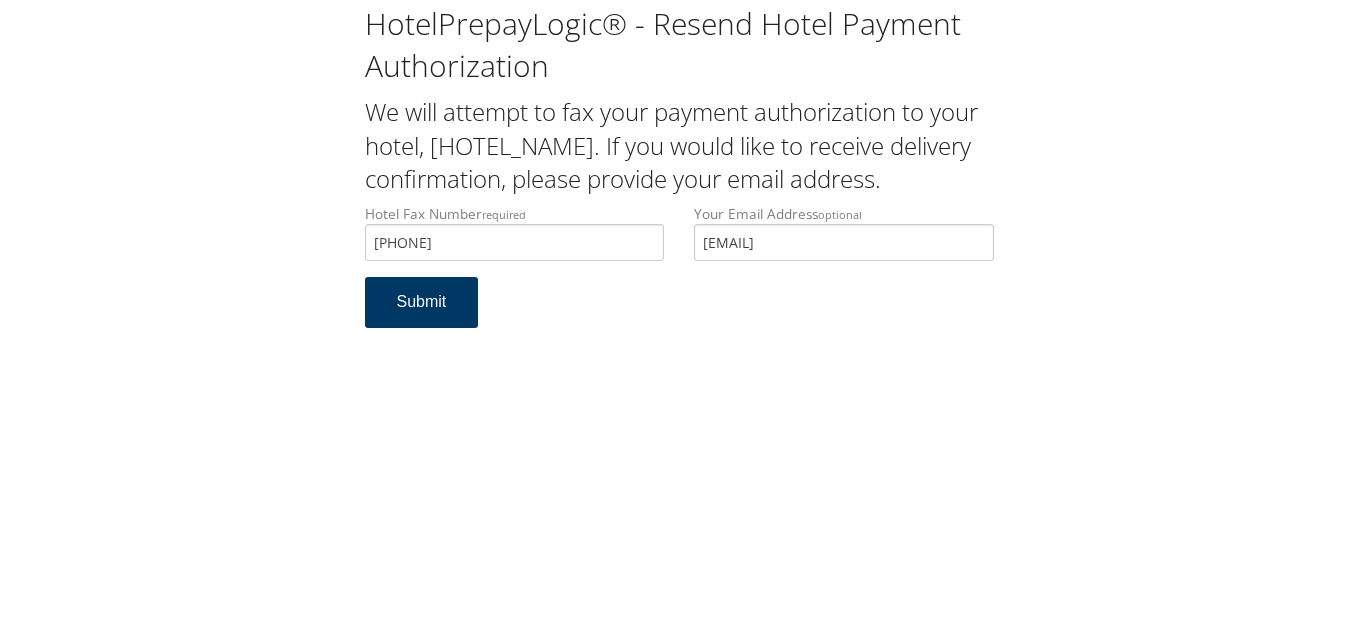 click on "Submit" at bounding box center (422, 302) 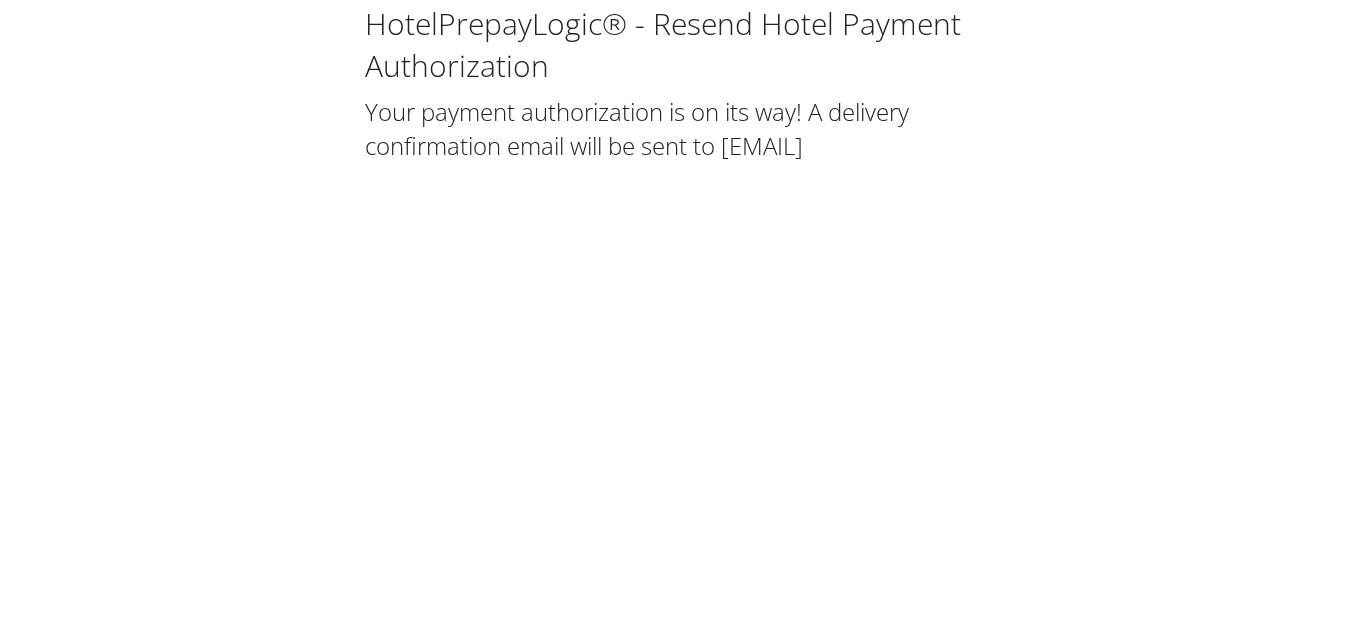 scroll, scrollTop: 0, scrollLeft: 0, axis: both 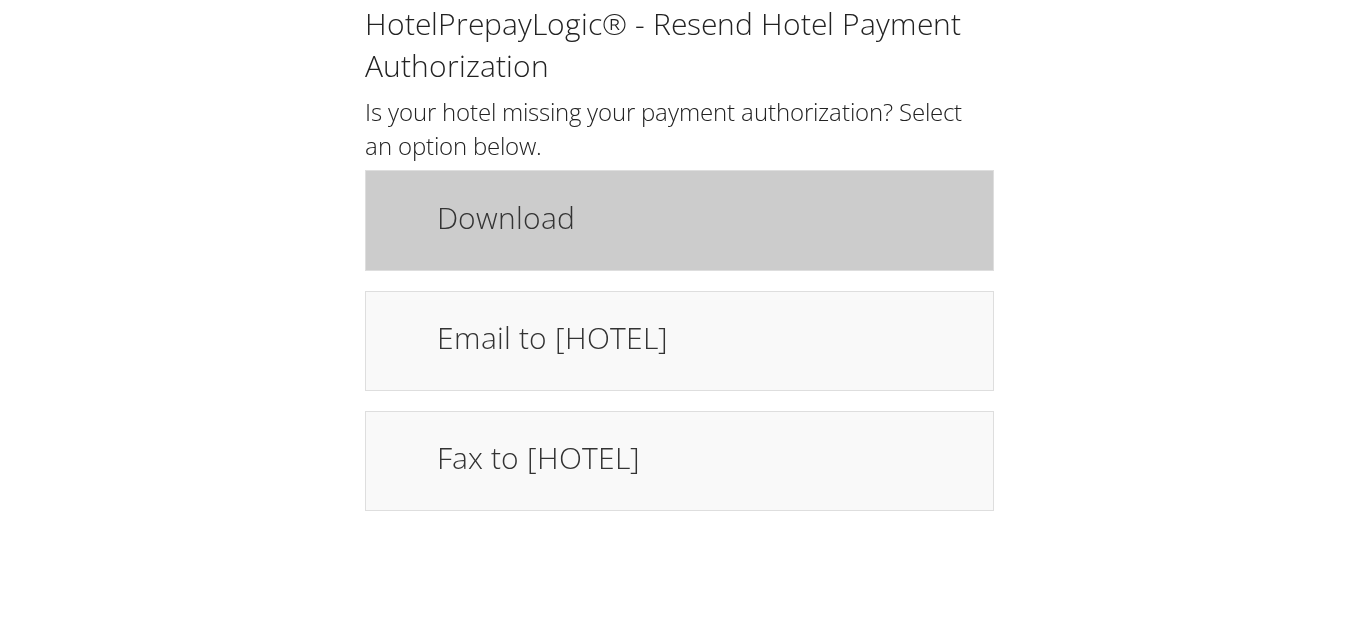 click on "Download" at bounding box center (679, 220) 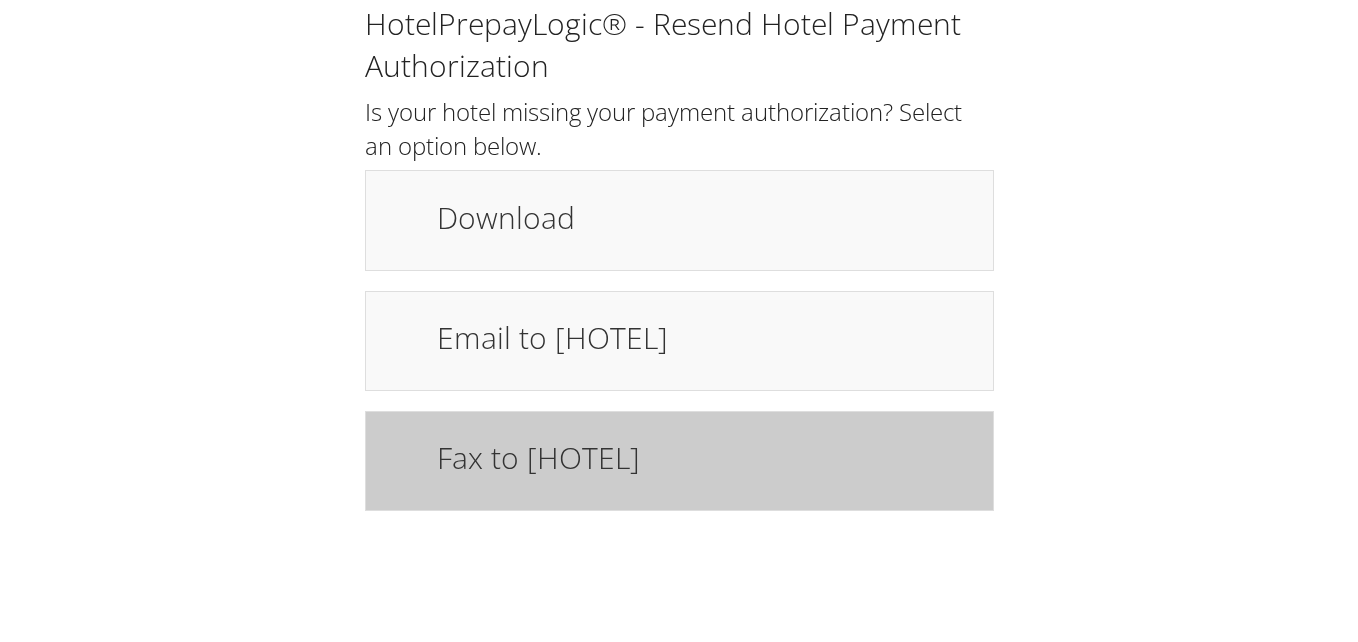 click on "Fax to [HOTEL]" at bounding box center (705, 461) 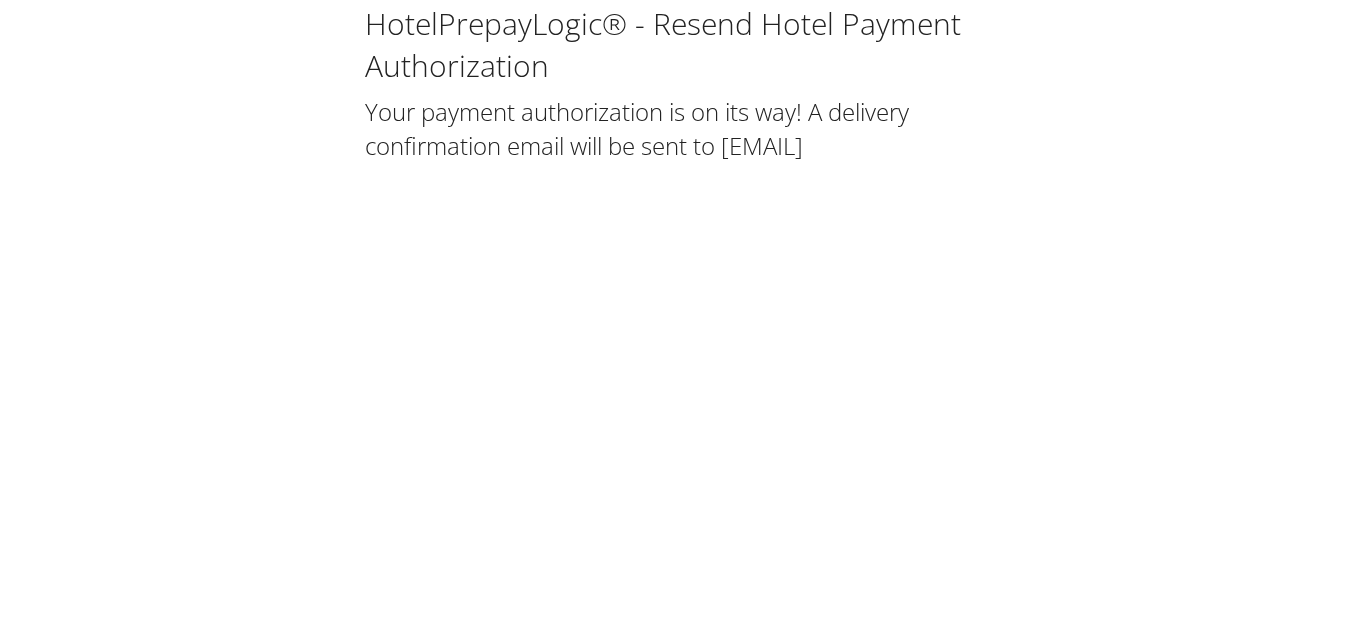 scroll, scrollTop: 0, scrollLeft: 0, axis: both 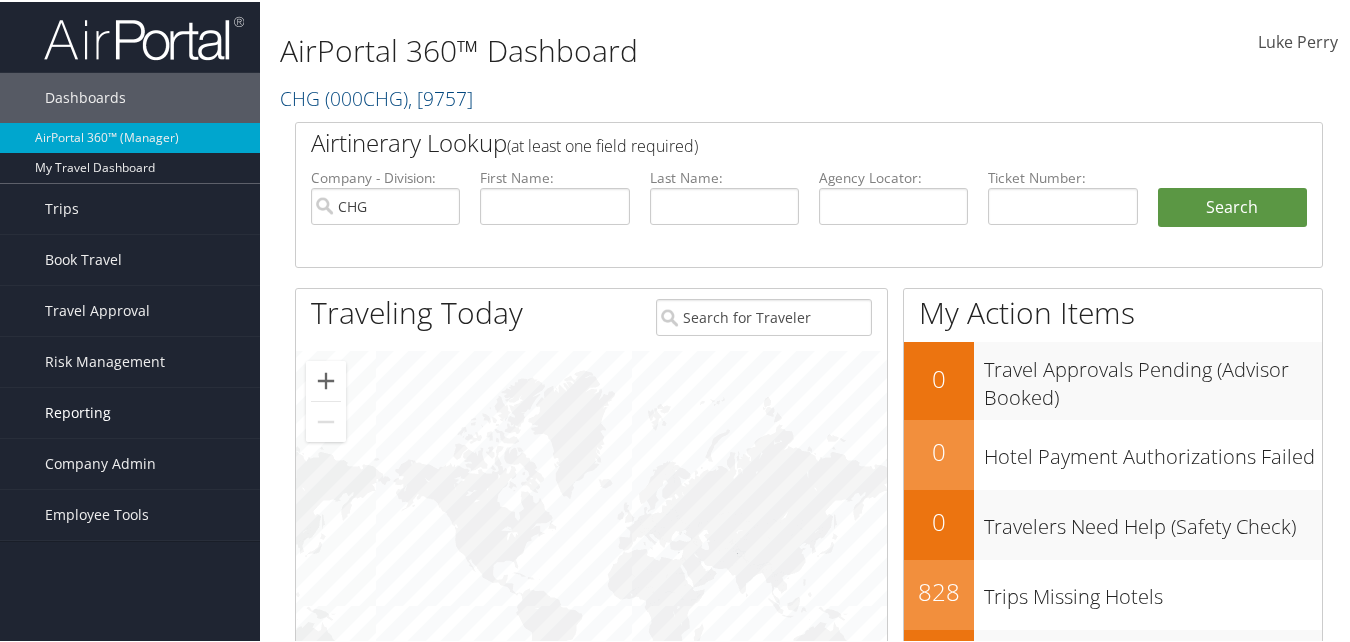 click on "Reporting" at bounding box center (78, 411) 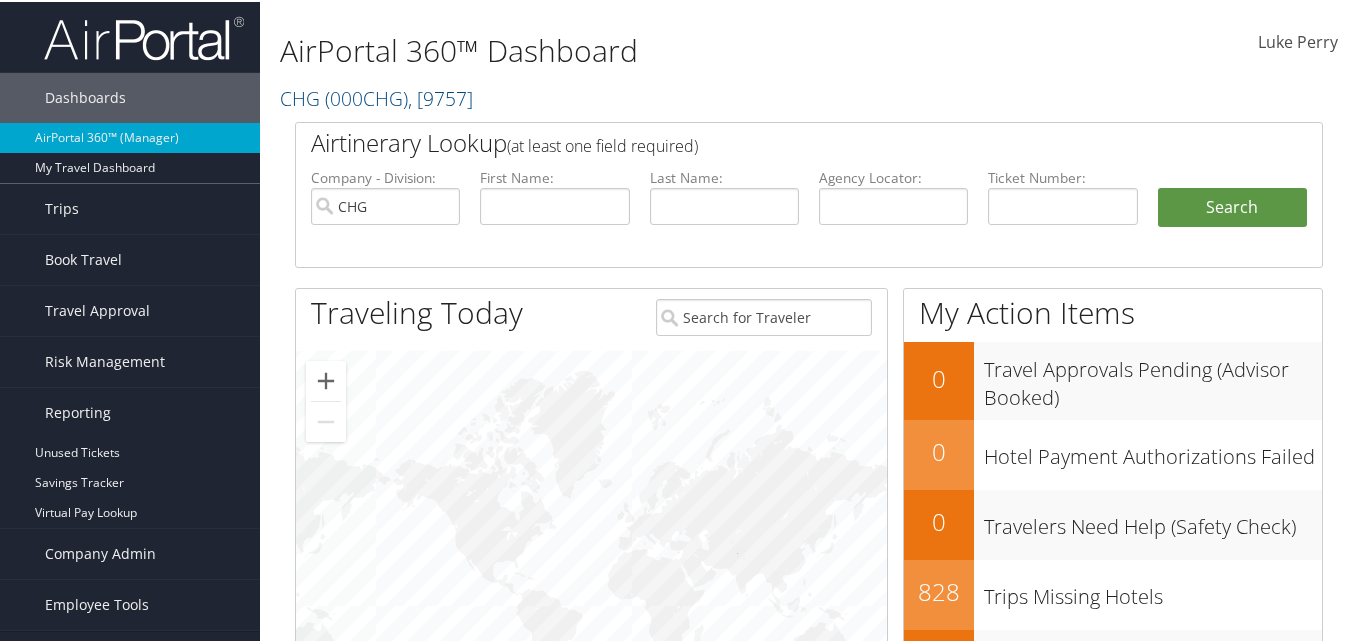 drag, startPoint x: 98, startPoint y: 502, endPoint x: 319, endPoint y: 399, distance: 243.8237 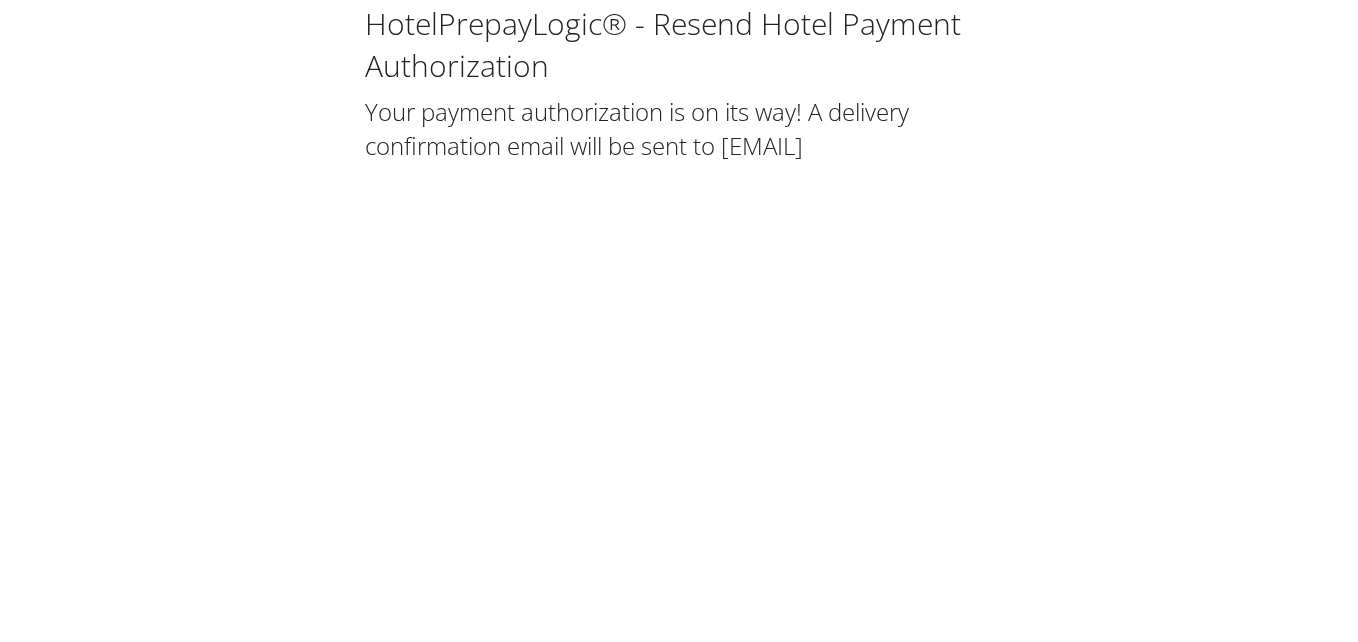 scroll, scrollTop: 0, scrollLeft: 0, axis: both 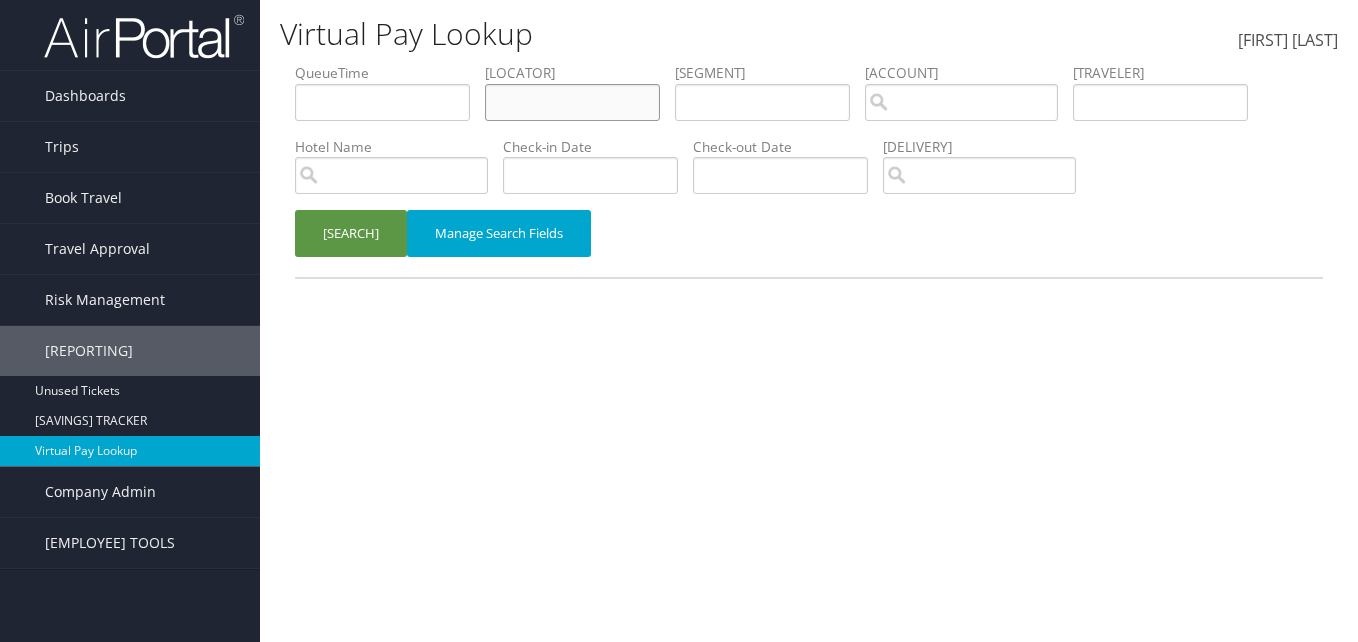 click at bounding box center (382, 102) 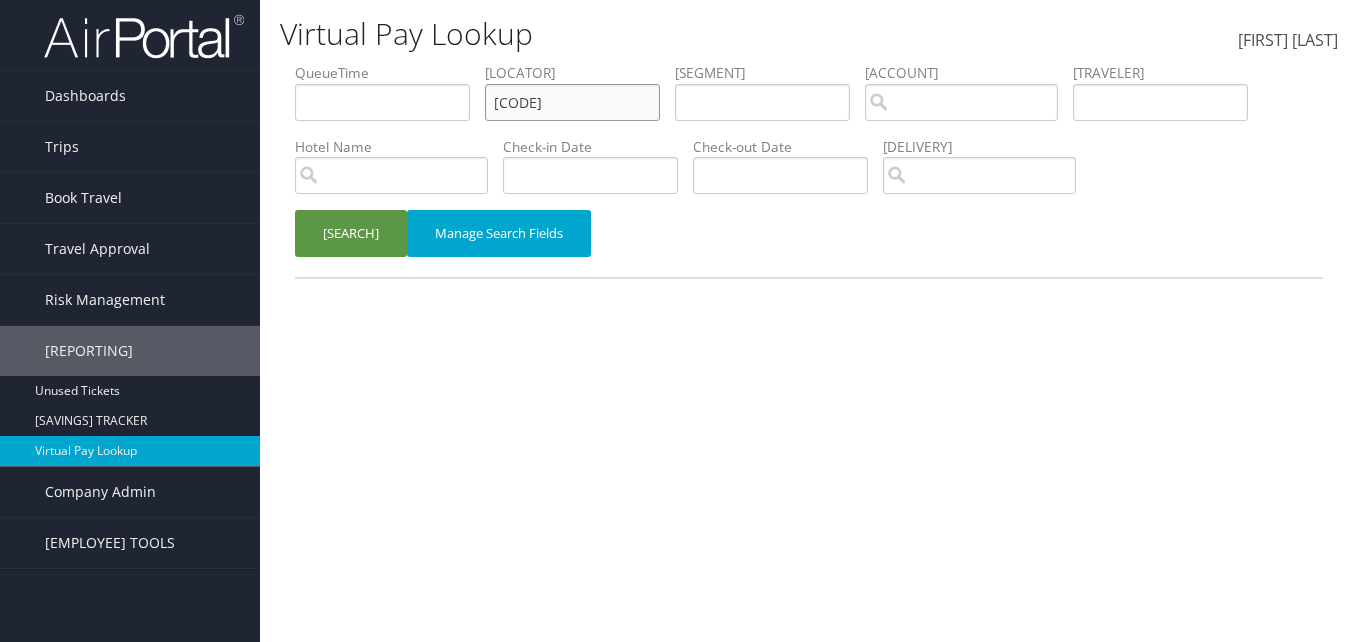 click on "CGAQYG" at bounding box center (382, 102) 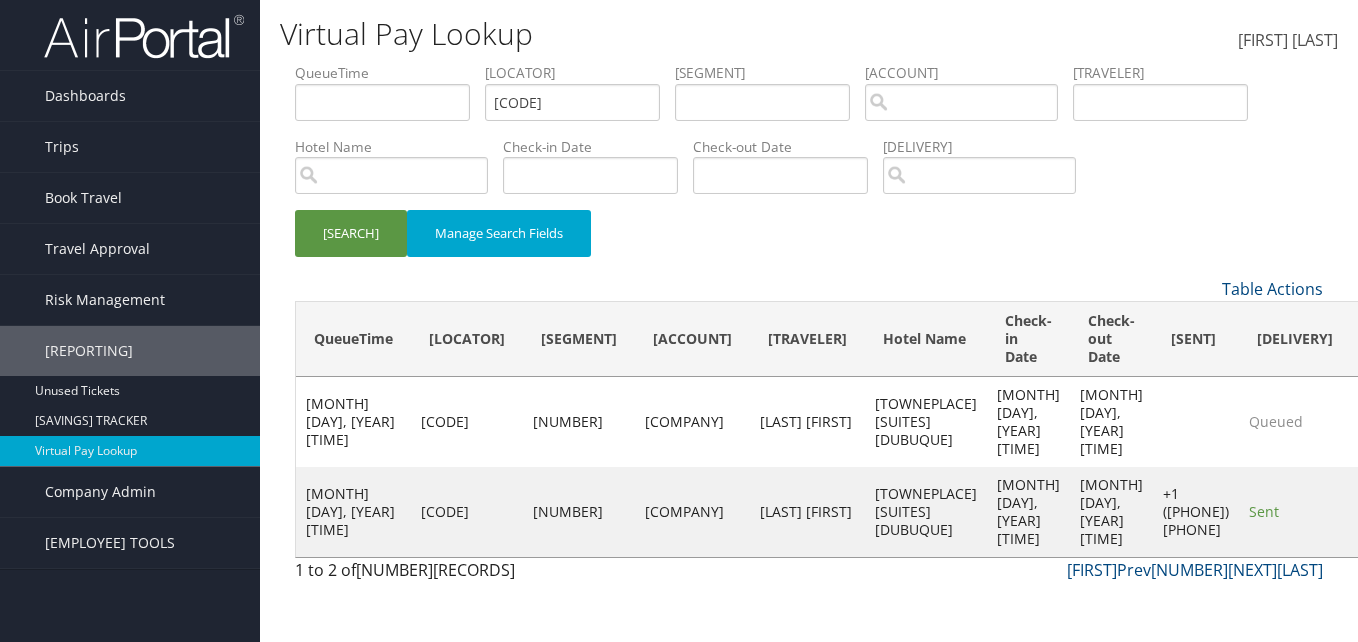 click on "Actions" at bounding box center (1396, 511) 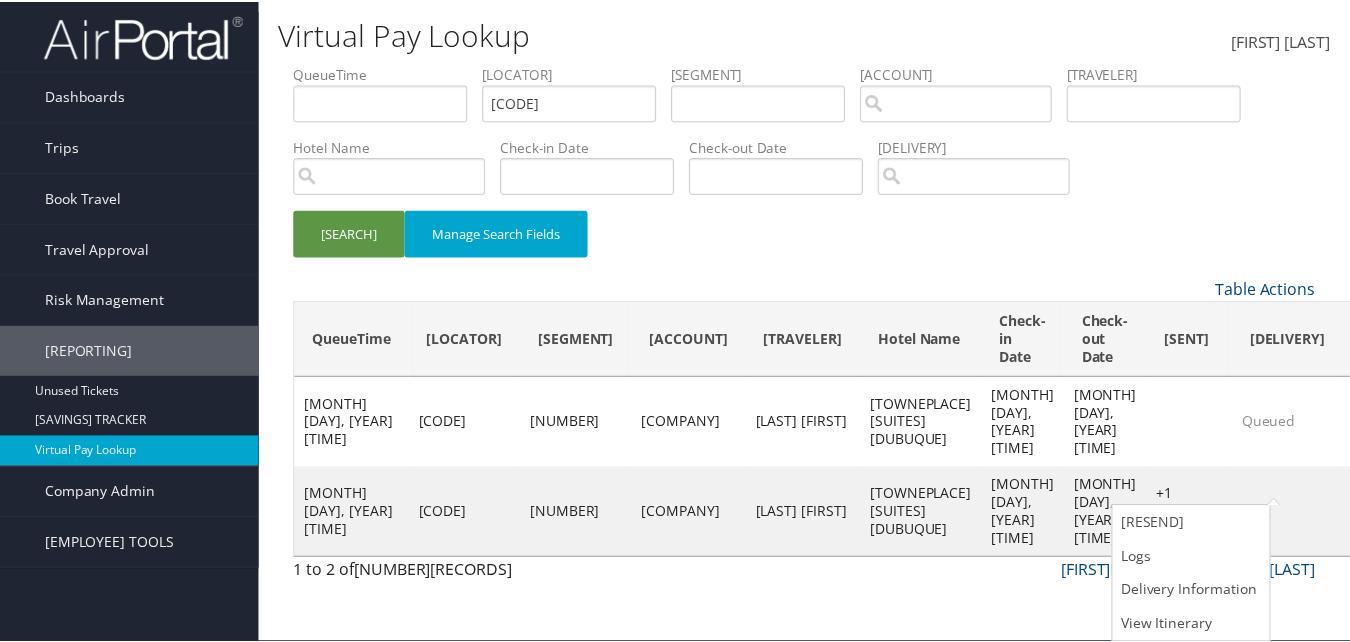 scroll, scrollTop: 1, scrollLeft: 0, axis: vertical 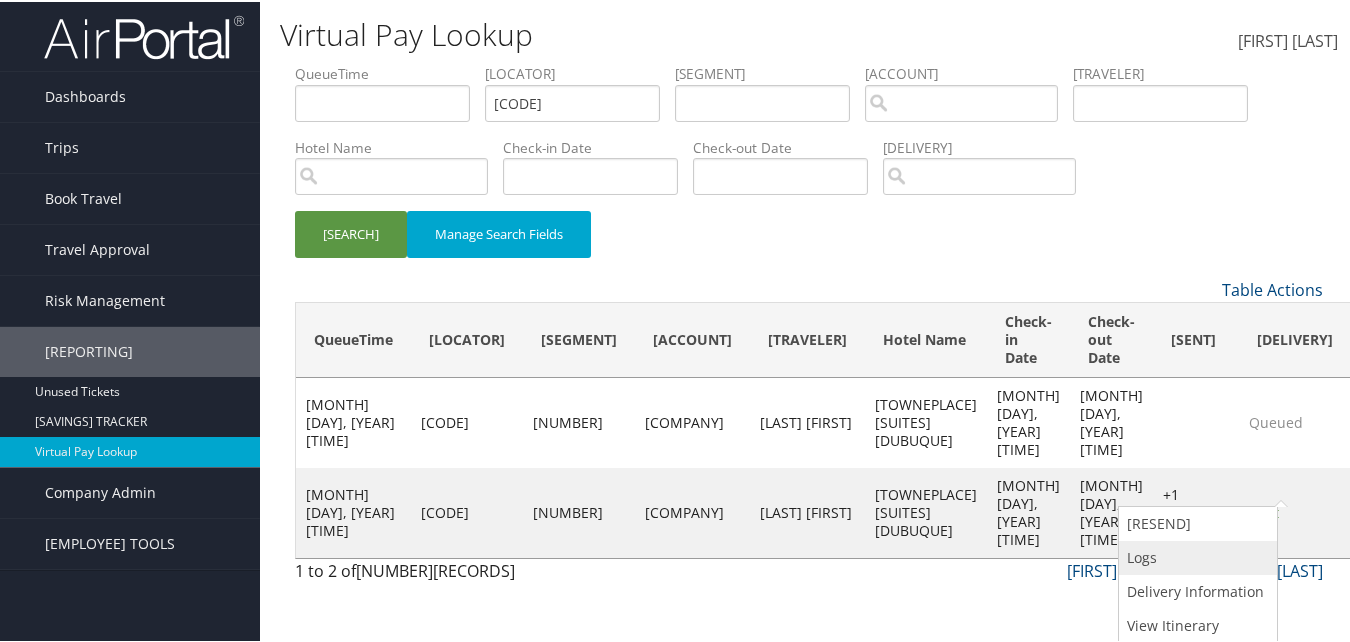click on "Logs" at bounding box center [1195, 556] 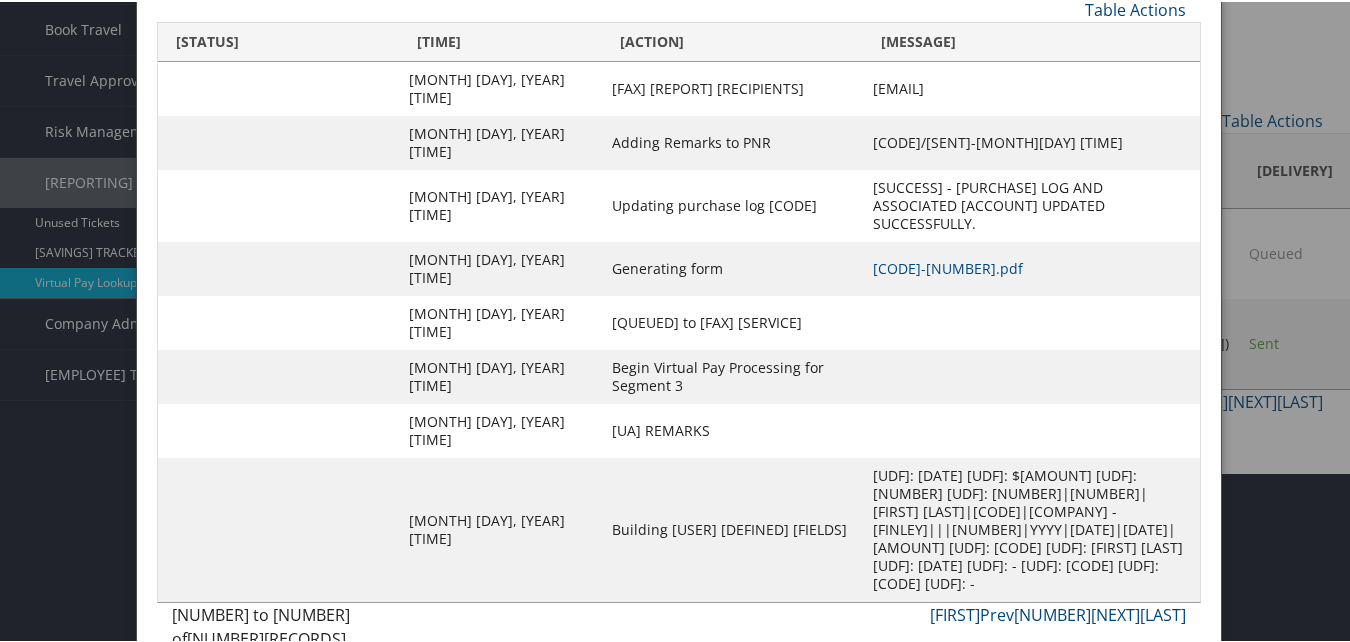 scroll, scrollTop: 172, scrollLeft: 0, axis: vertical 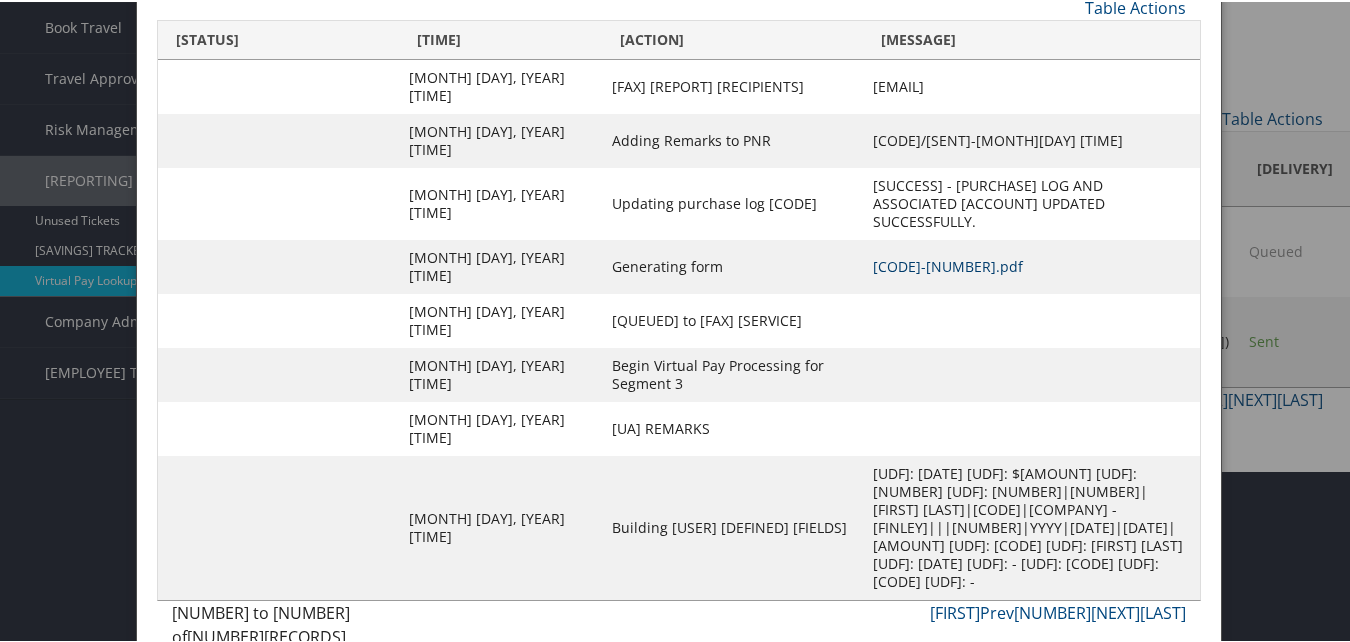 click on "CGAQYG-S3_1751256300589.pdf" at bounding box center (948, 264) 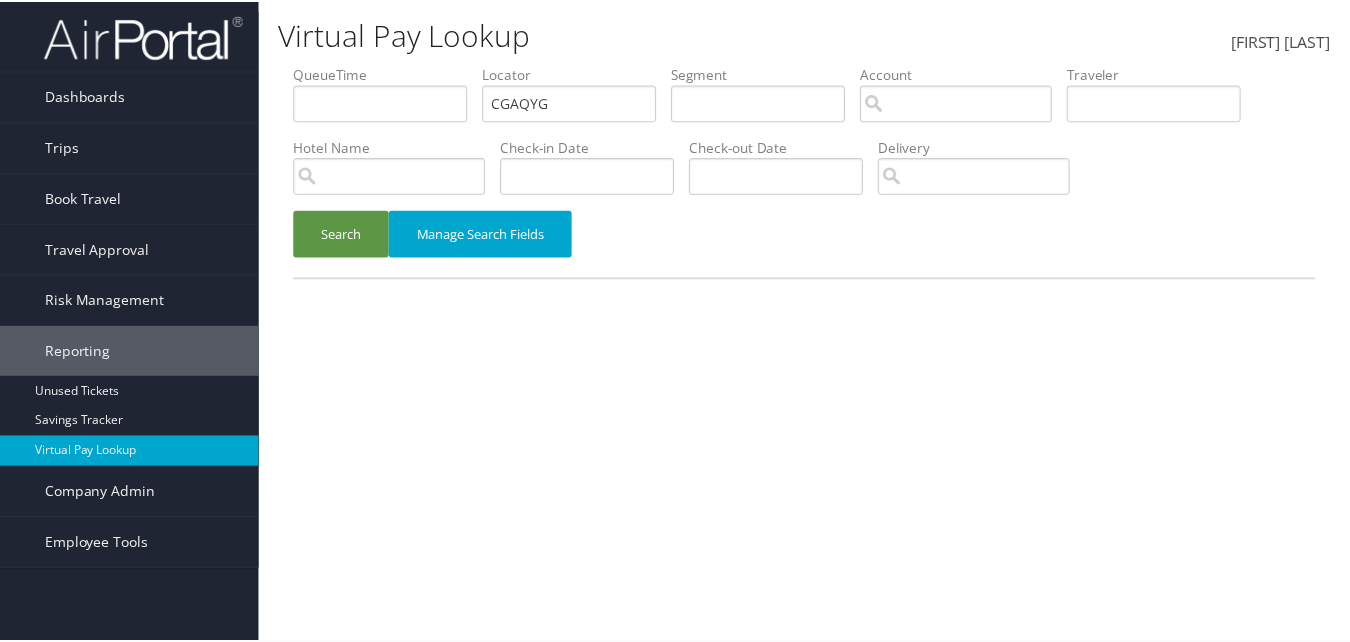 scroll, scrollTop: 0, scrollLeft: 0, axis: both 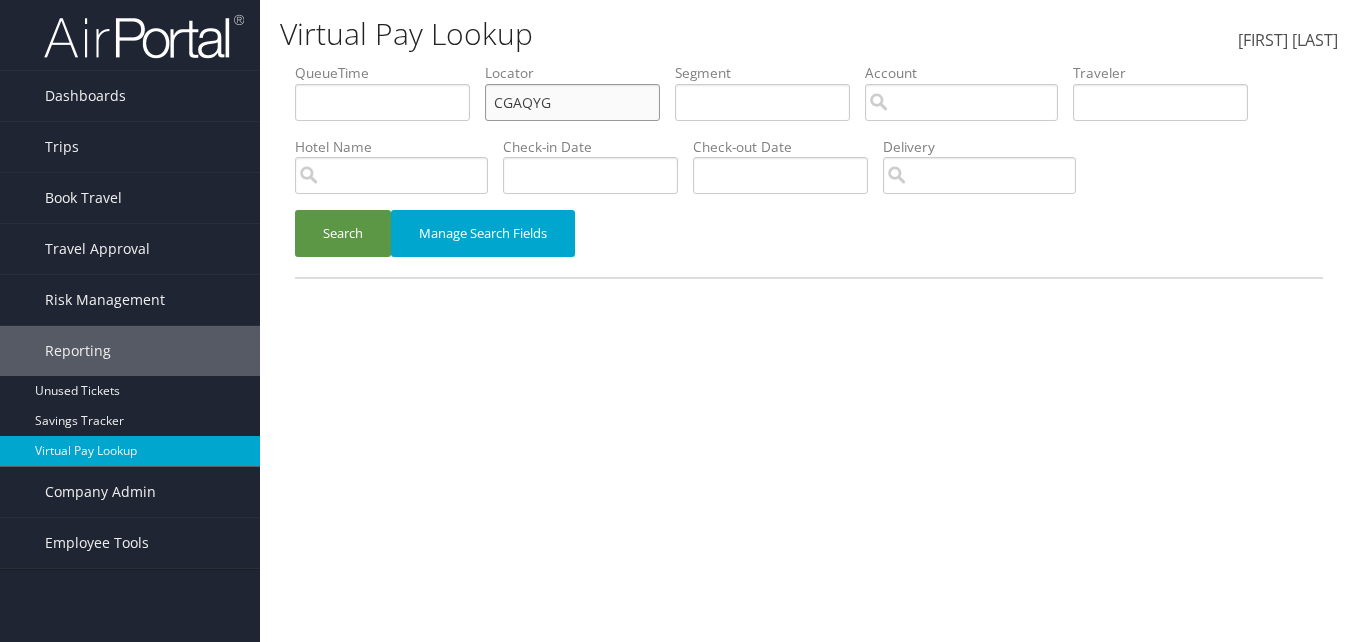 drag, startPoint x: 566, startPoint y: 112, endPoint x: 322, endPoint y: 77, distance: 246.49747 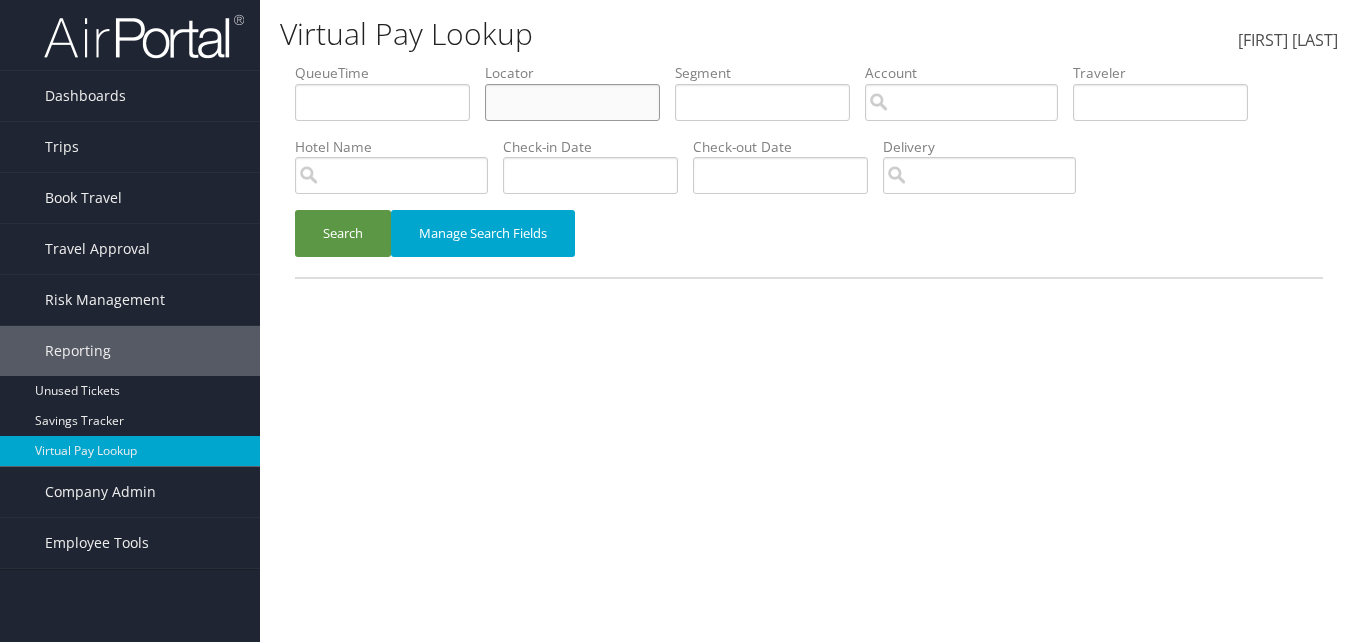 click at bounding box center [382, 102] 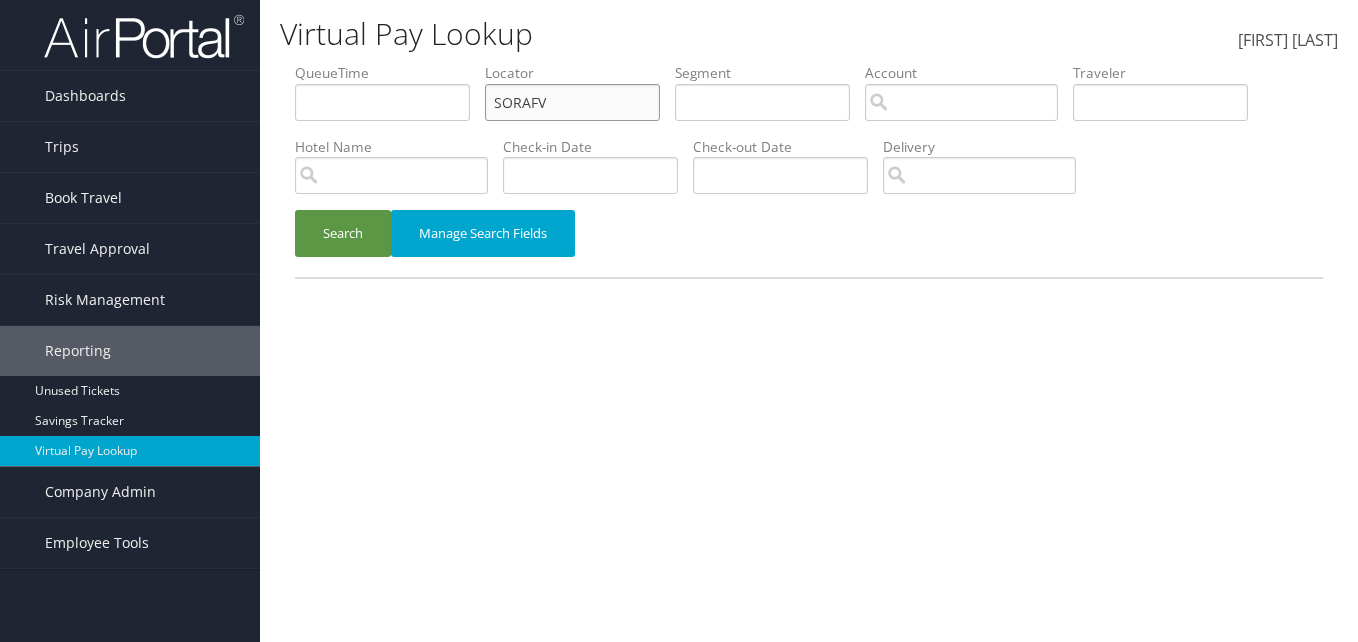 drag, startPoint x: 537, startPoint y: 107, endPoint x: 524, endPoint y: 109, distance: 13.152946 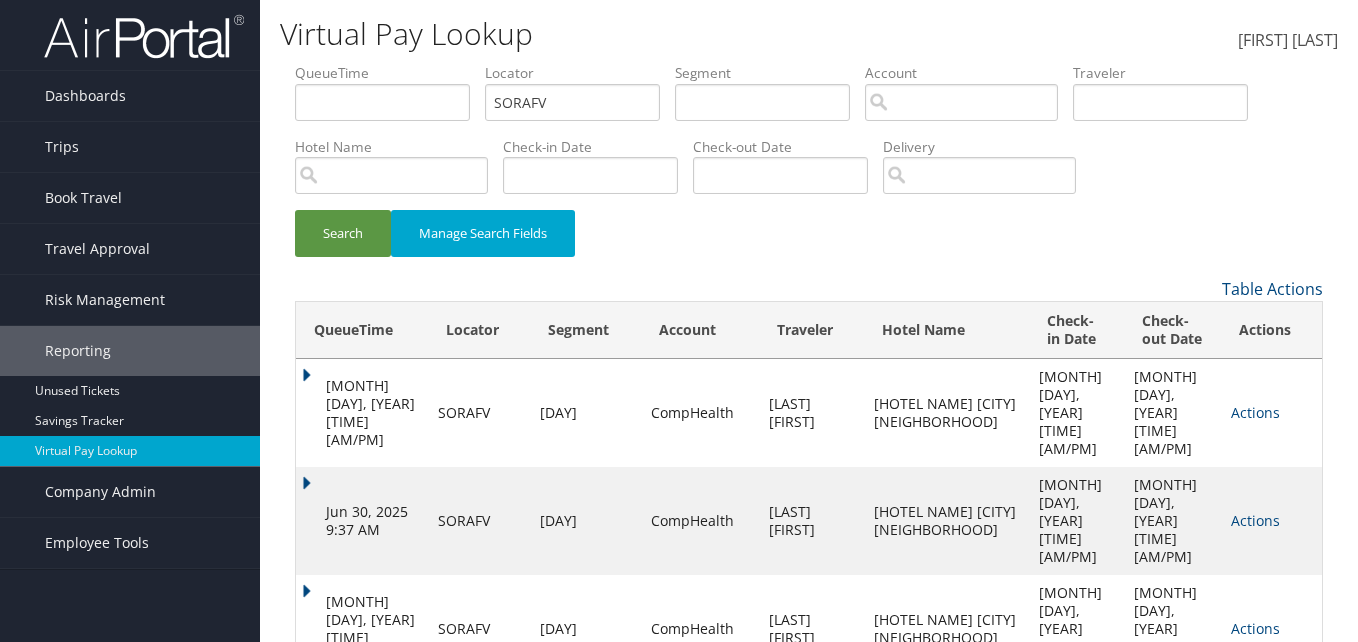 click on "Jun 28, 2025 12:06 AM" at bounding box center [362, 413] 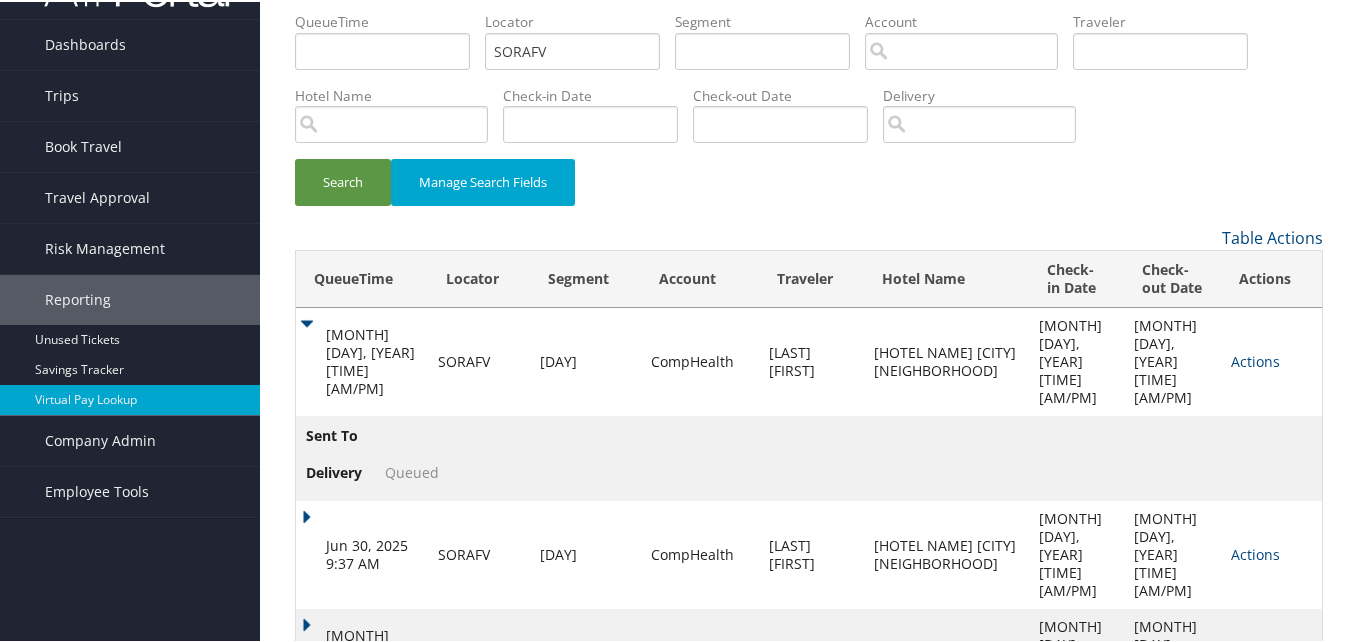 click on "Jun 30, 2025 9:37 AM" at bounding box center (362, 553) 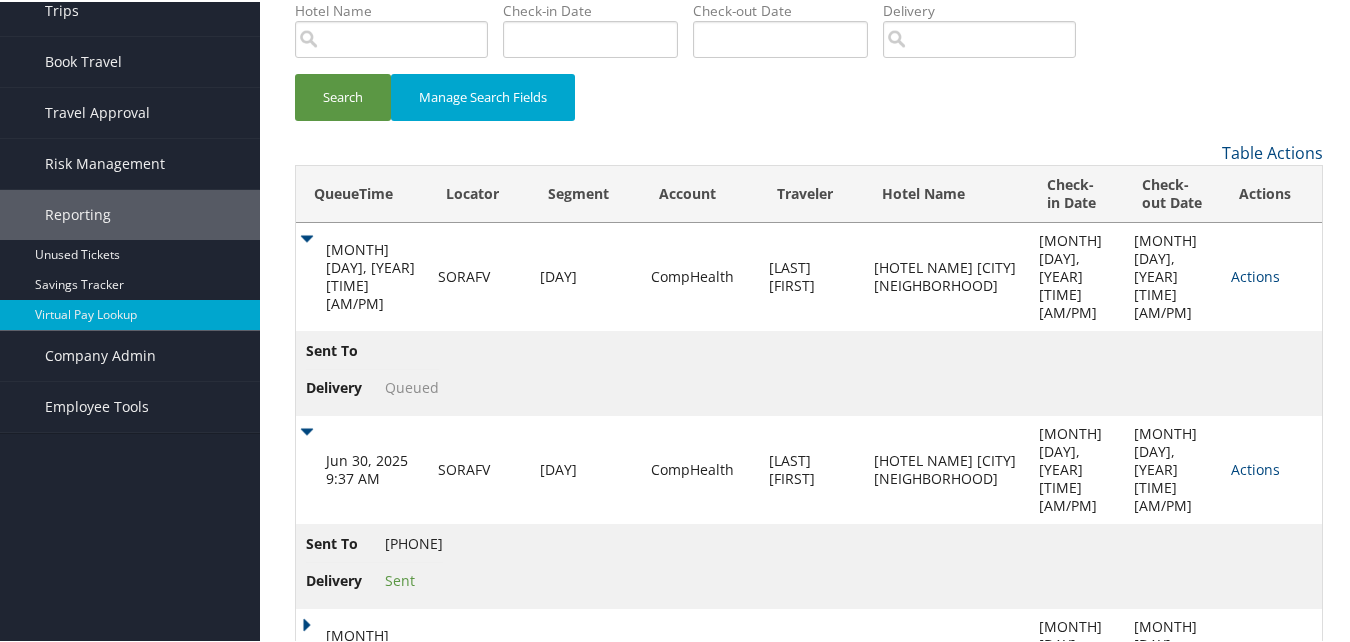 click on "Jul 1, 2025 12:53 AM" at bounding box center (362, 468) 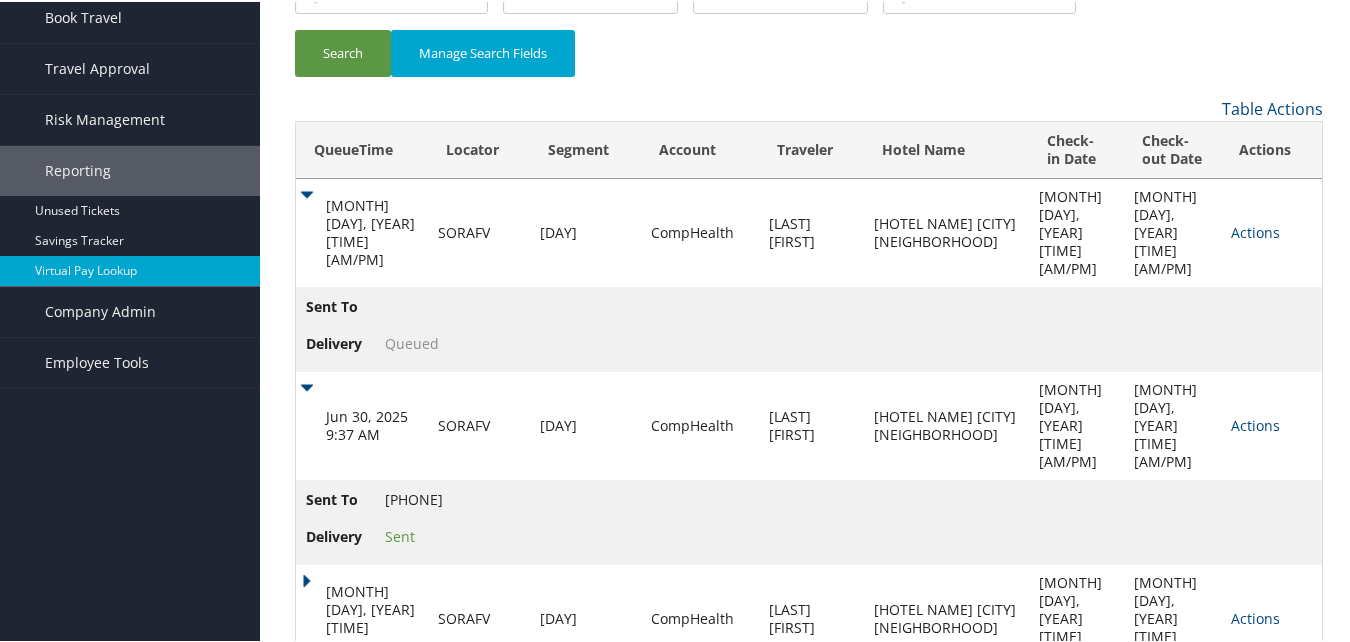 scroll, scrollTop: 222, scrollLeft: 0, axis: vertical 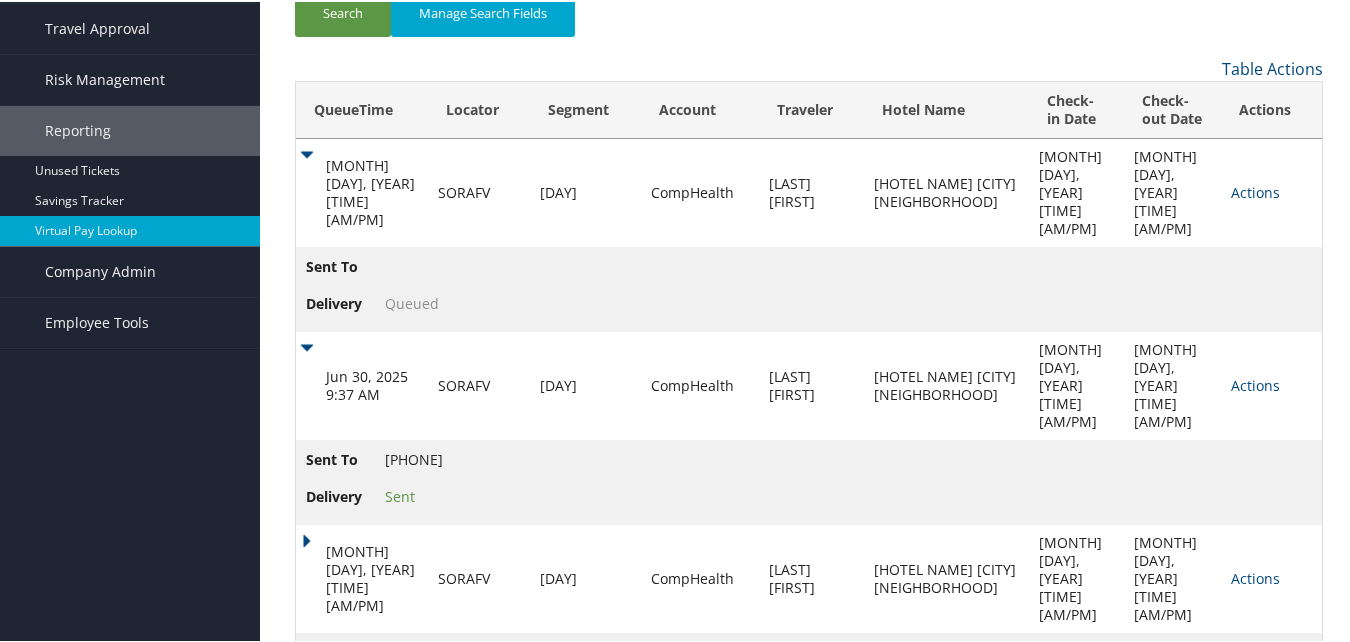 click on "Jul 1, 2025 12:51 AM" at bounding box center (362, 191) 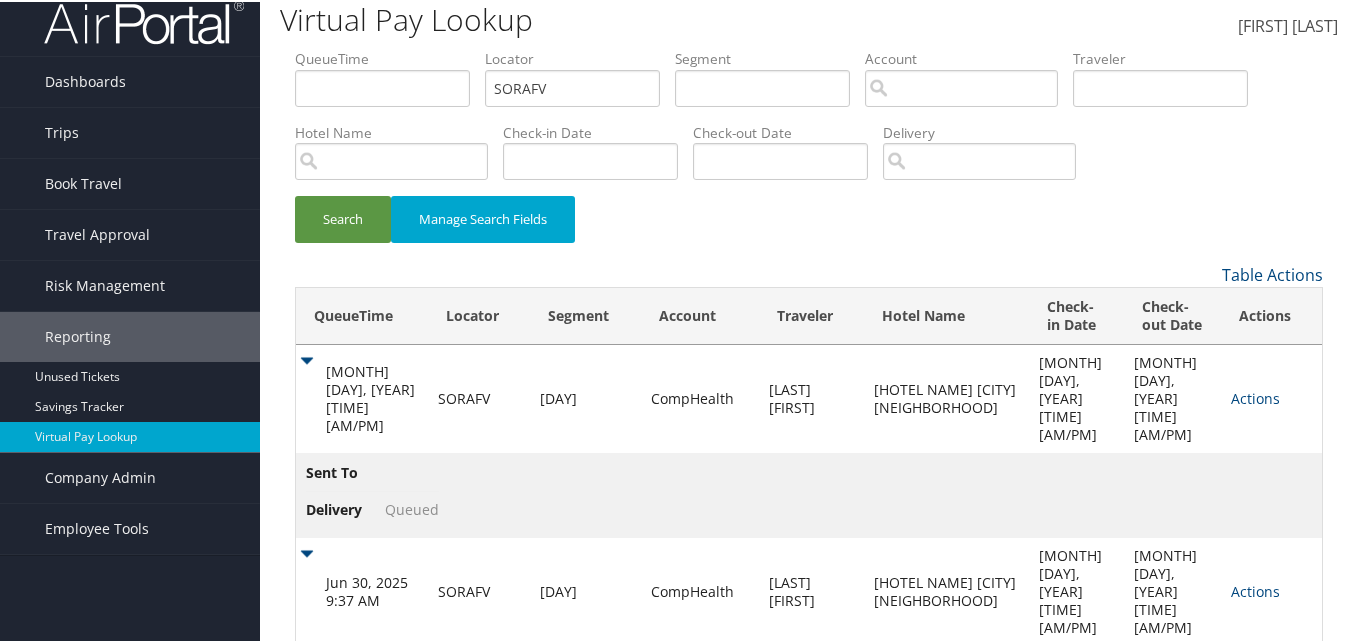 scroll, scrollTop: 0, scrollLeft: 0, axis: both 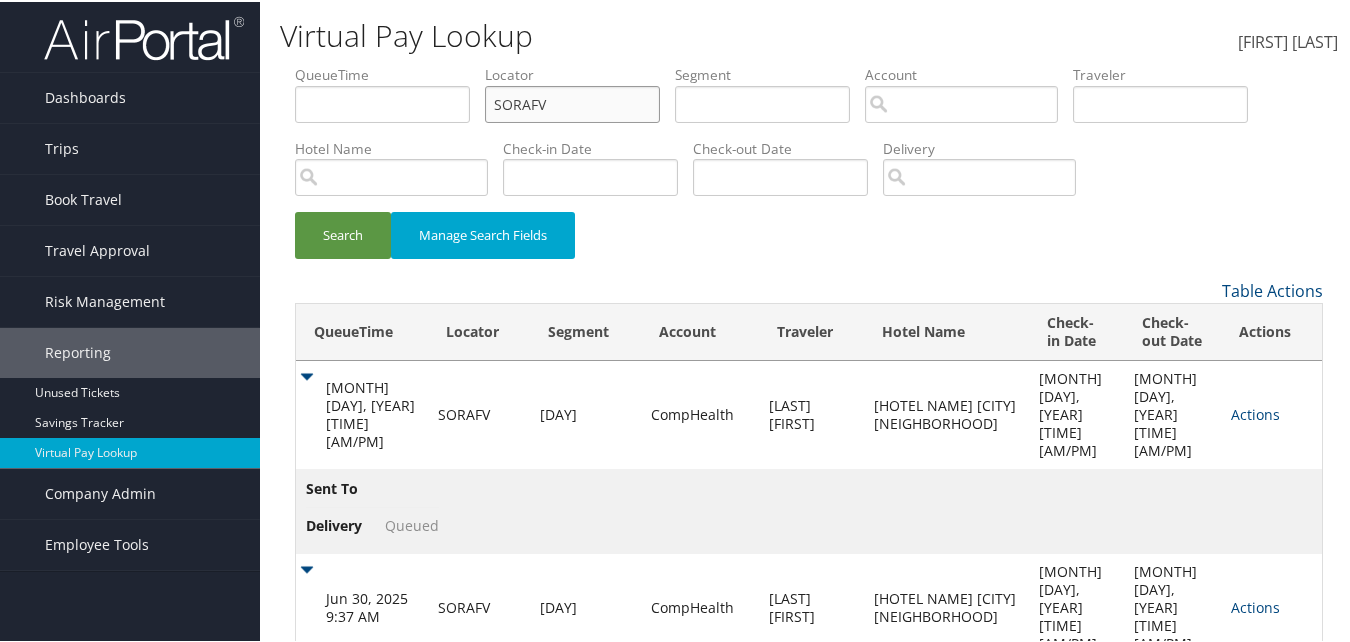drag, startPoint x: 557, startPoint y: 98, endPoint x: 290, endPoint y: 75, distance: 267.9888 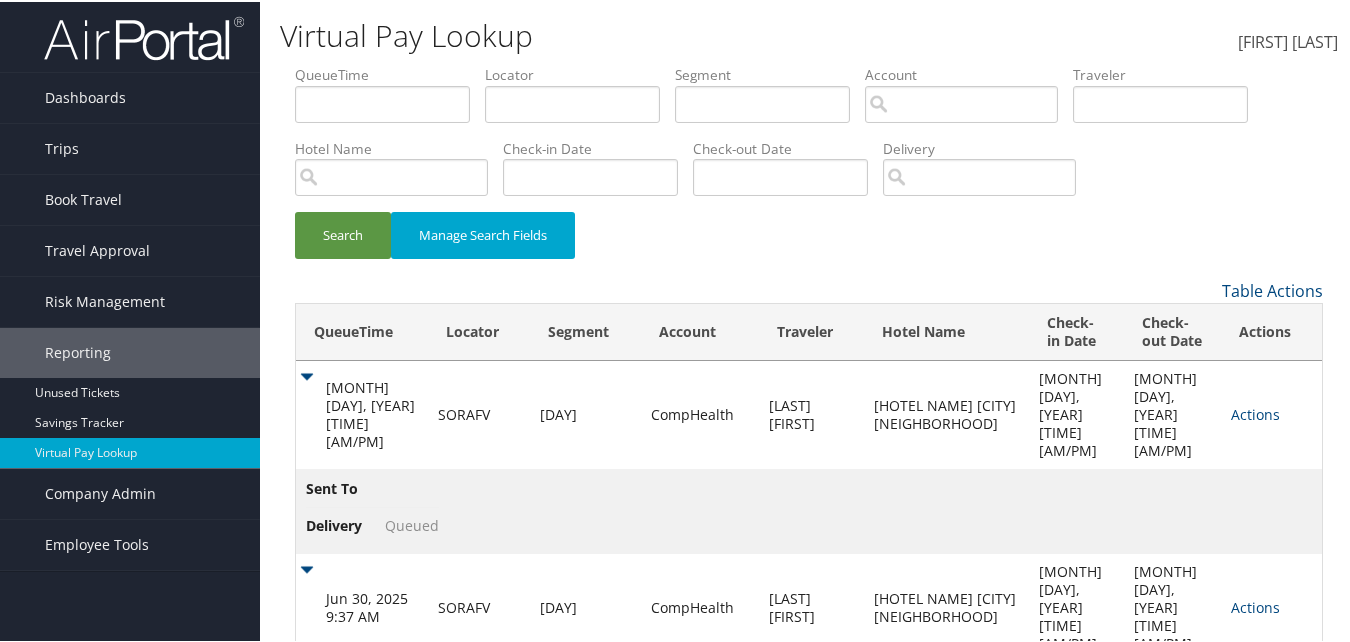 click on "Locator" at bounding box center [580, 99] 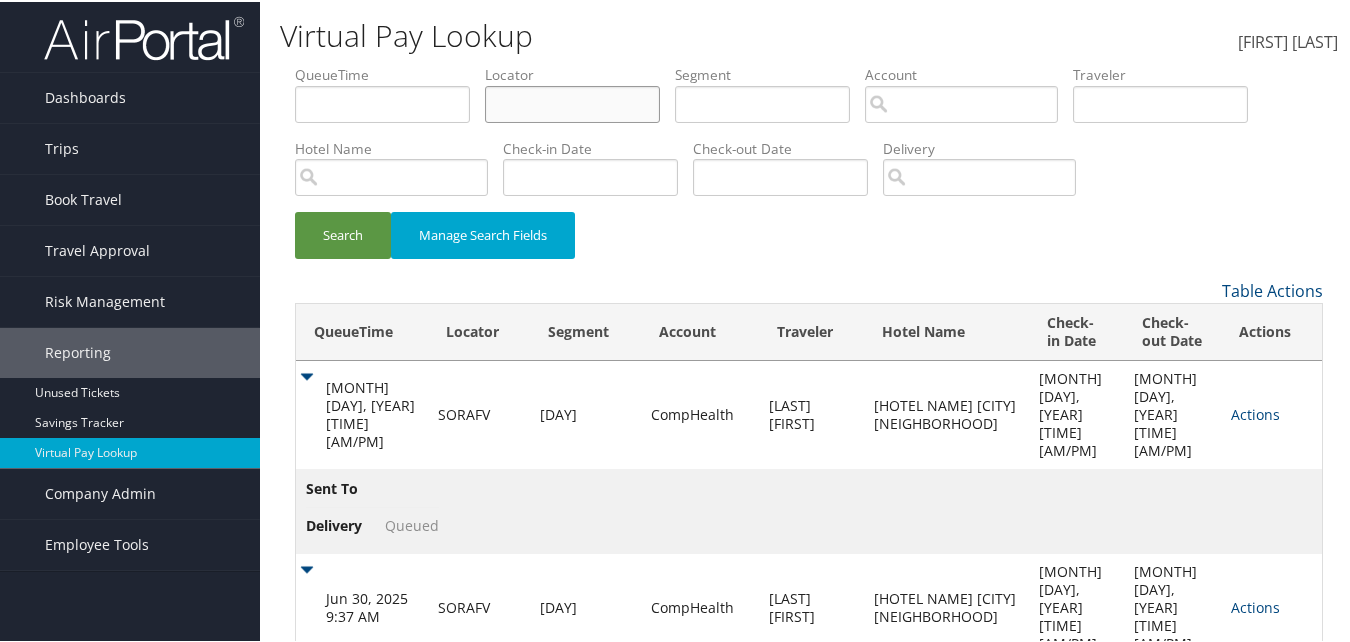 click at bounding box center (382, 102) 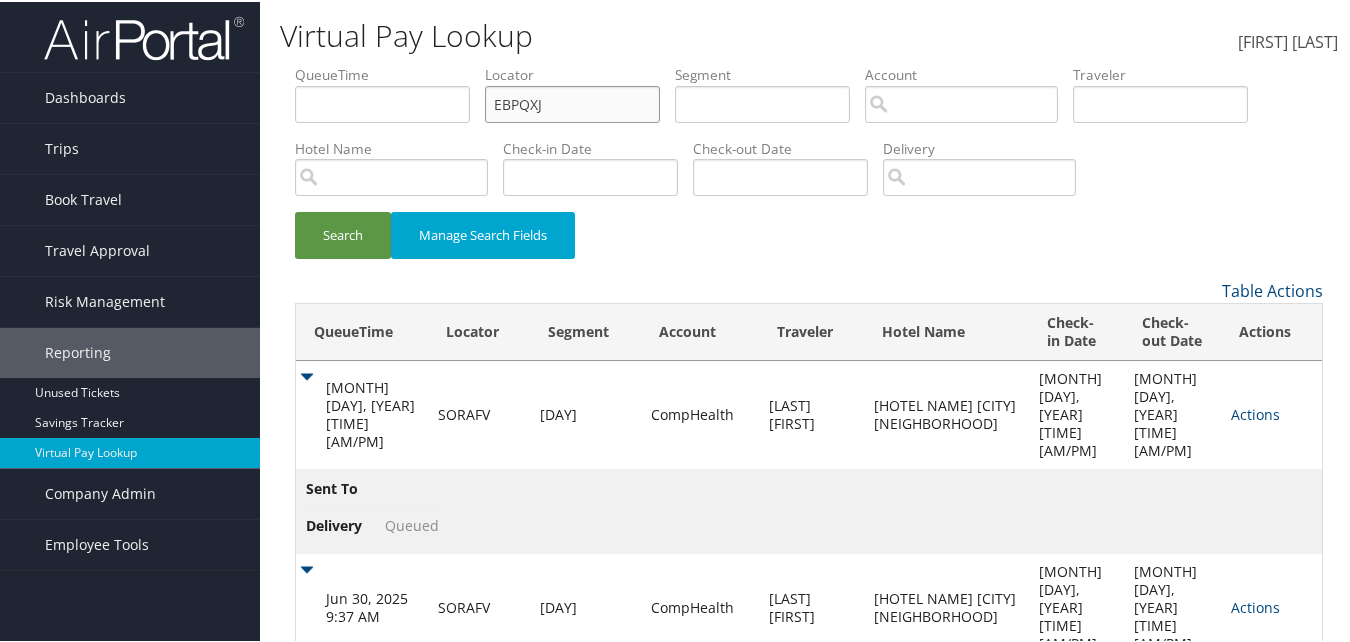 click on "EBPQXJ" at bounding box center [382, 102] 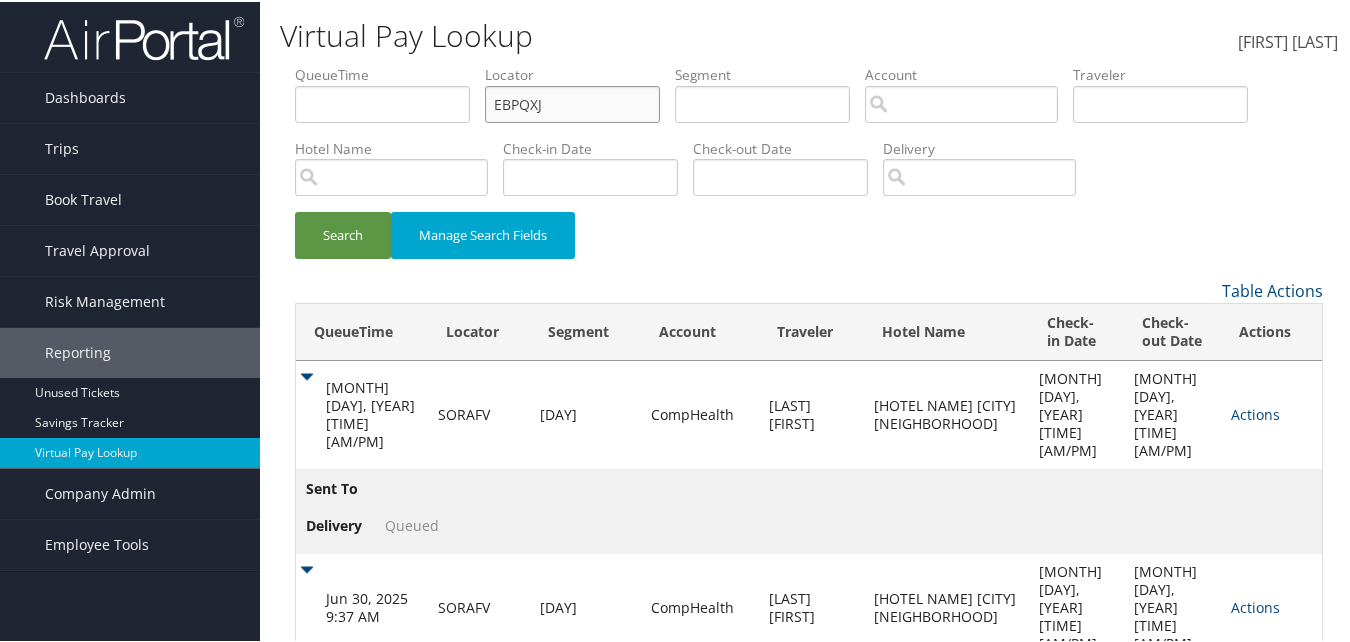 type on "EBPQXJ" 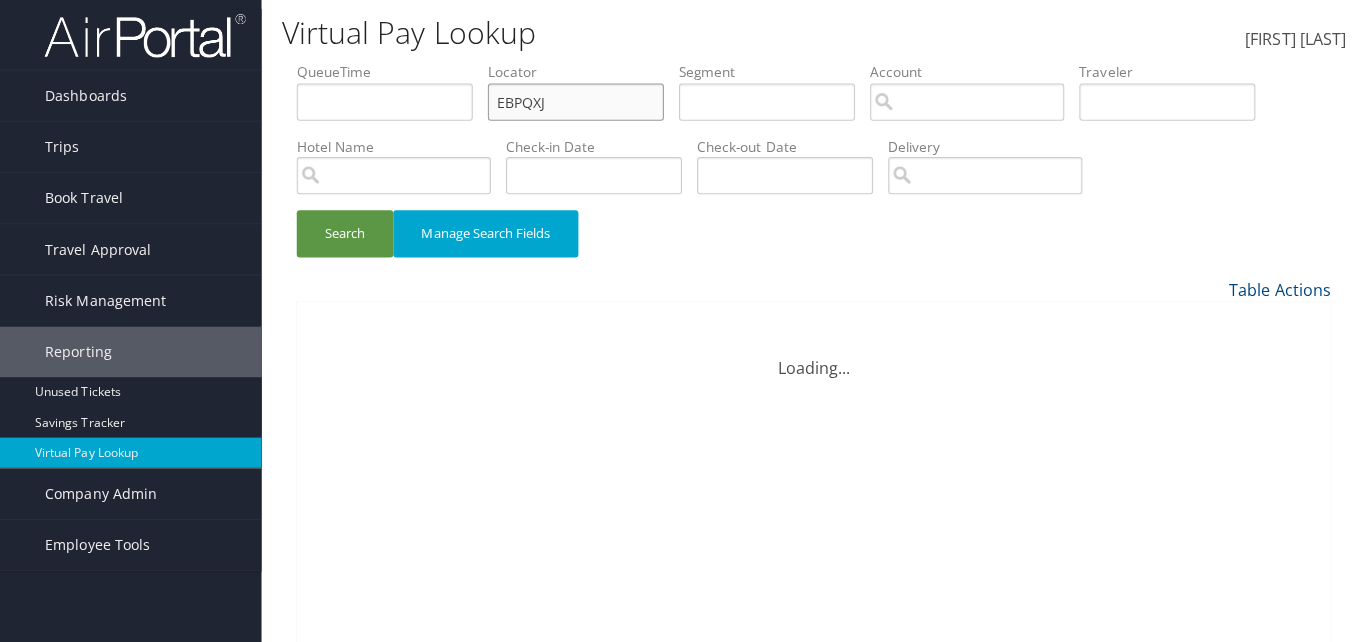 scroll, scrollTop: 0, scrollLeft: 0, axis: both 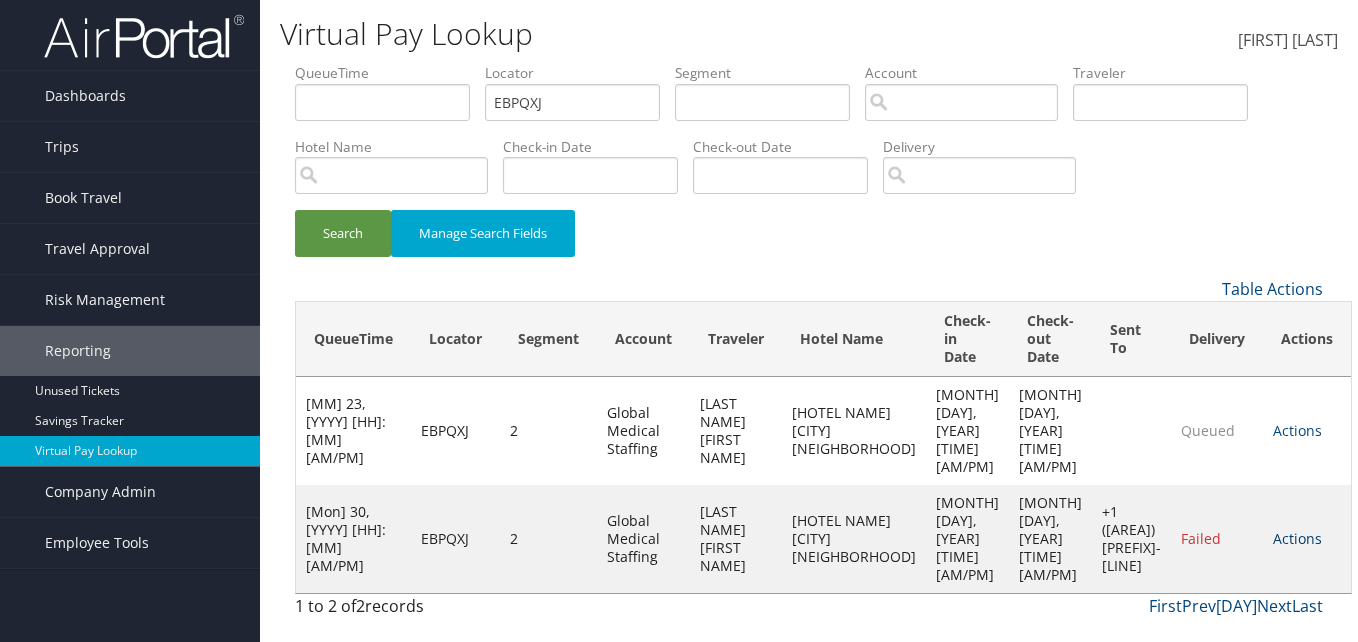click on "Actions" at bounding box center [1297, 538] 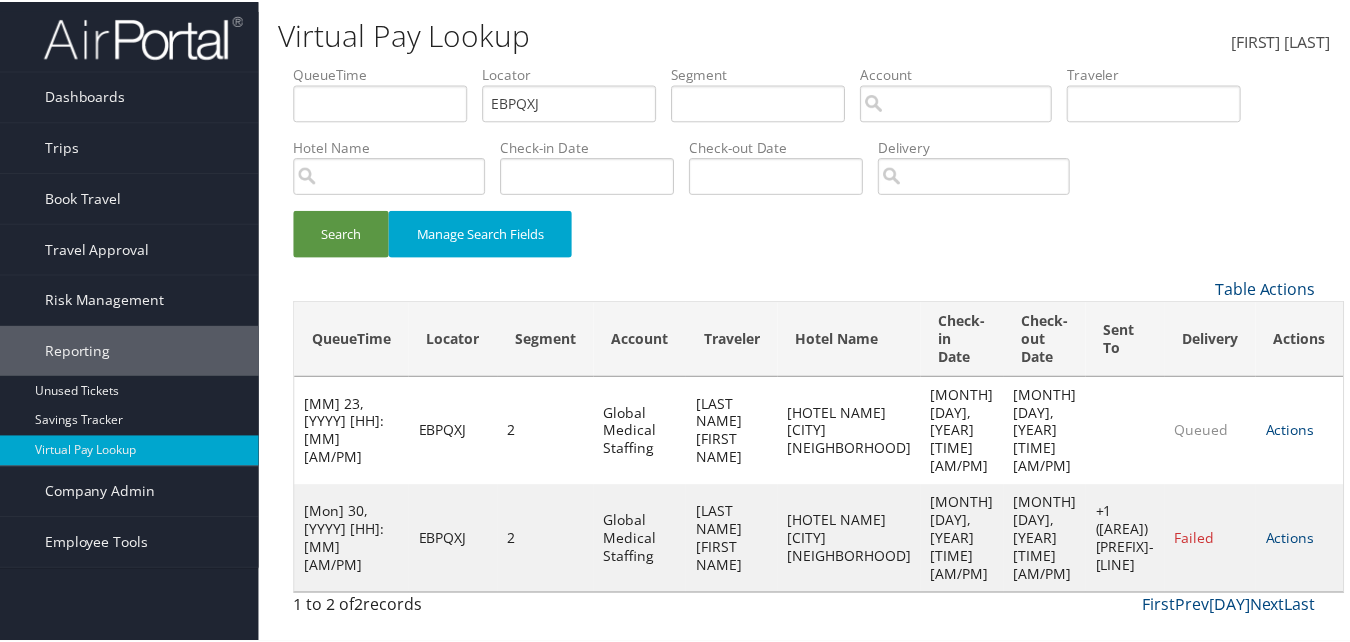 scroll, scrollTop: 1, scrollLeft: 0, axis: vertical 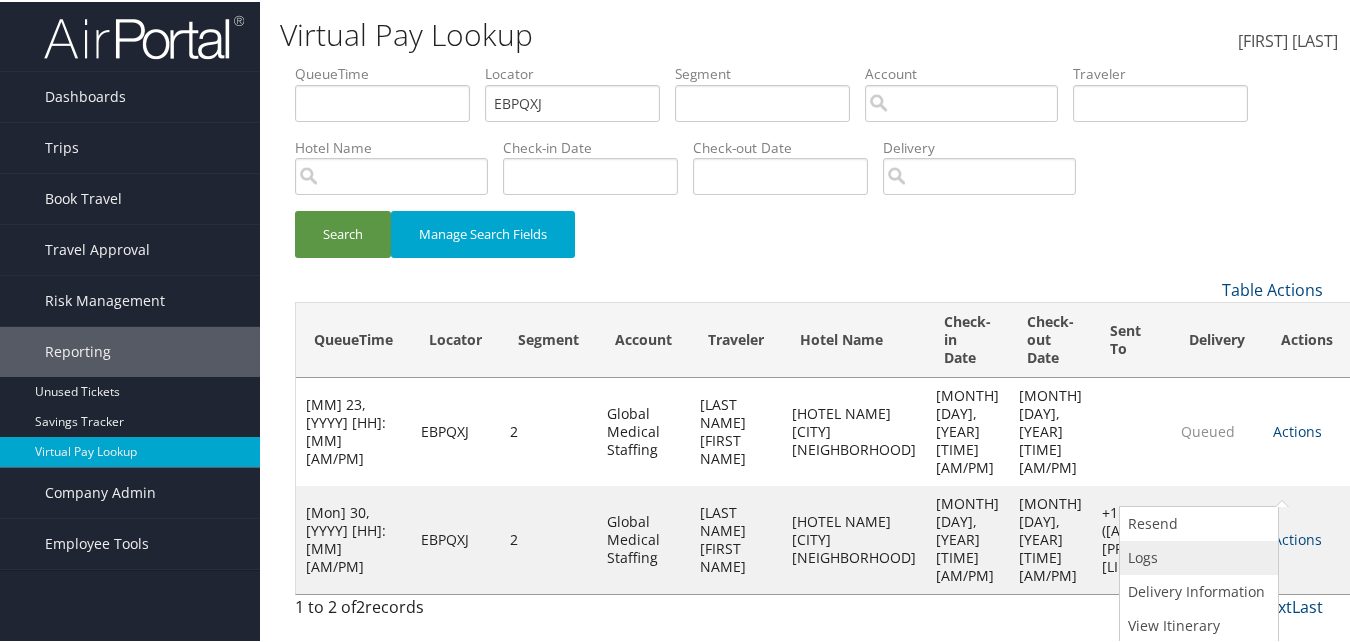click on "Logs" at bounding box center (1196, 556) 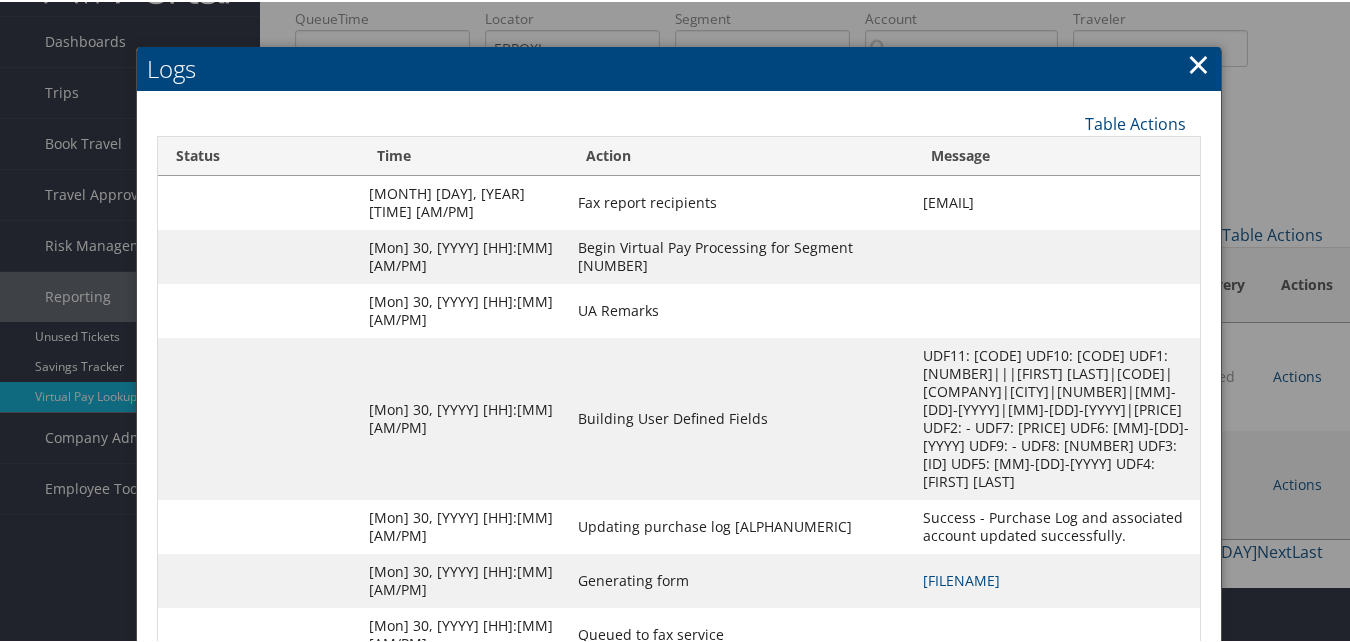scroll, scrollTop: 112, scrollLeft: 0, axis: vertical 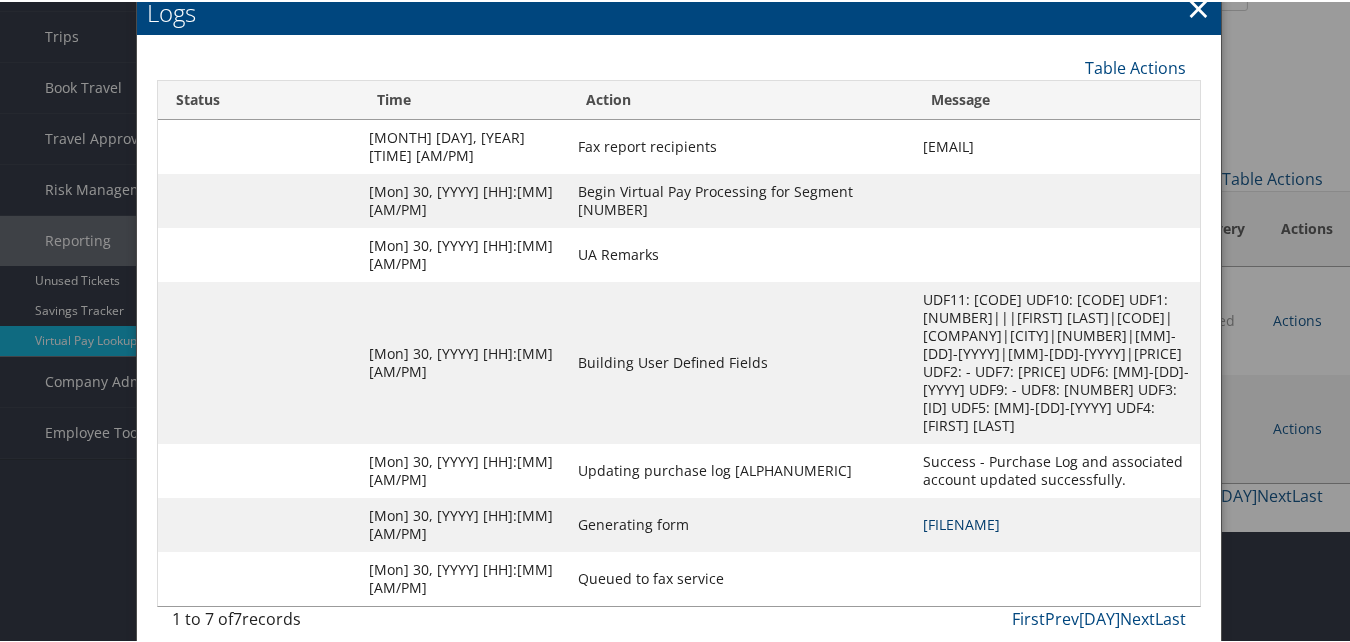 click on "EBPQXJ-S2_1751256376294.pdf" at bounding box center [961, 522] 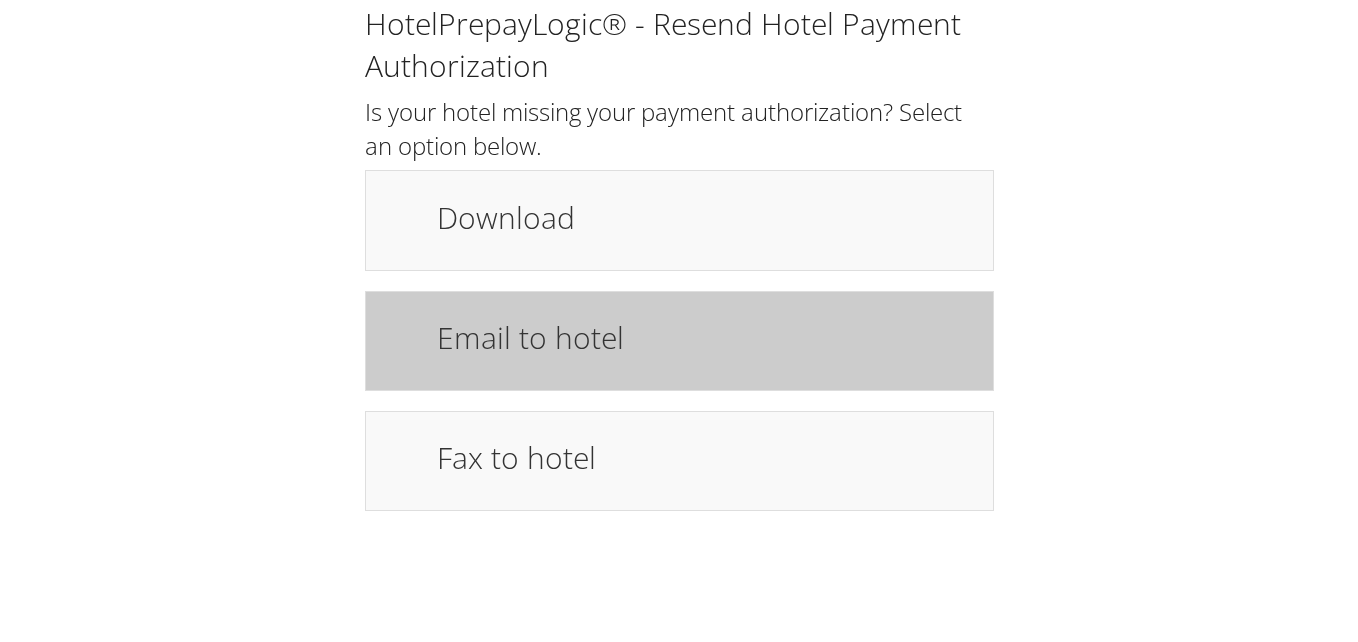 scroll, scrollTop: 0, scrollLeft: 0, axis: both 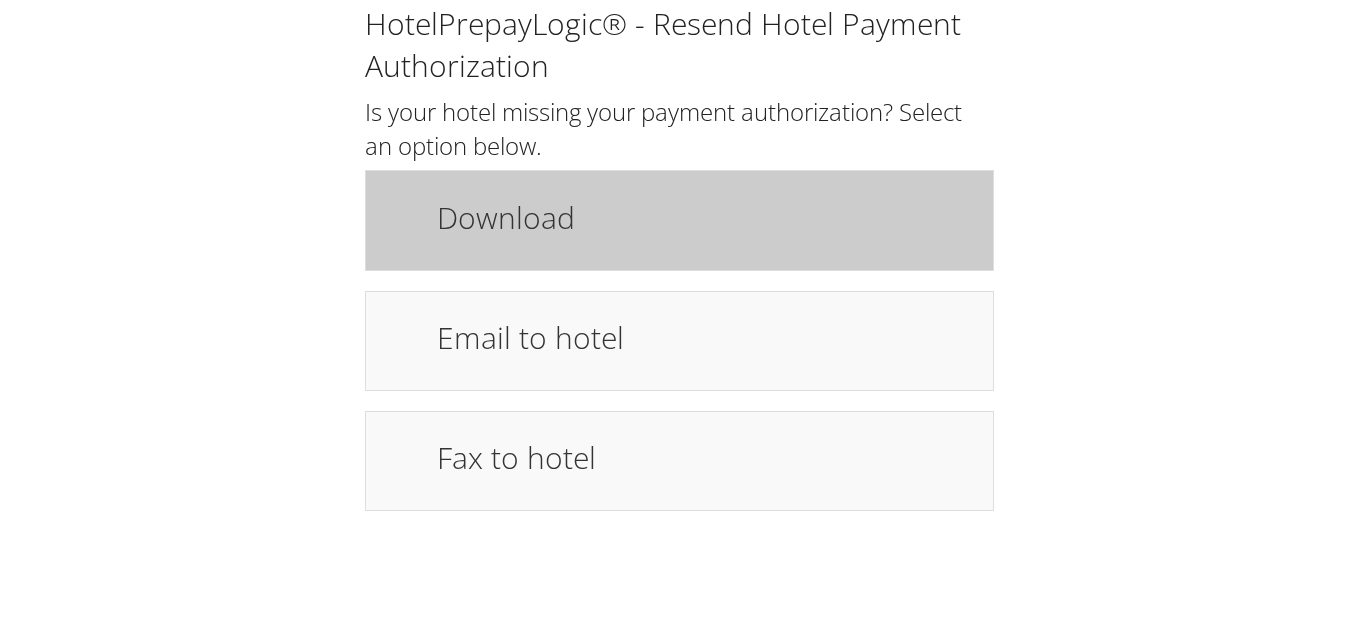 click on "Download" at bounding box center (705, 217) 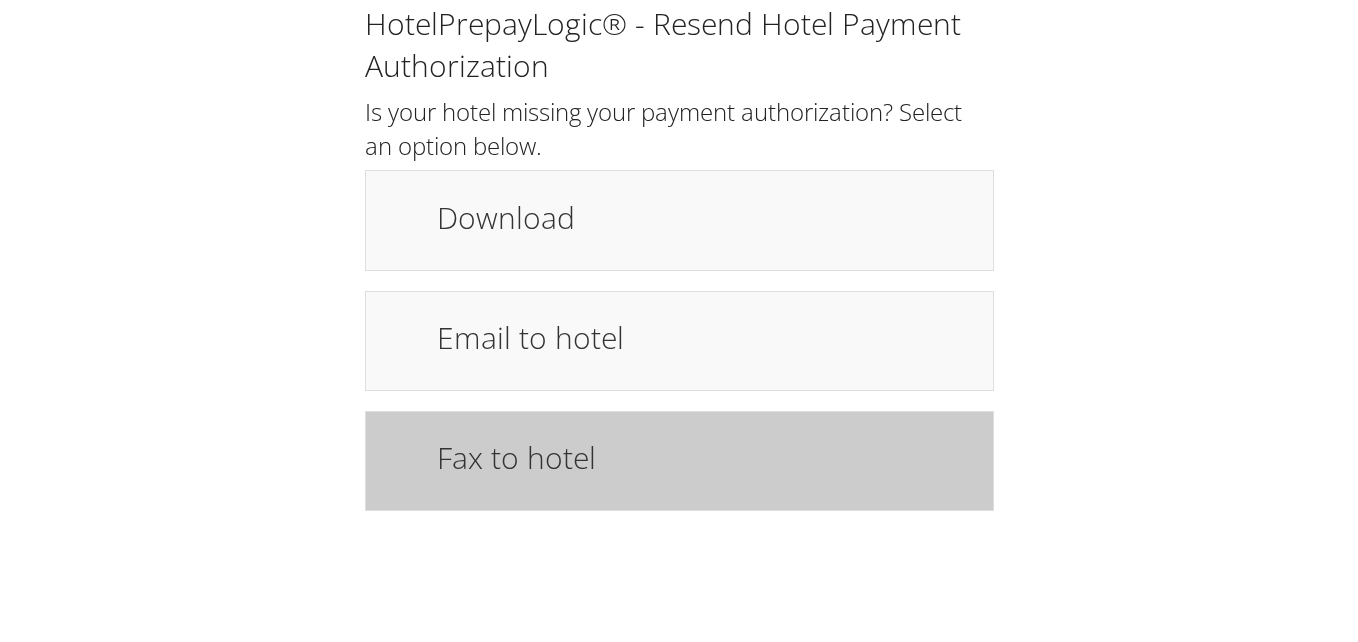 click on "Fax to hotel" at bounding box center (679, 461) 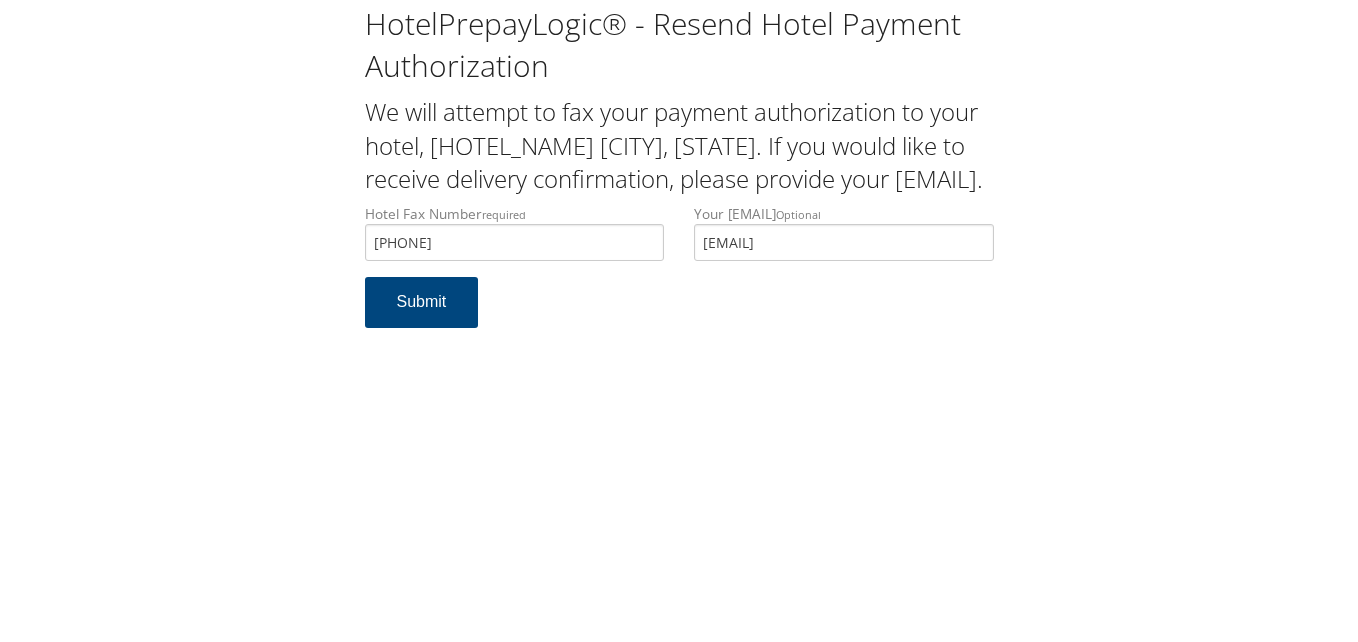 scroll, scrollTop: 0, scrollLeft: 0, axis: both 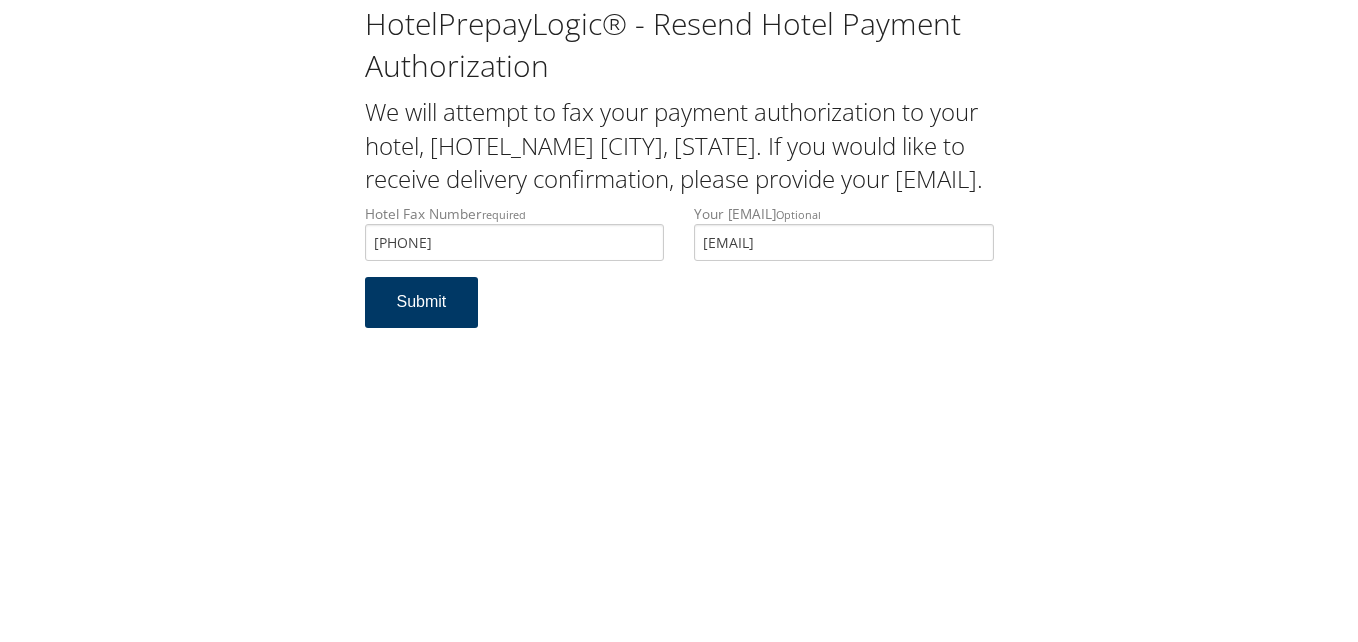 click on "Submit" at bounding box center [422, 302] 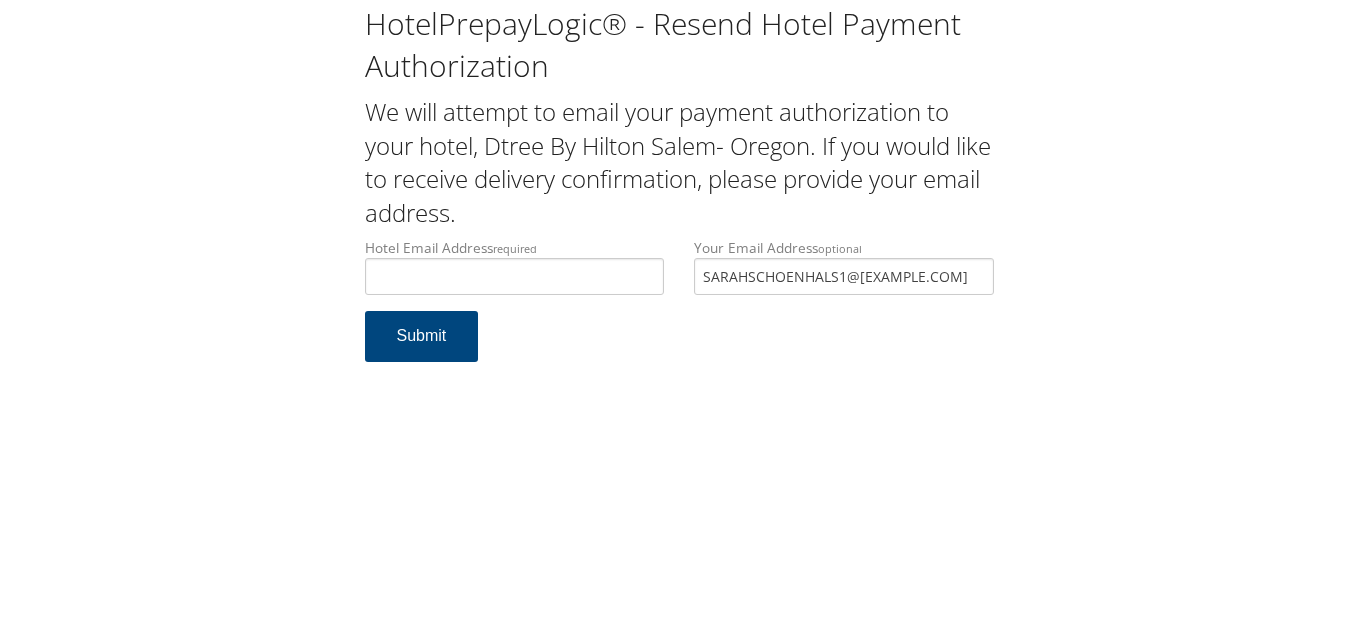 scroll, scrollTop: 0, scrollLeft: 0, axis: both 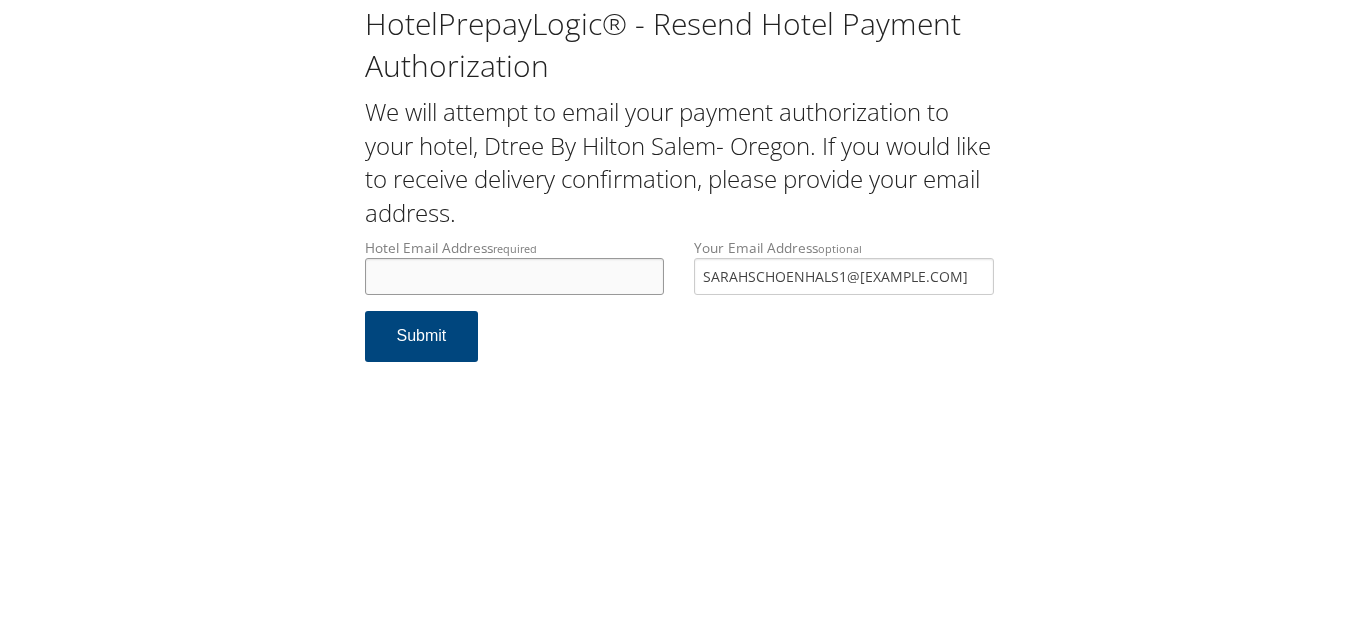 click on "Hotel Email Address  required" at bounding box center (515, 276) 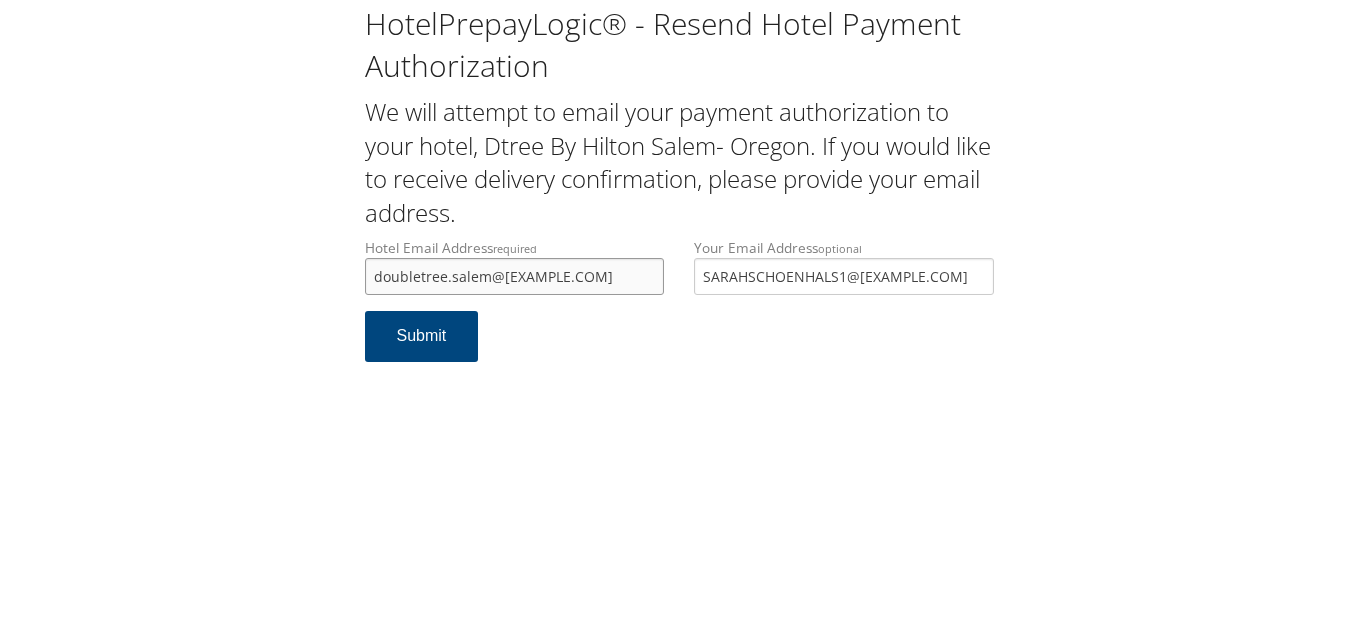 type on "[EMAIL]" 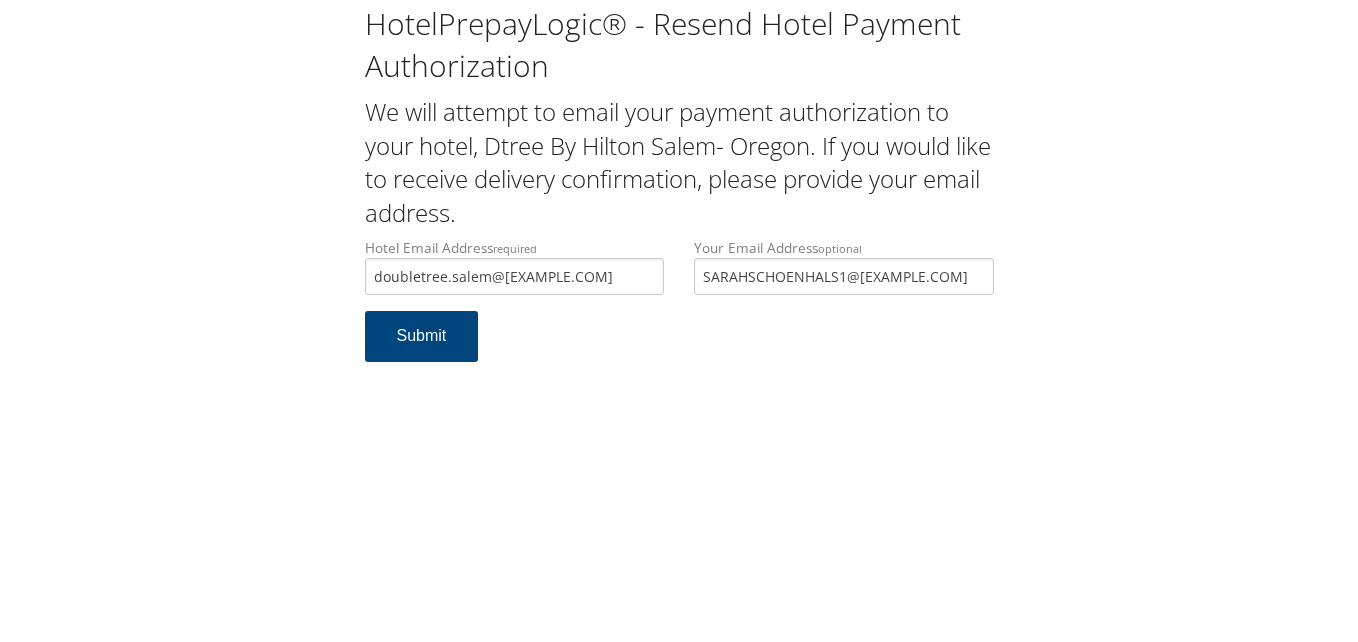 click on "Hotel Email Address  required
[EMAIL]
Hotel email address is required
Your Email Address  optional
[EMAIL]
Submit" at bounding box center [679, 310] 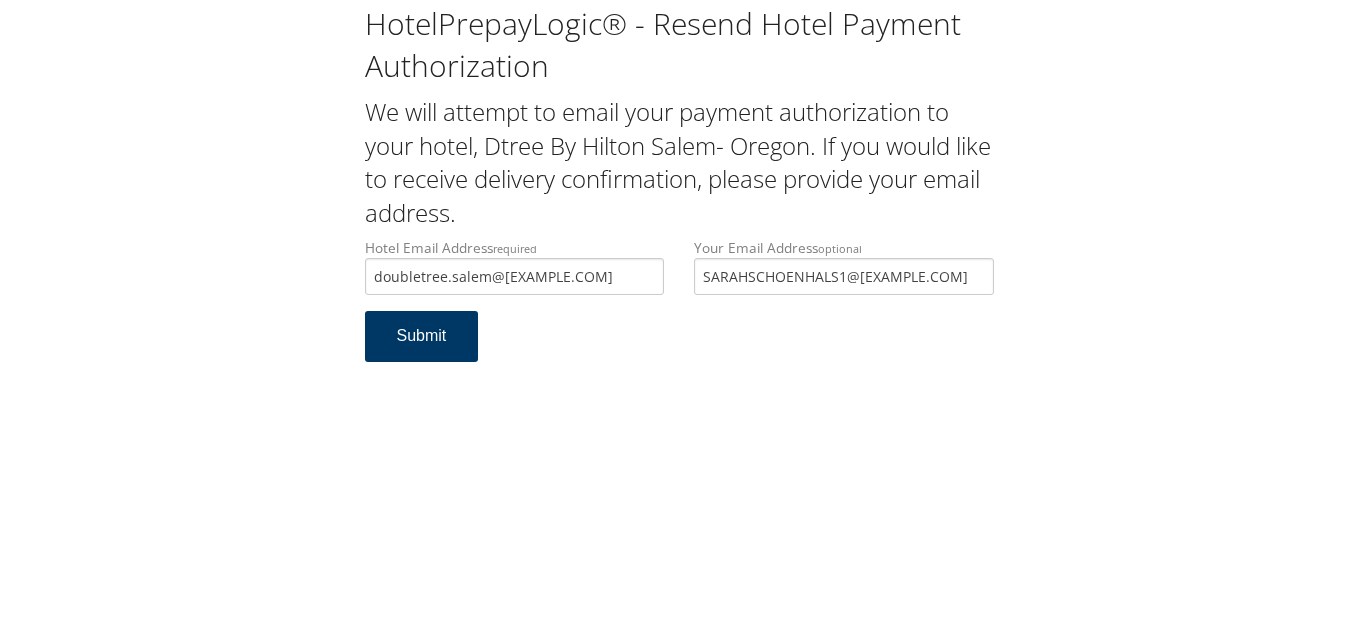 click on "Submit" at bounding box center [422, 336] 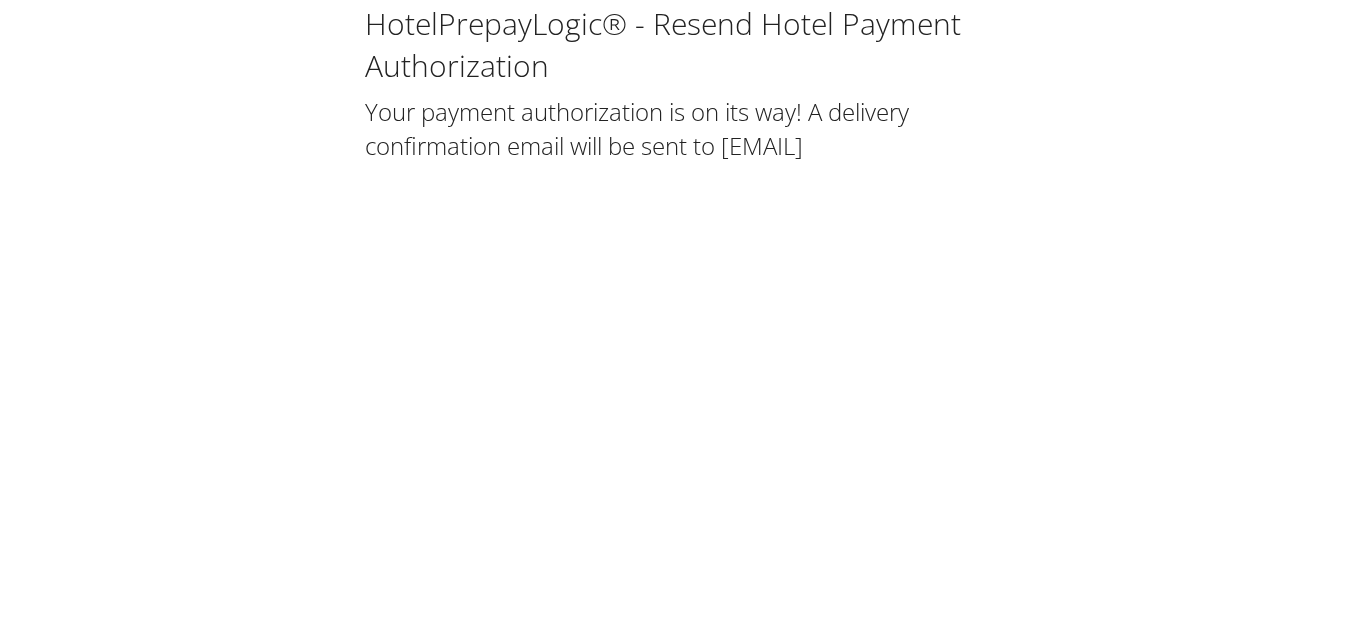 scroll, scrollTop: 0, scrollLeft: 0, axis: both 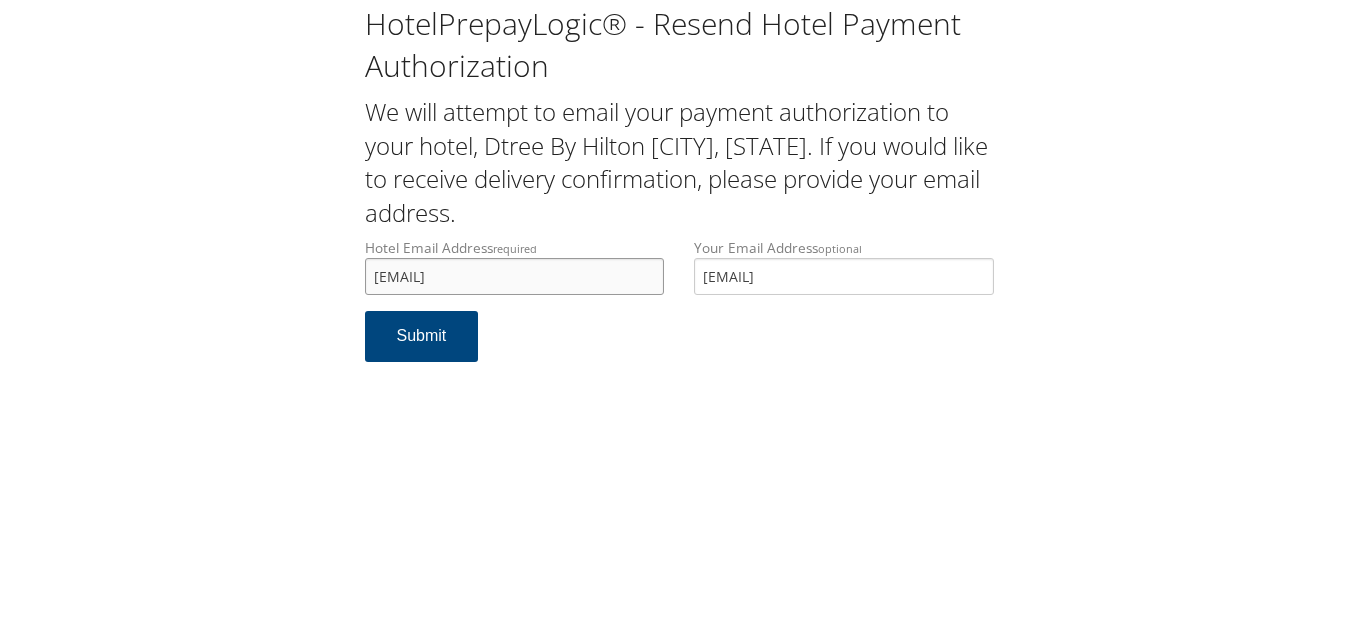drag, startPoint x: 0, startPoint y: 0, endPoint x: 906, endPoint y: 394, distance: 987.96356 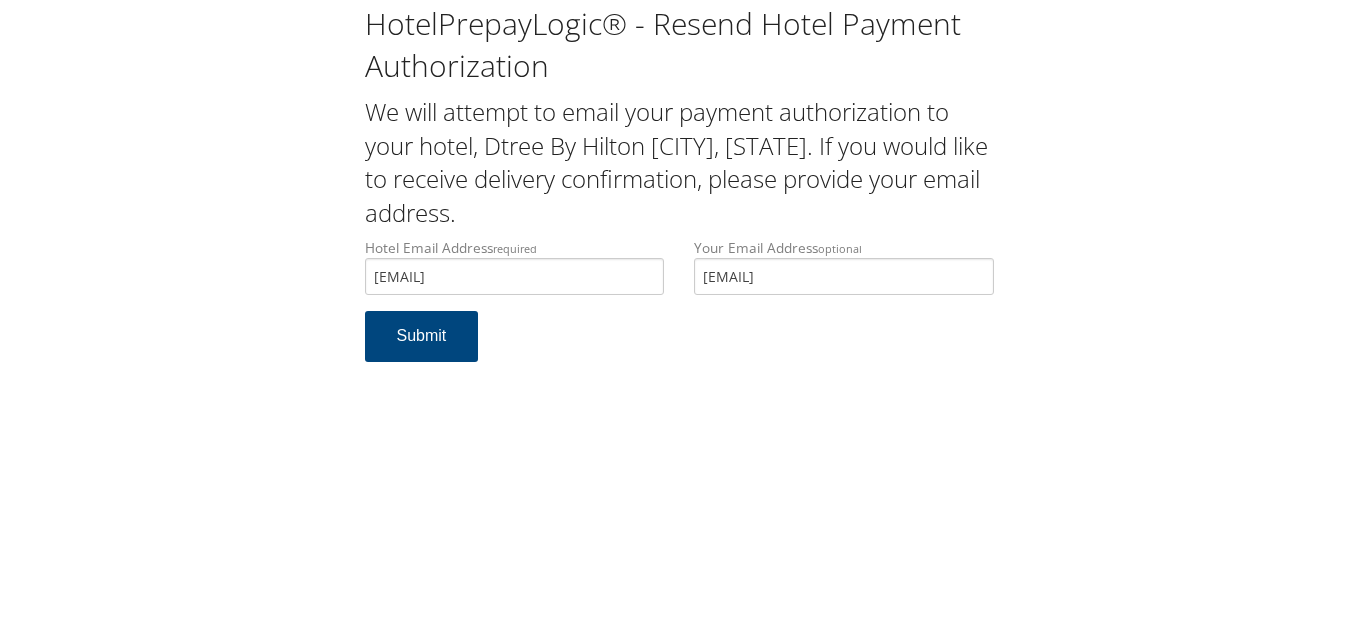 drag, startPoint x: 906, startPoint y: 394, endPoint x: 942, endPoint y: 259, distance: 139.71758 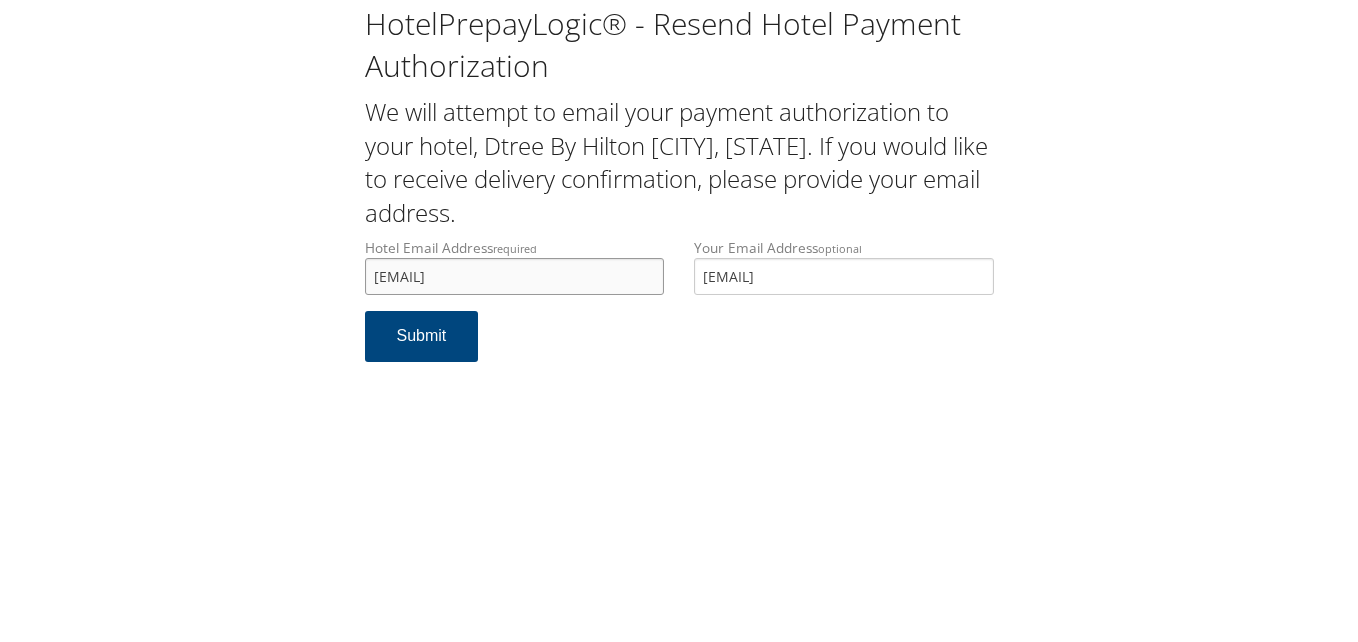 drag, startPoint x: 596, startPoint y: 279, endPoint x: 144, endPoint y: 243, distance: 453.43137 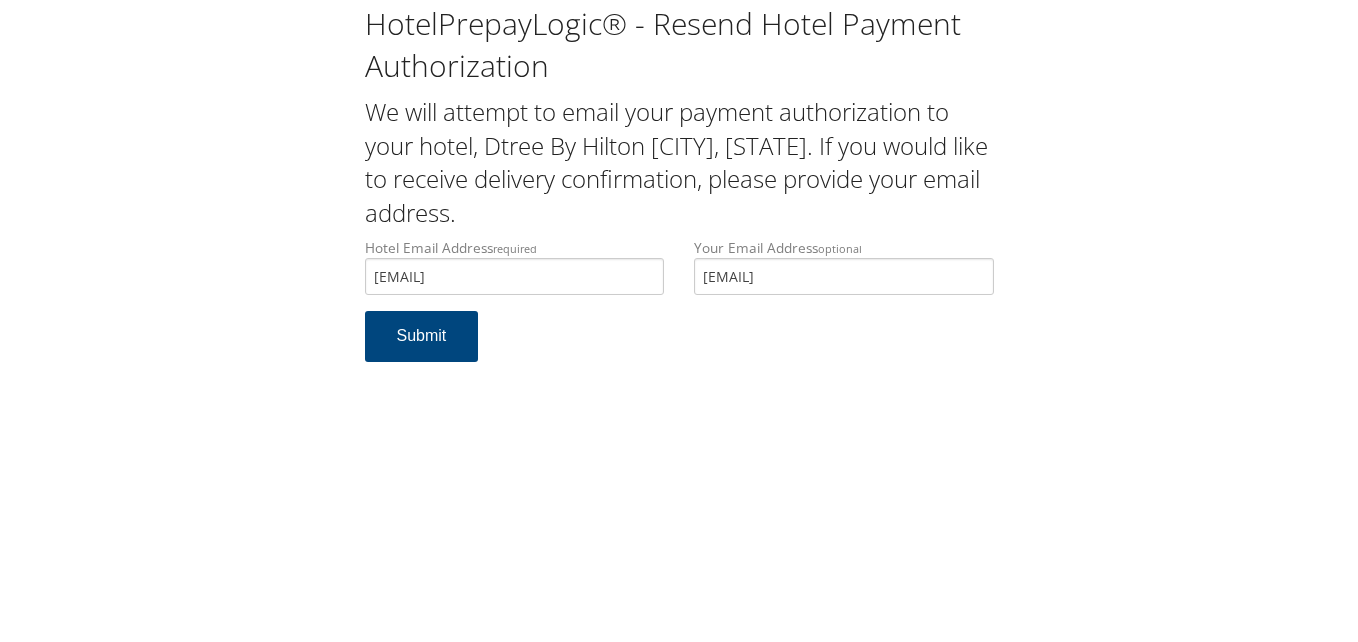 click on "Hotel Email Address  required
doubletree.salem@hilton.com
Hotel email address is required
Your Email Address  optional
SARAHSCHOENHALS1@GMAIL.COM
Submit" at bounding box center [679, 310] 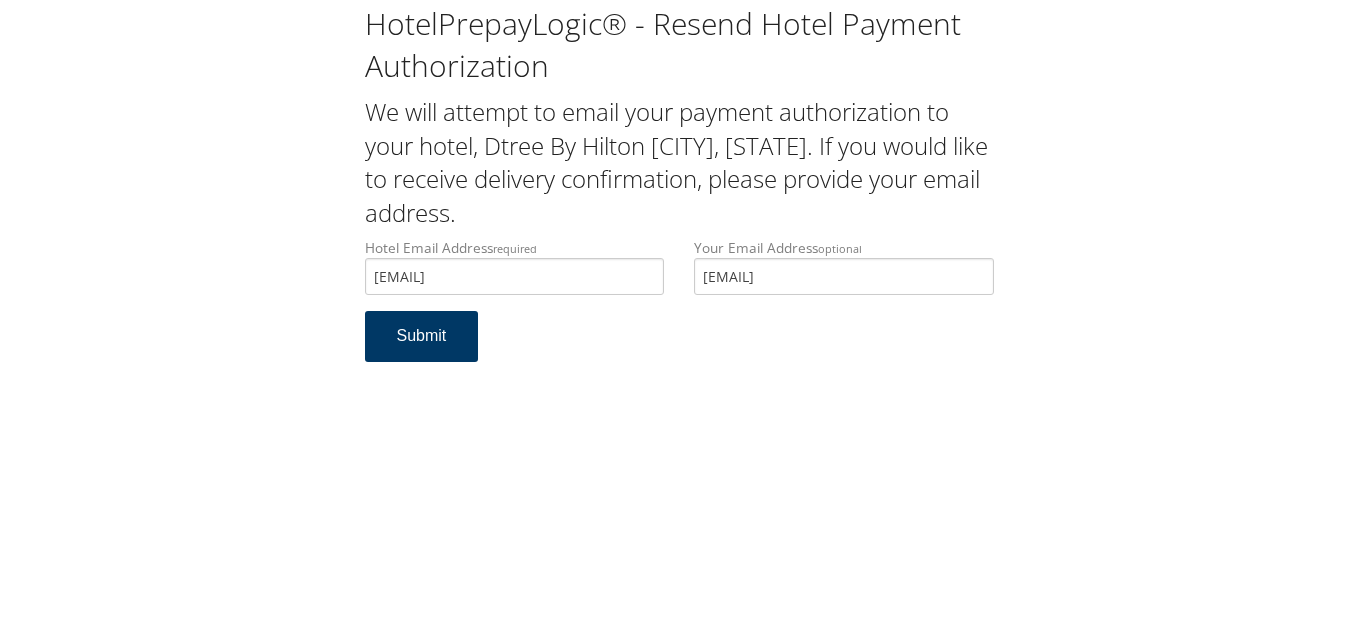 click on "Submit" at bounding box center [422, 336] 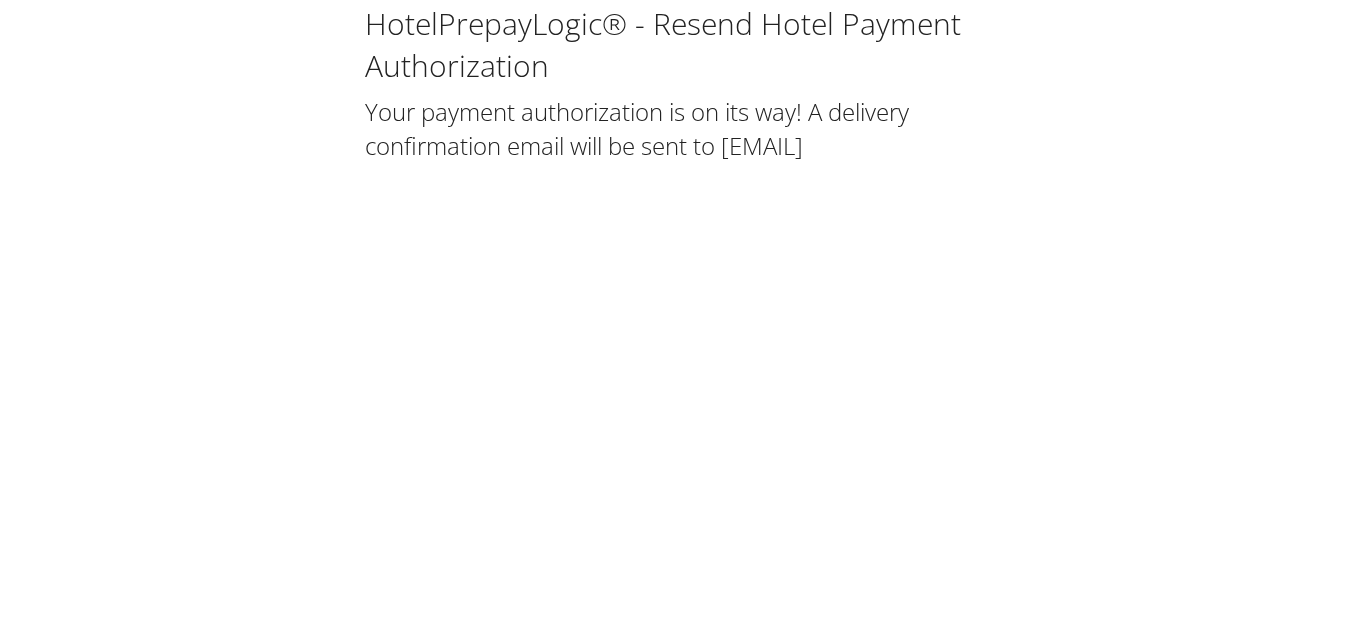 scroll, scrollTop: 0, scrollLeft: 0, axis: both 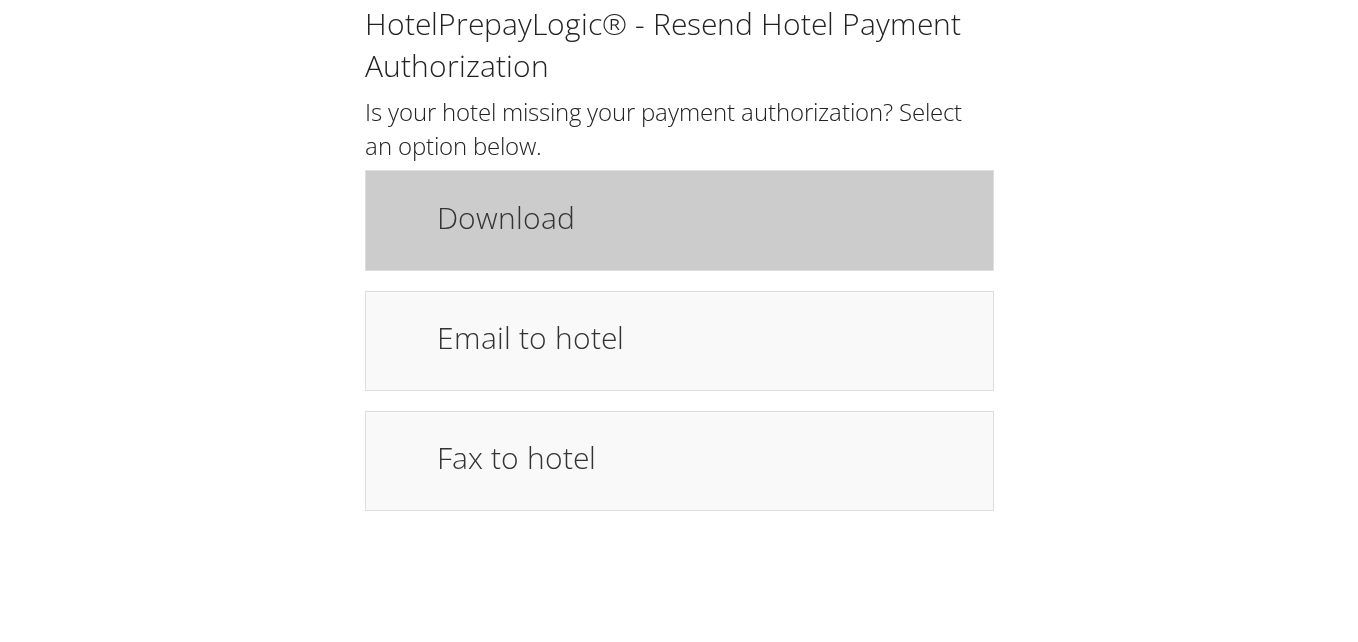 click on "Download" at bounding box center (705, 220) 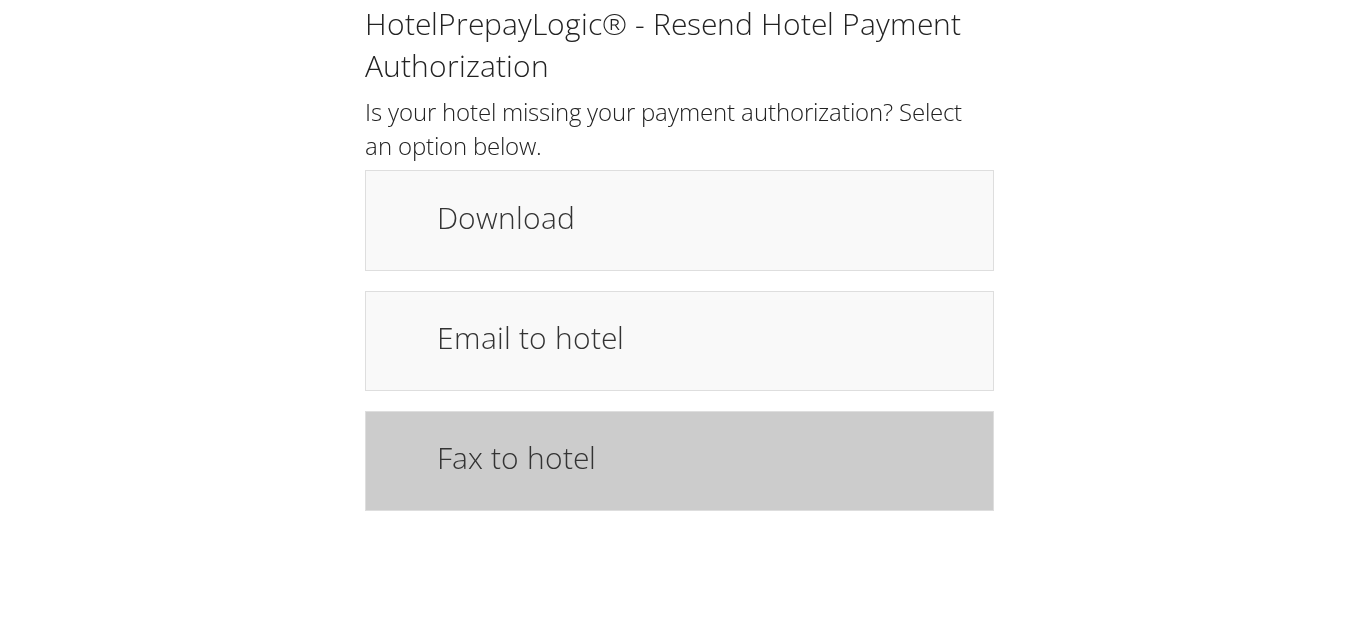 click on "Fax to hotel" at bounding box center [705, 461] 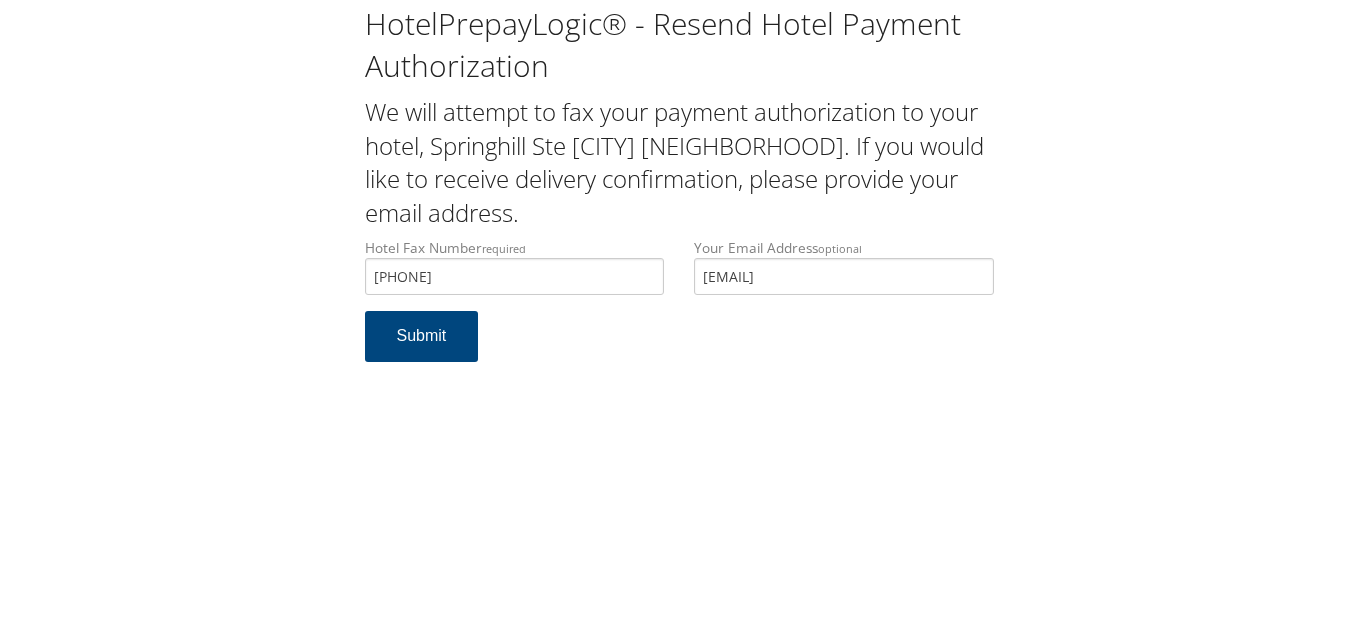 scroll, scrollTop: 0, scrollLeft: 0, axis: both 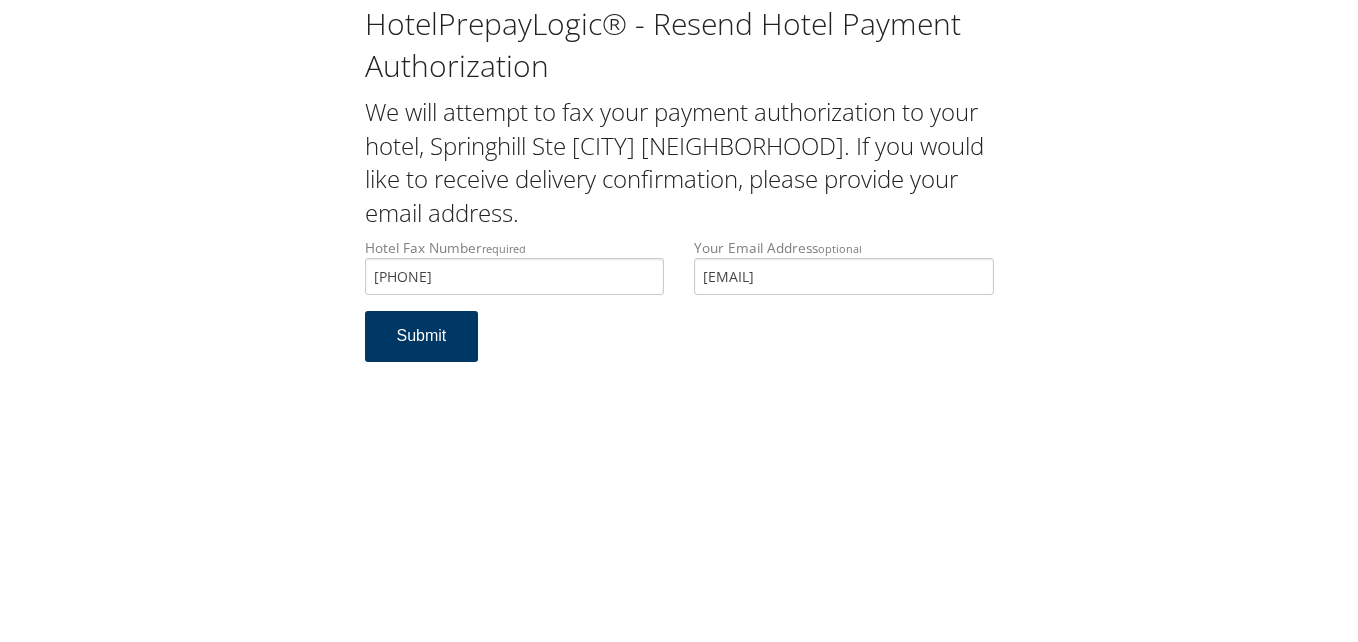 click on "Submit" at bounding box center (422, 336) 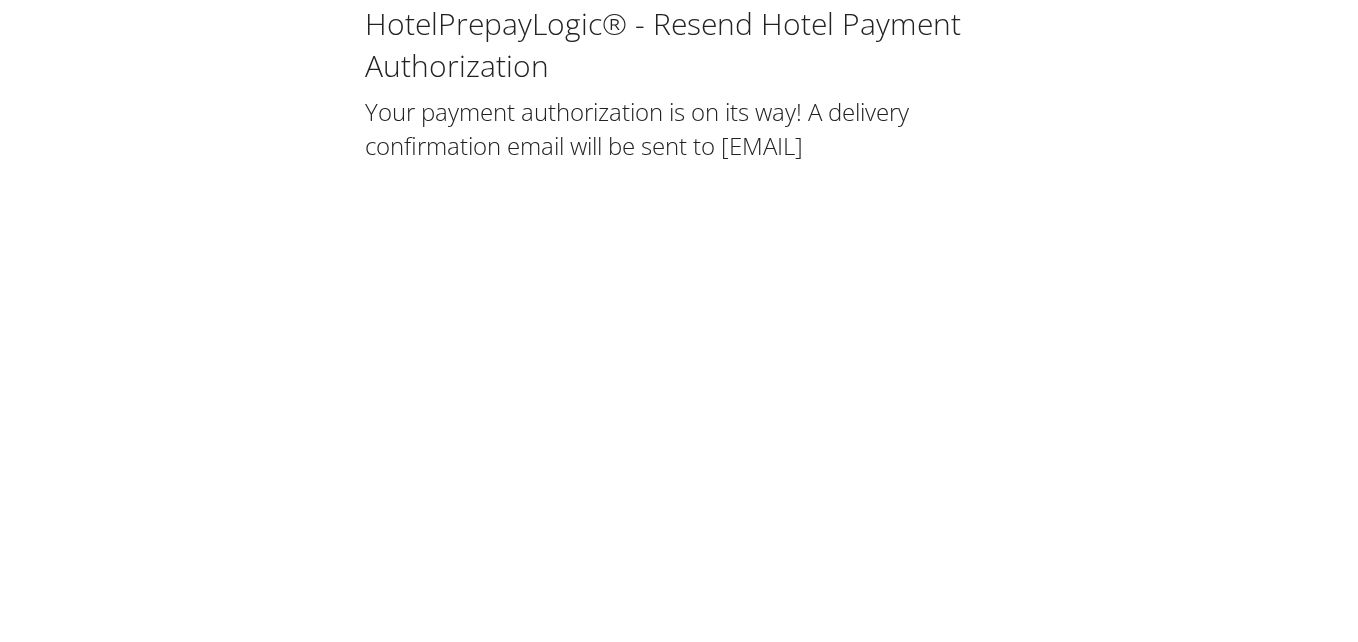 scroll, scrollTop: 0, scrollLeft: 0, axis: both 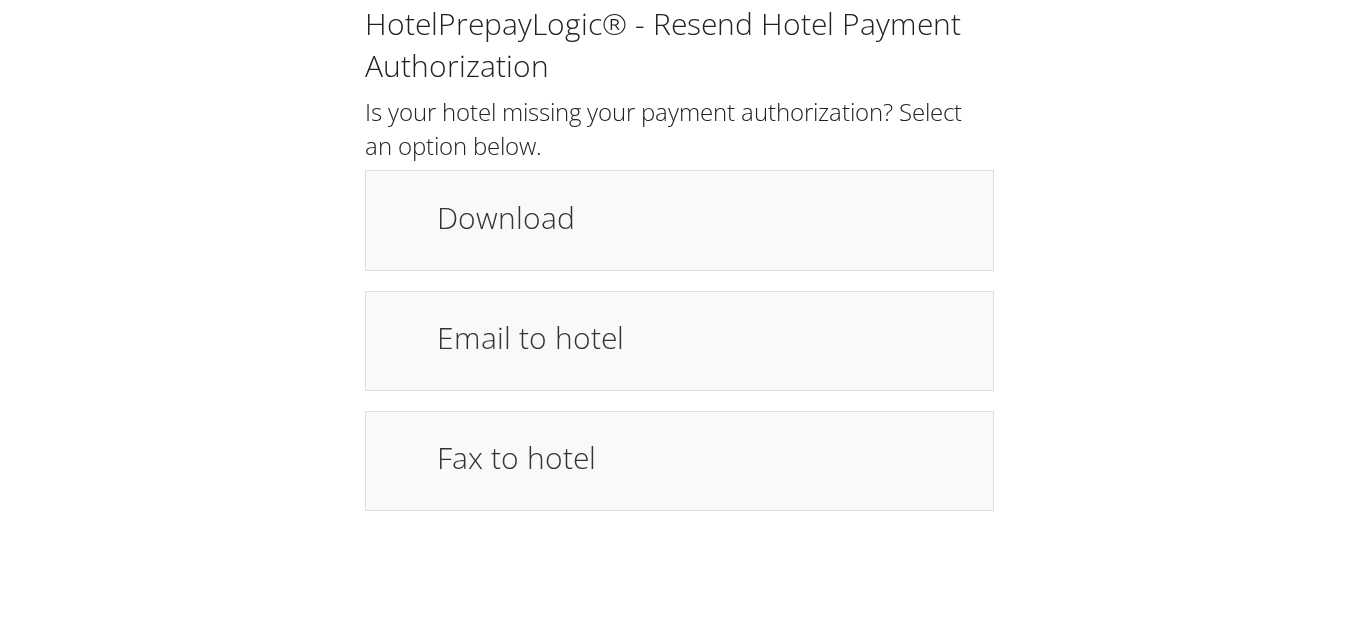 click on "Download" at bounding box center [679, 220] 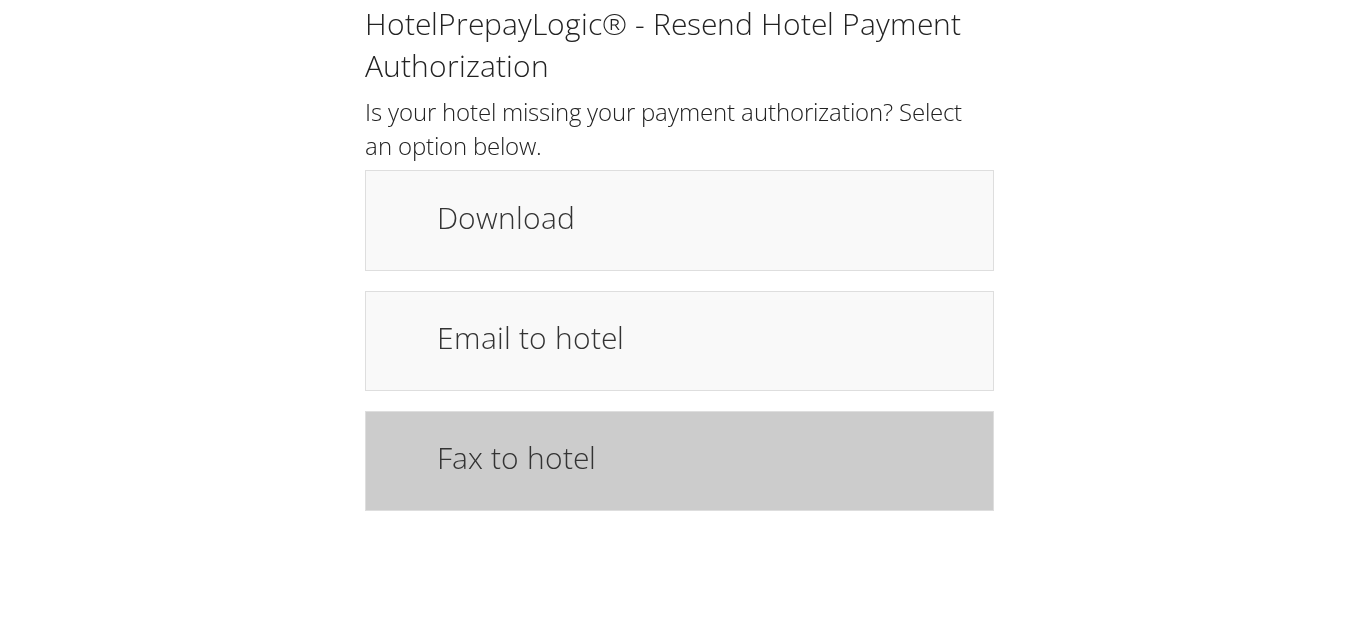 drag, startPoint x: 704, startPoint y: 484, endPoint x: 730, endPoint y: 478, distance: 26.683329 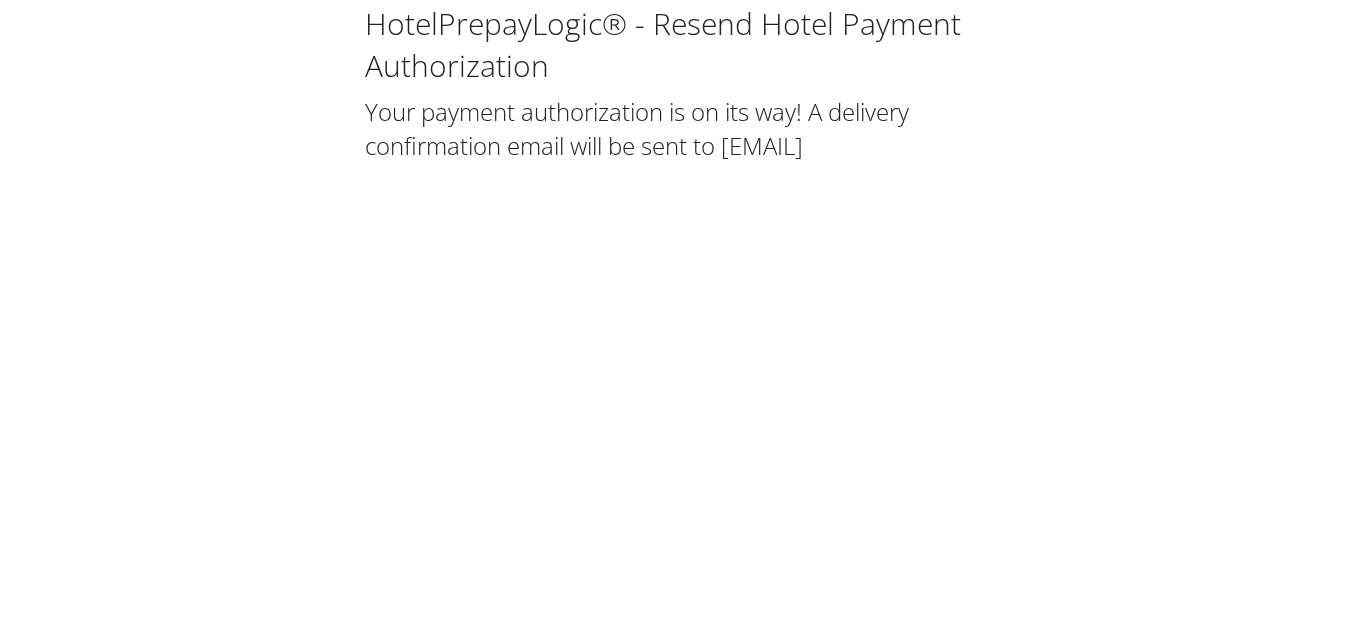 scroll, scrollTop: 0, scrollLeft: 0, axis: both 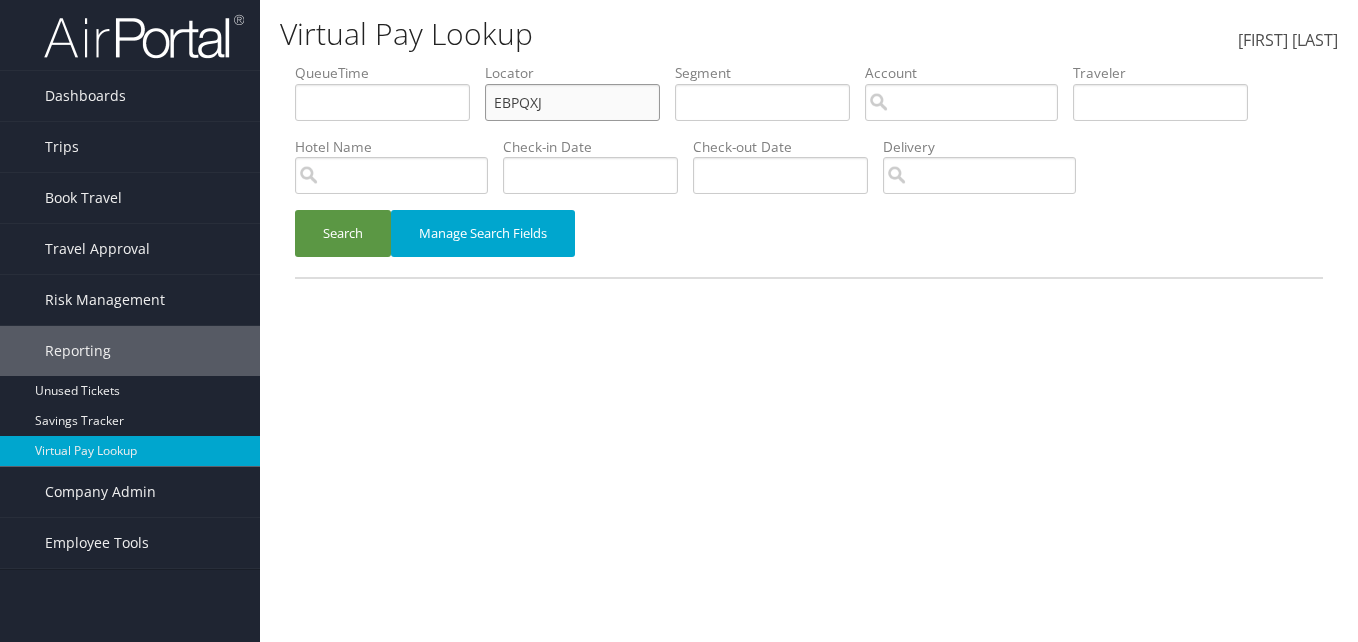 drag, startPoint x: 562, startPoint y: 101, endPoint x: 258, endPoint y: 69, distance: 305.67957 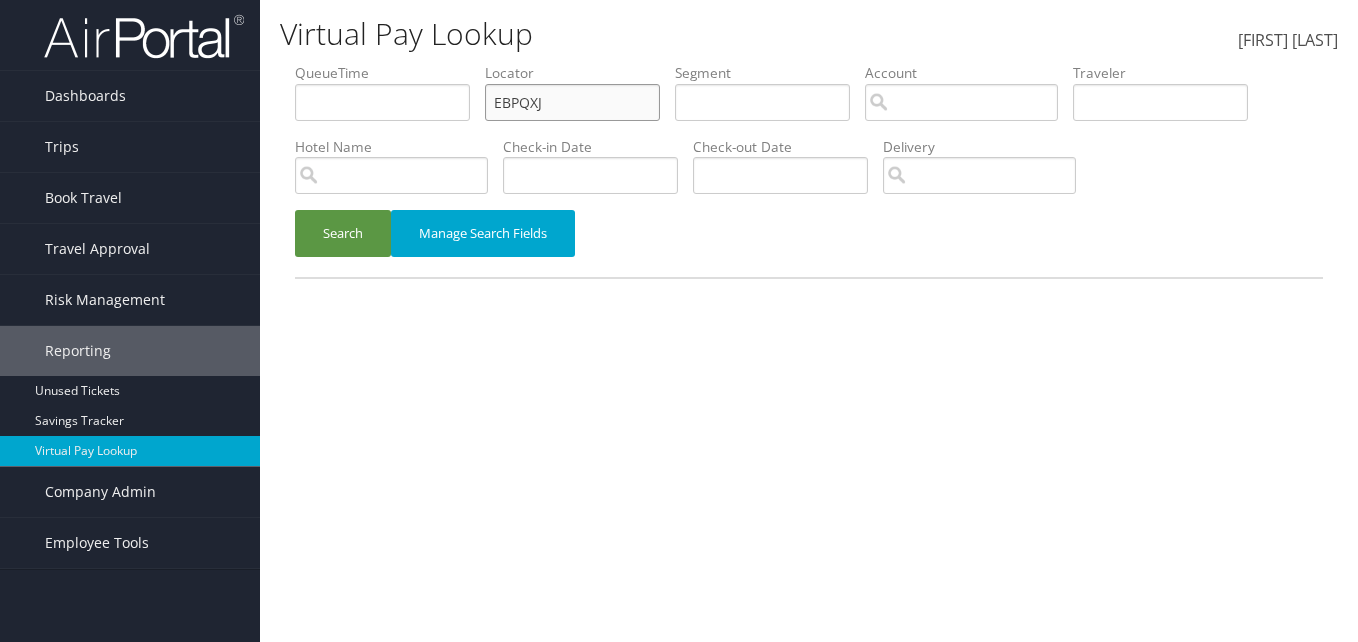 click on "Dashboards AirPortal 360™ (Manager) My Travel Dashboard   Trips Airtinerary® Lookup Current/Future Trips Past Trips Trips Missing Hotels Hotel Check-ins   Book Travel Approval Request (Beta)   Travel Approval Pending Trip Approvals Approved Trips Canceled Trips Approvals (Beta)   Risk Management SecurityLogic® Map Assistance Requests Travel Alerts Notifications   Reporting Unused Tickets Savings Tracker Virtual Pay Lookup   Company Admin Company Information Configure Approval Types (Beta) People Users (Beta) Vendor Contracts Travel Policy Service Fees  Reporting Fields (Beta) Report Settings Virtual Pay Settings   Employee Tools Help Desk" at bounding box center (679, 321) 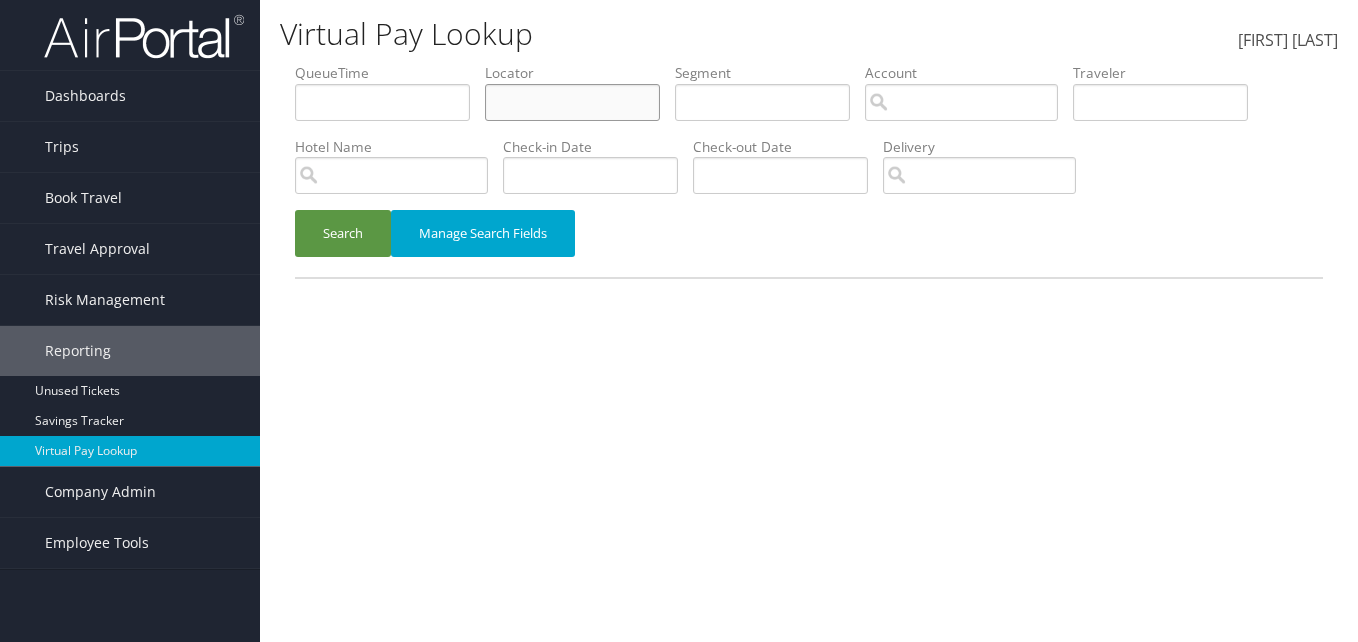 click at bounding box center (382, 102) 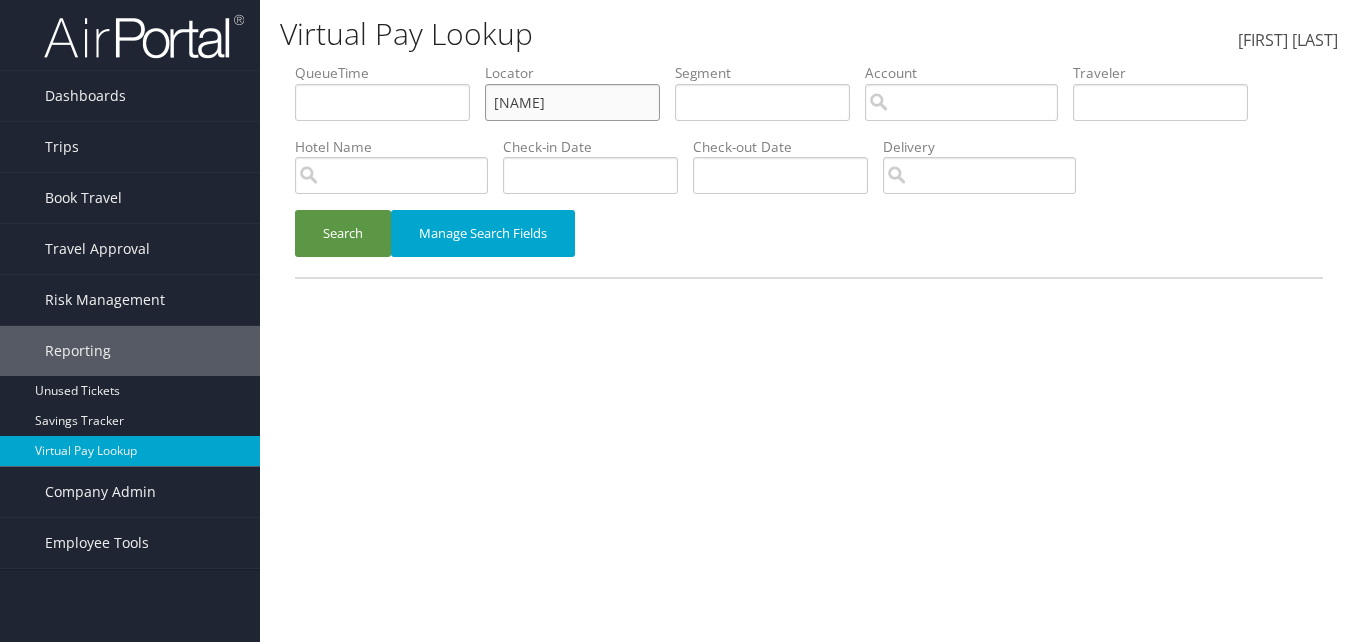 click on "SAQYEN" at bounding box center (382, 102) 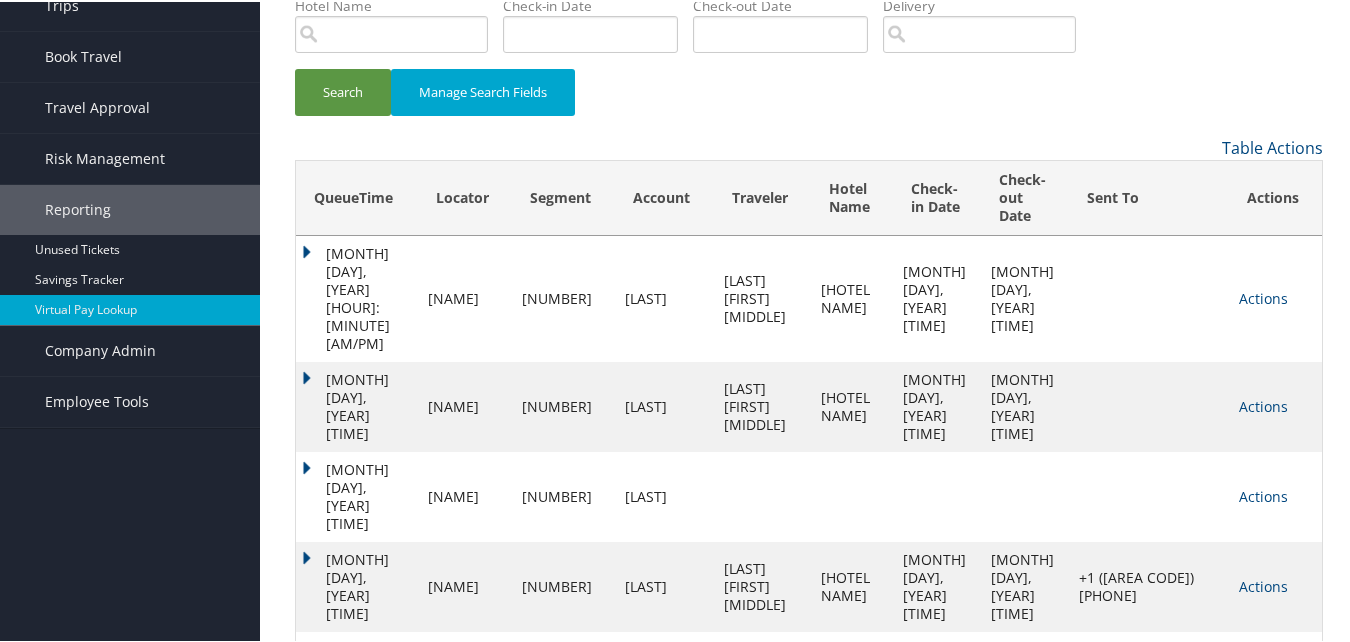 scroll, scrollTop: 0, scrollLeft: 0, axis: both 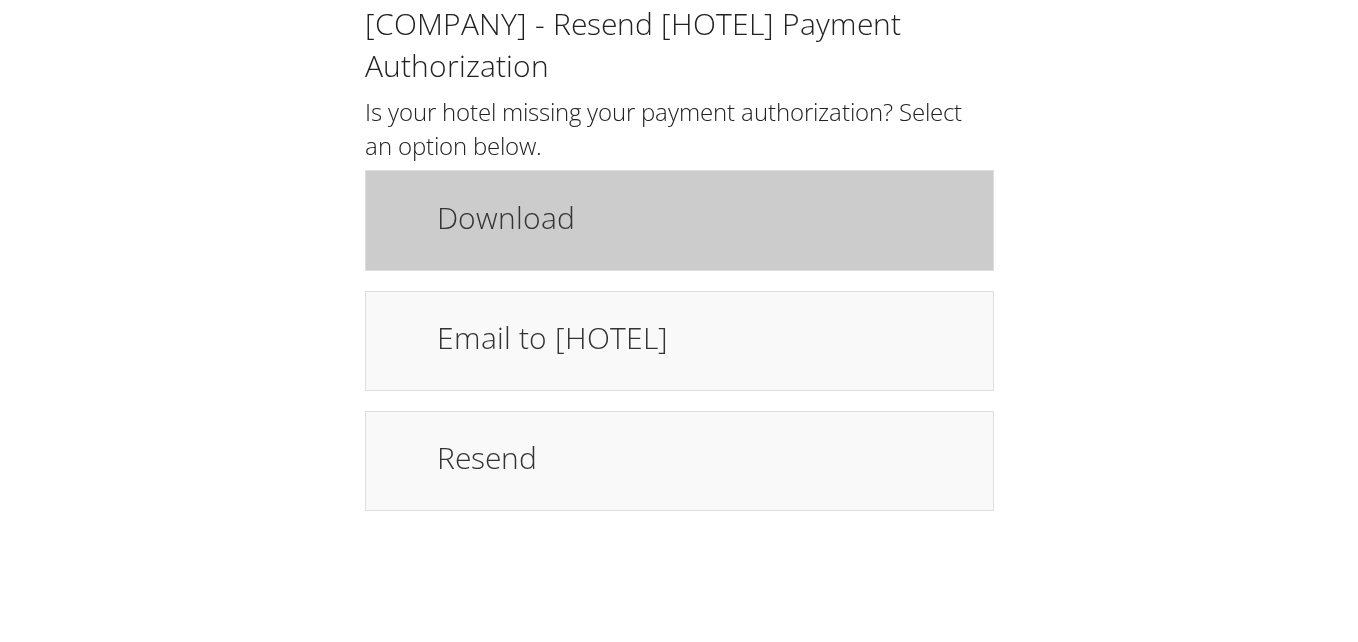 click on "Download" at bounding box center [679, 220] 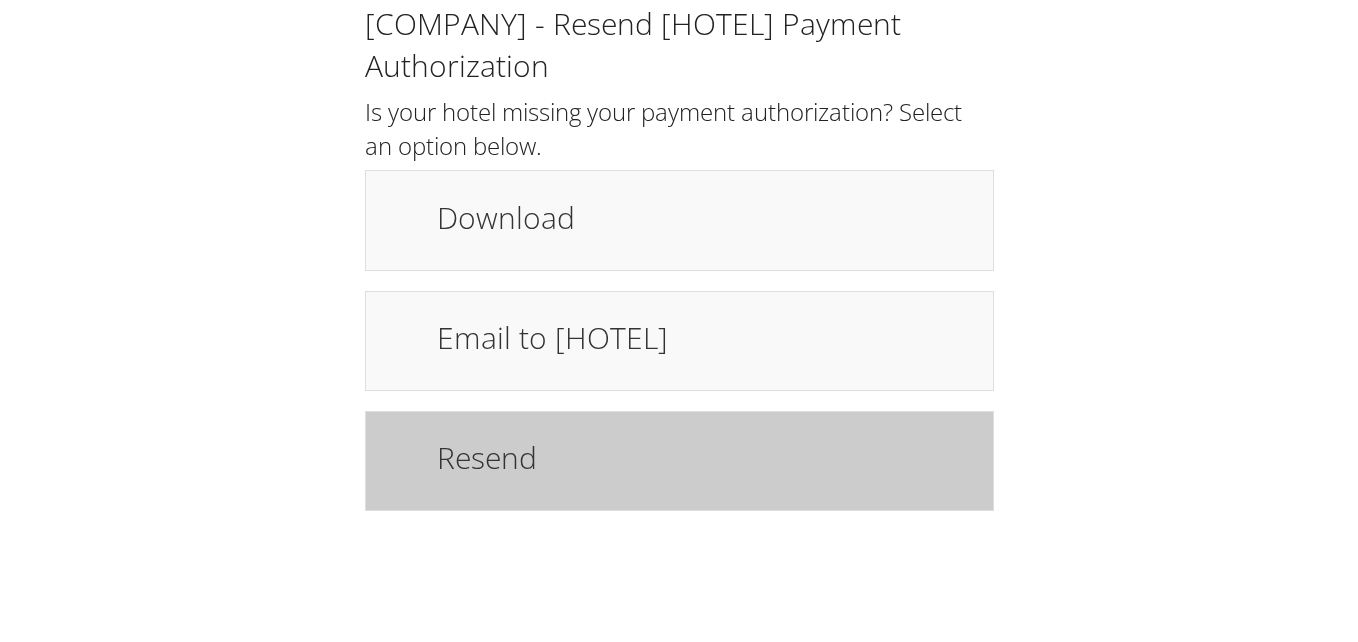 click on "Resend" at bounding box center [705, 457] 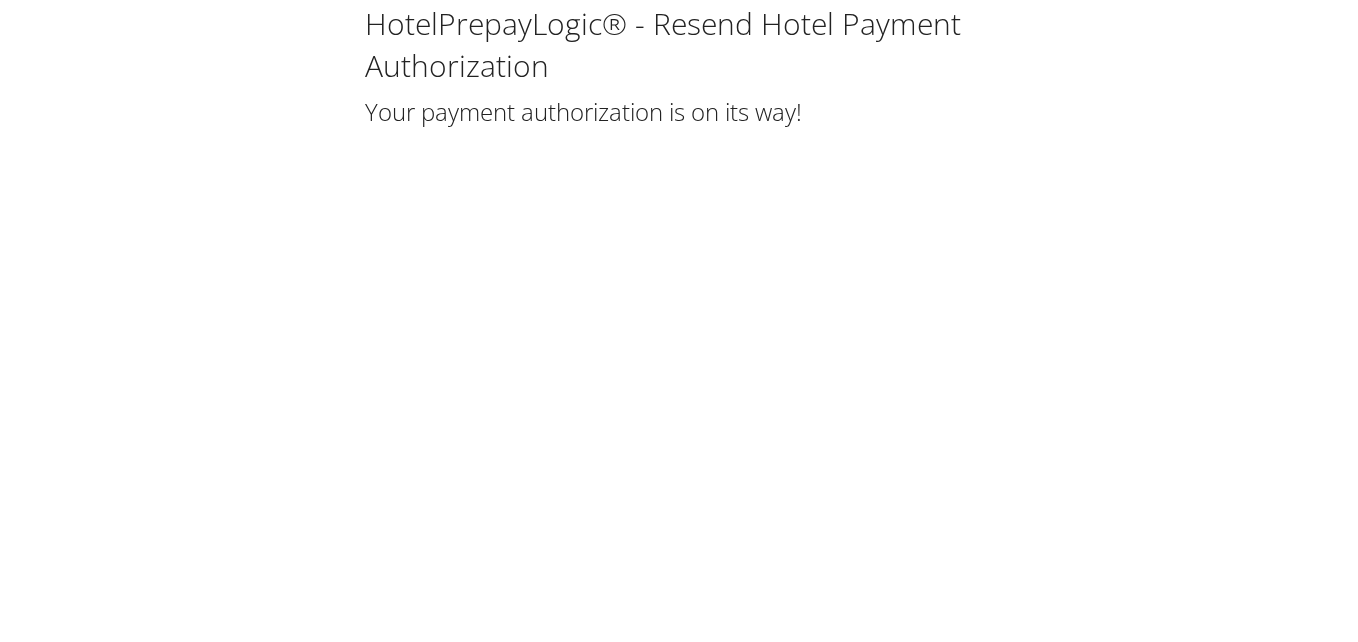 scroll, scrollTop: 0, scrollLeft: 0, axis: both 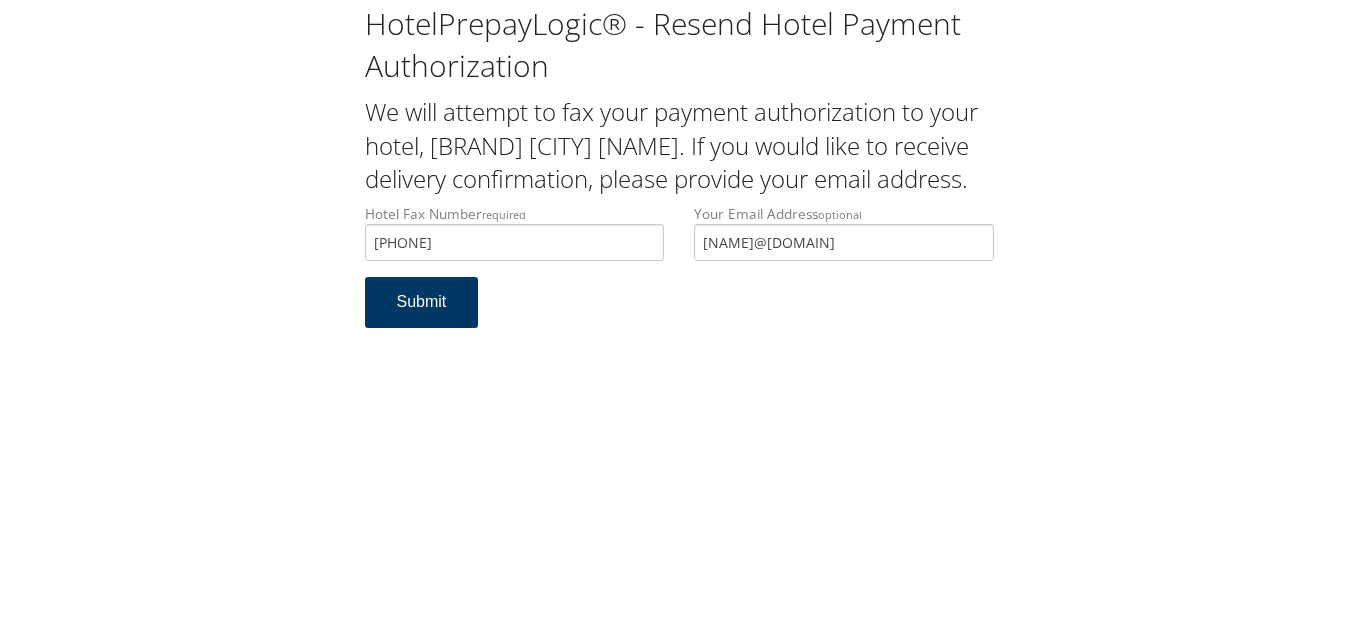 click on "Submit" at bounding box center [422, 302] 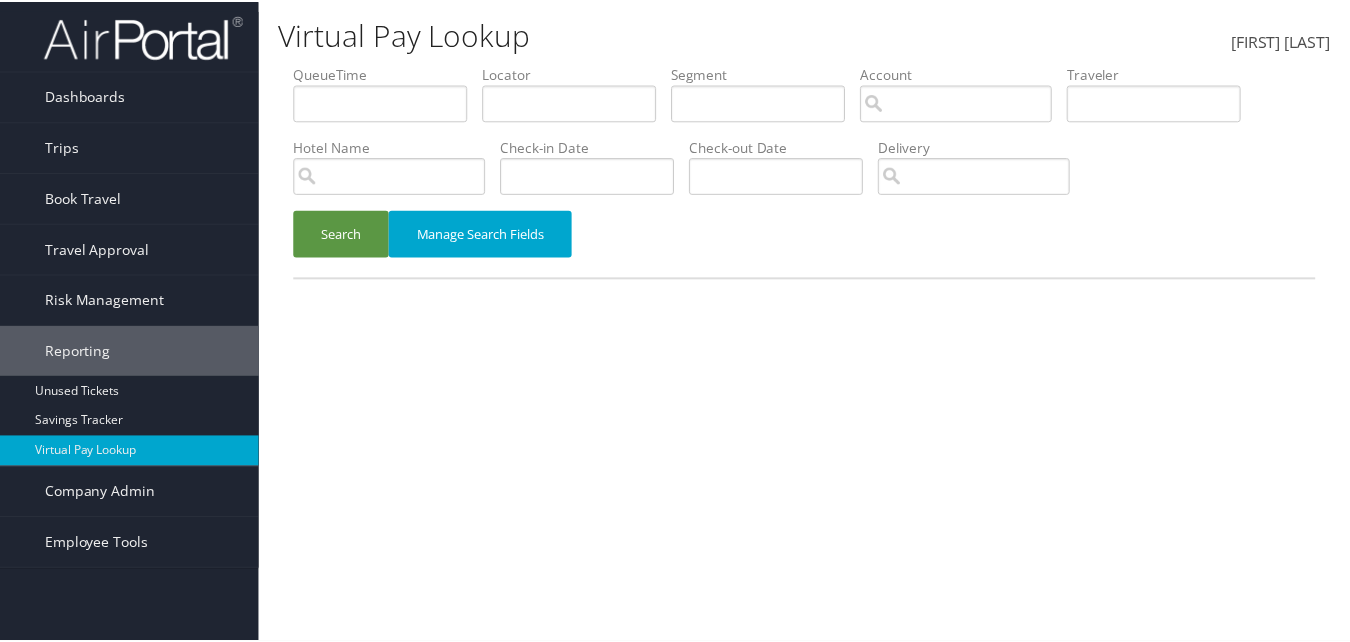 scroll, scrollTop: 0, scrollLeft: 0, axis: both 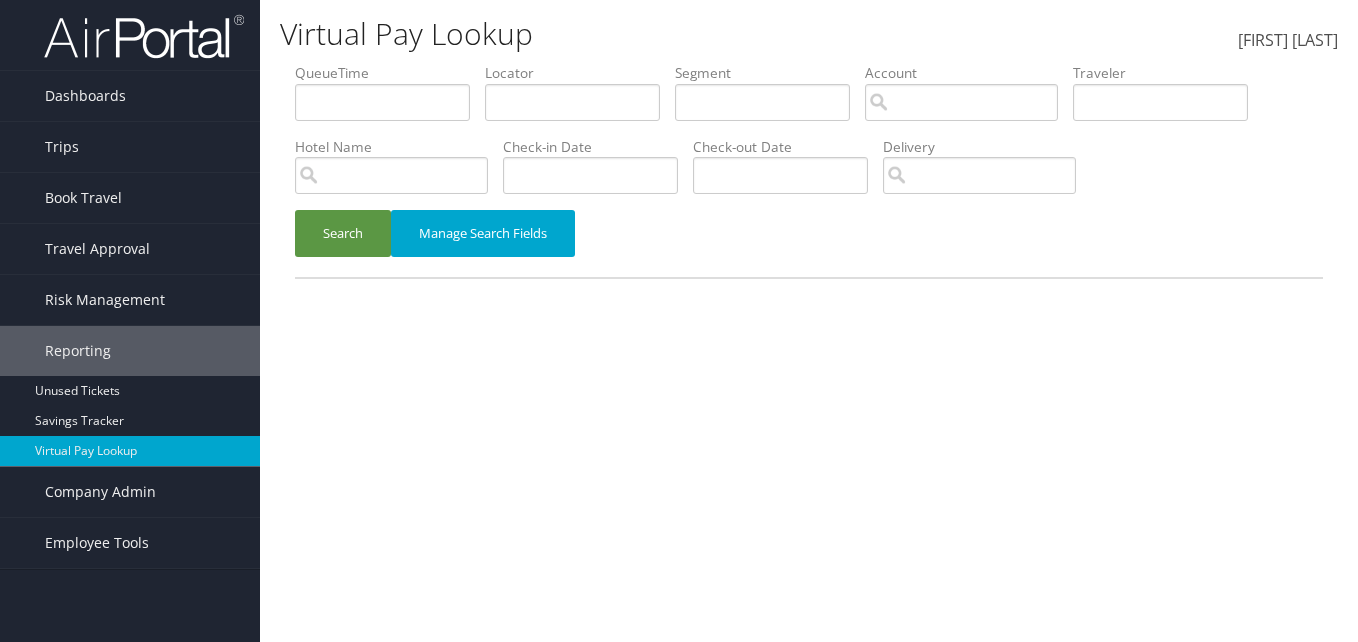 click on "Locator" at bounding box center [390, 73] 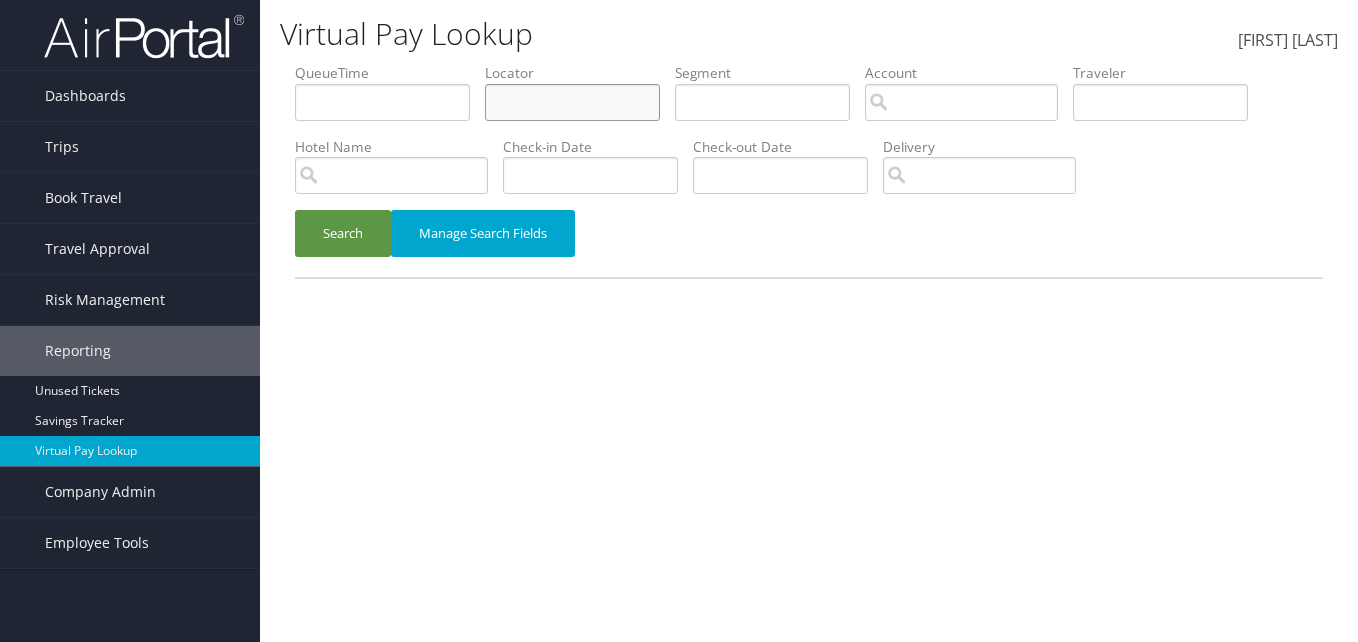 click at bounding box center (382, 102) 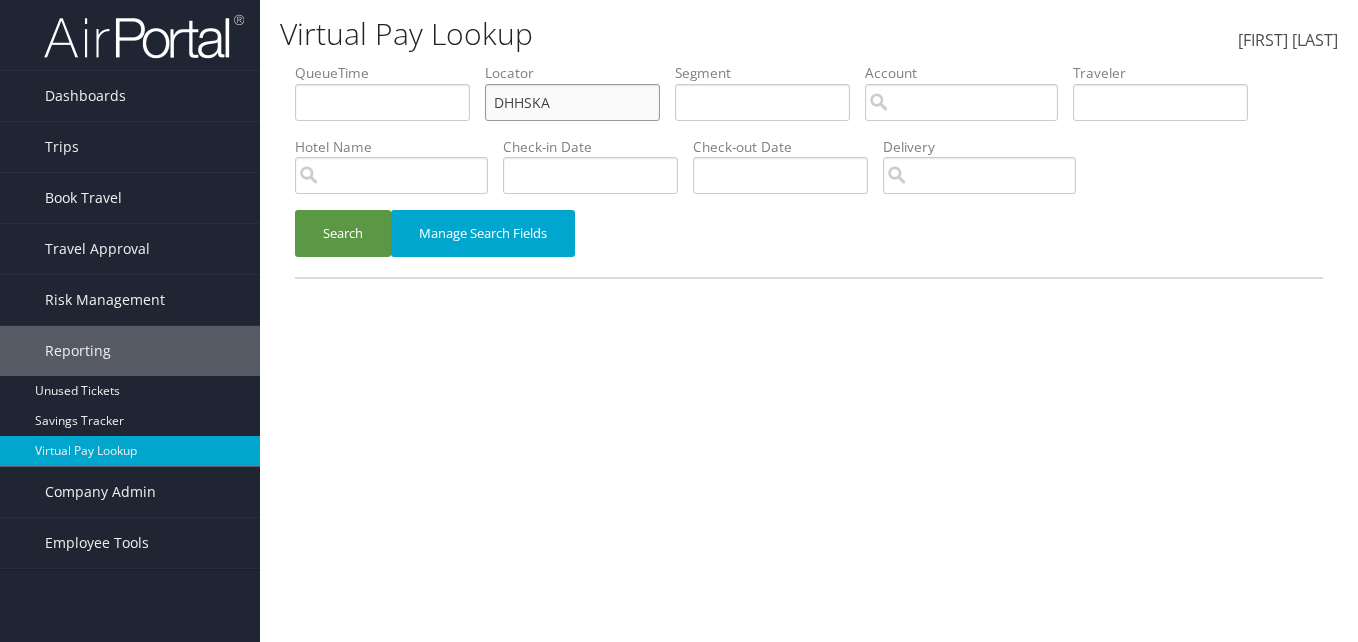 click on "DHHSKA" at bounding box center [382, 102] 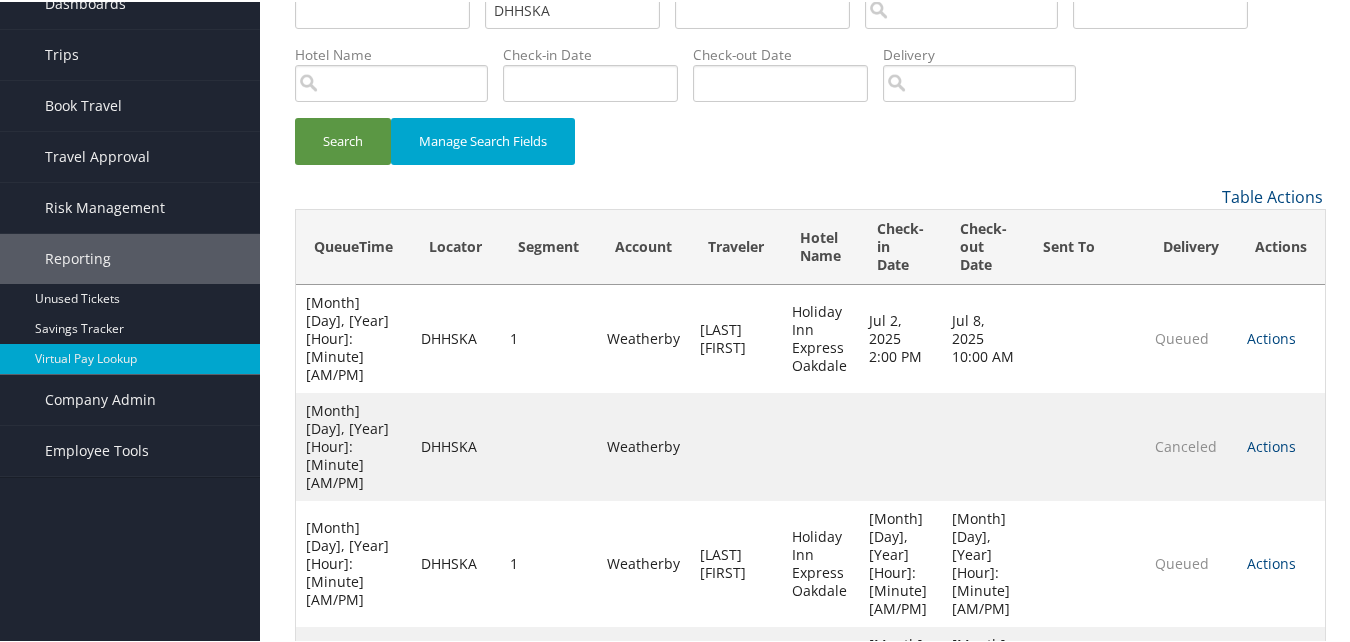 click on "Actions" at bounding box center [1271, 444] 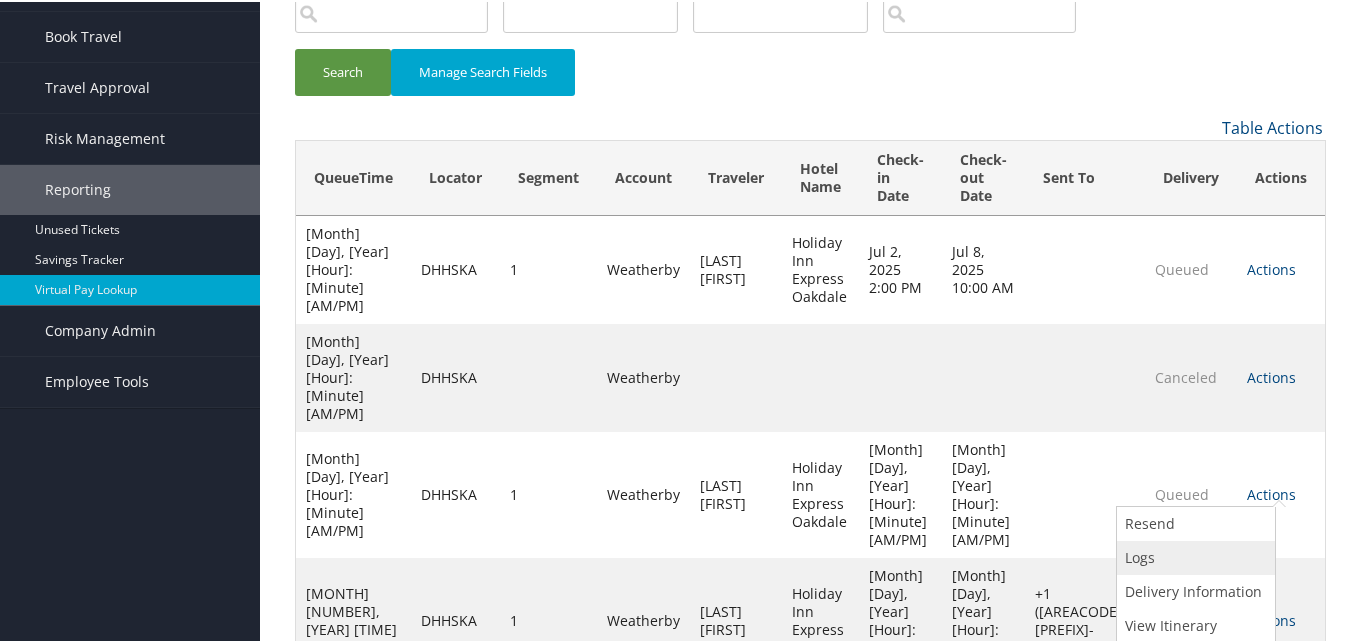 click on "Logs" at bounding box center (1193, 556) 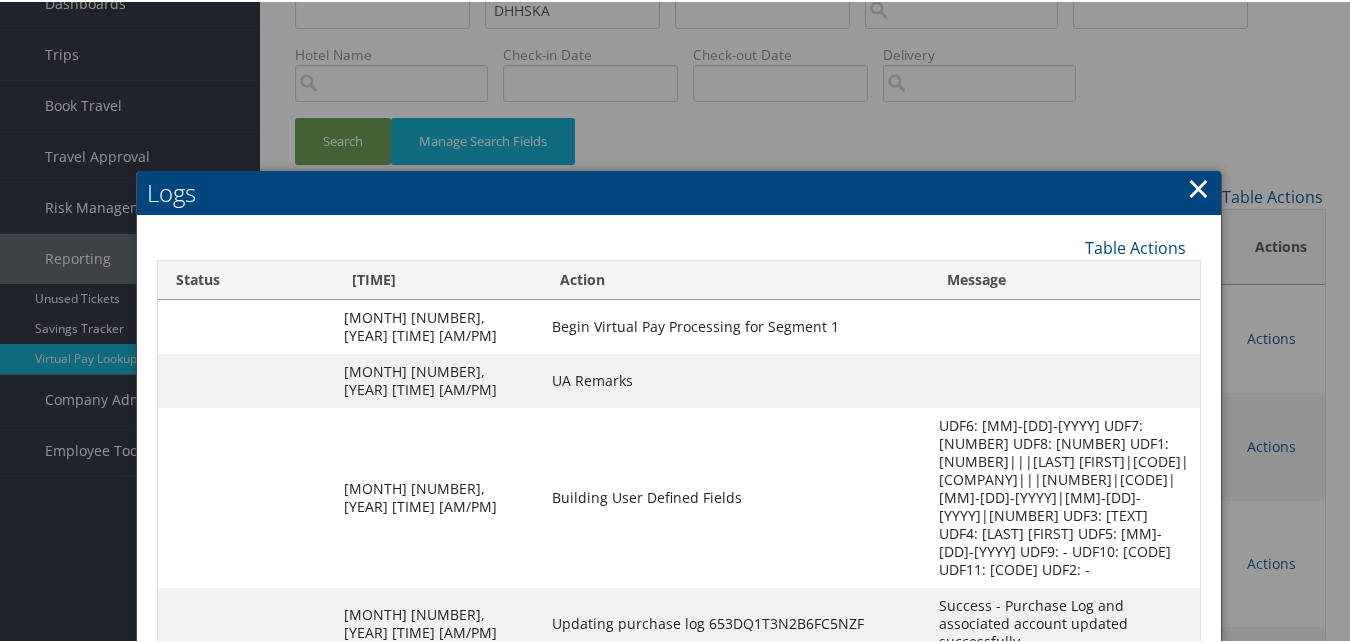scroll, scrollTop: 334, scrollLeft: 0, axis: vertical 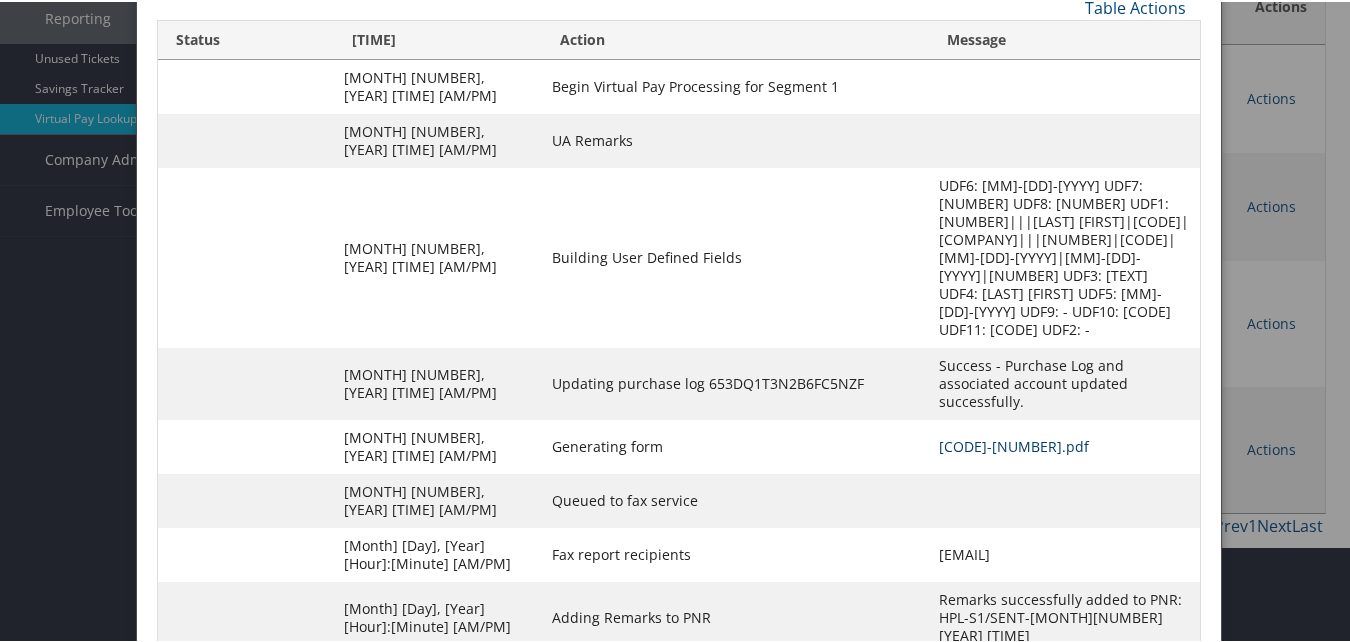 click on "DHHSKA-S1_1751170275392.pdf" at bounding box center [1014, 444] 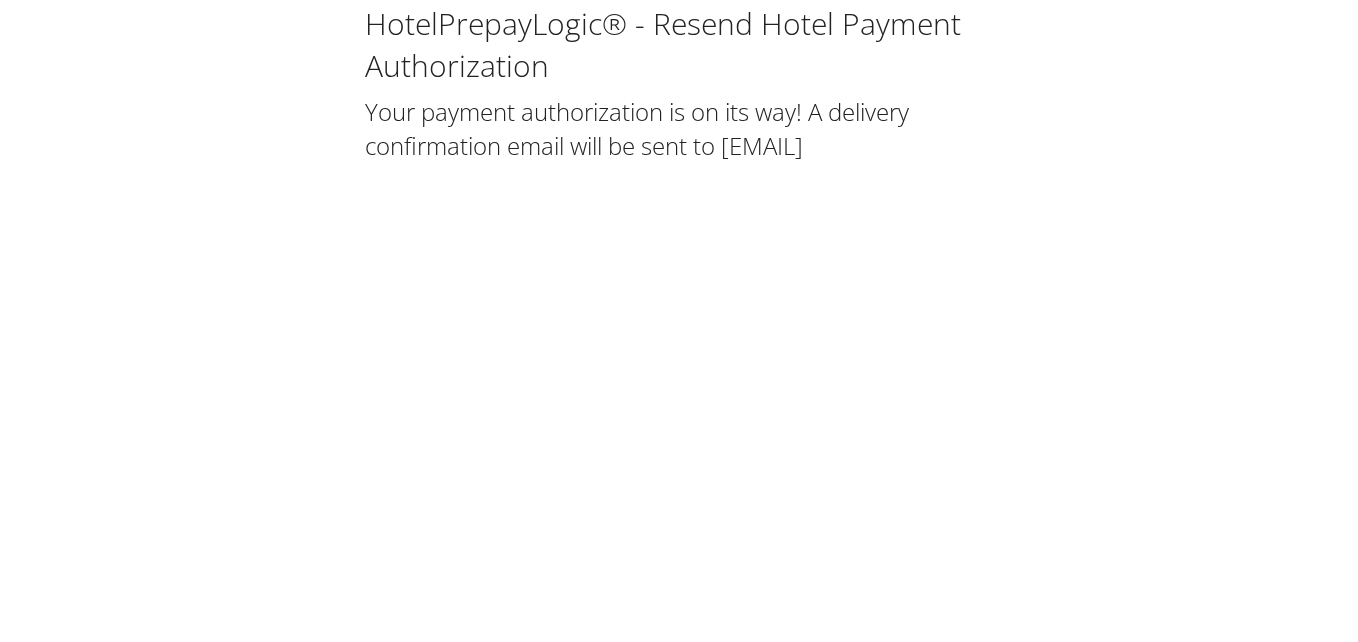 scroll, scrollTop: 0, scrollLeft: 0, axis: both 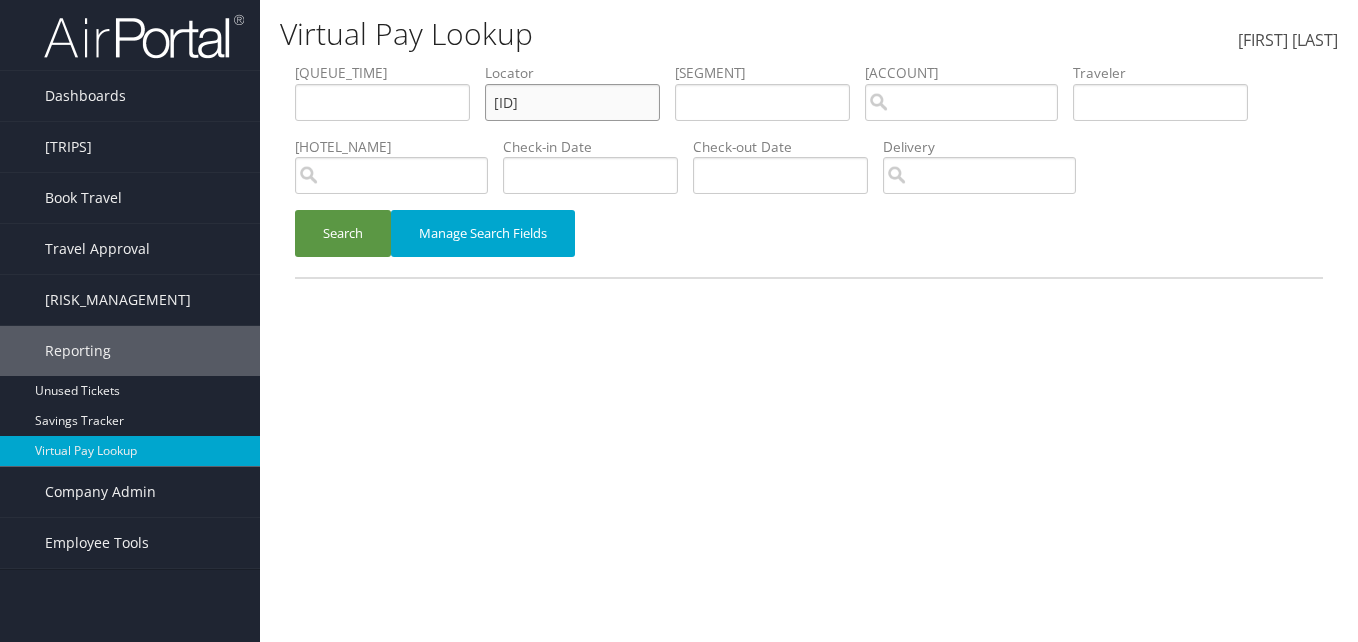 drag, startPoint x: 0, startPoint y: 0, endPoint x: 297, endPoint y: 108, distance: 316.0269 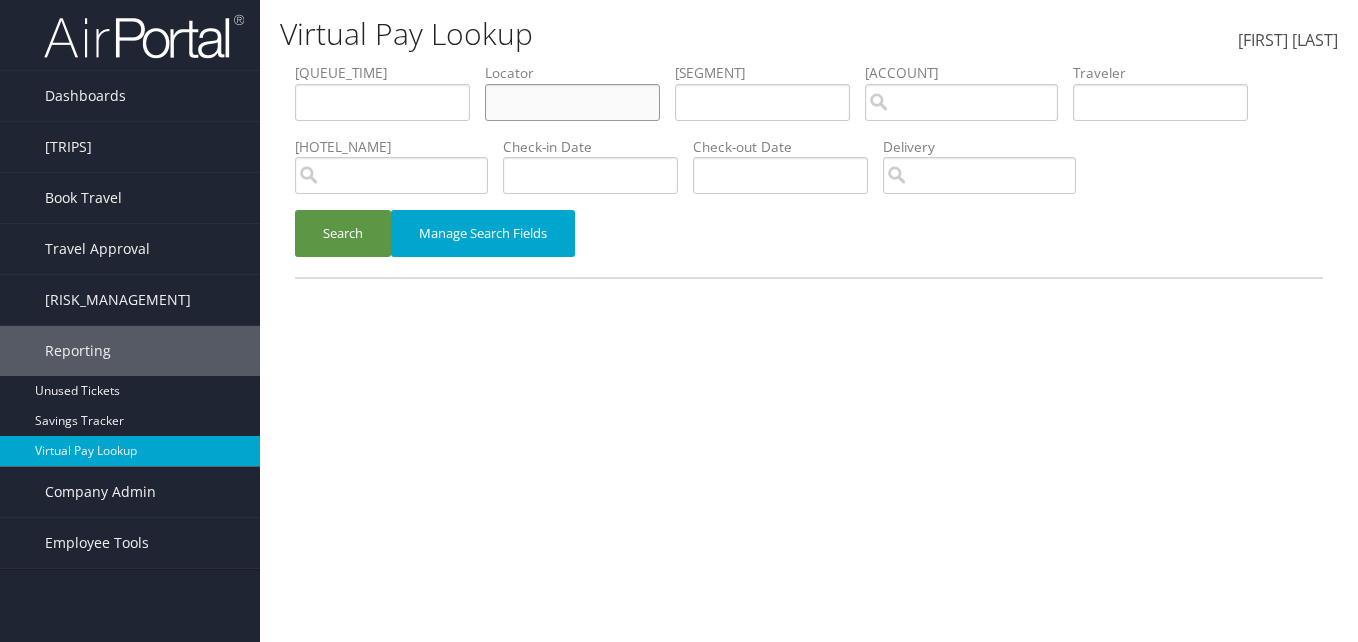 click at bounding box center [382, 102] 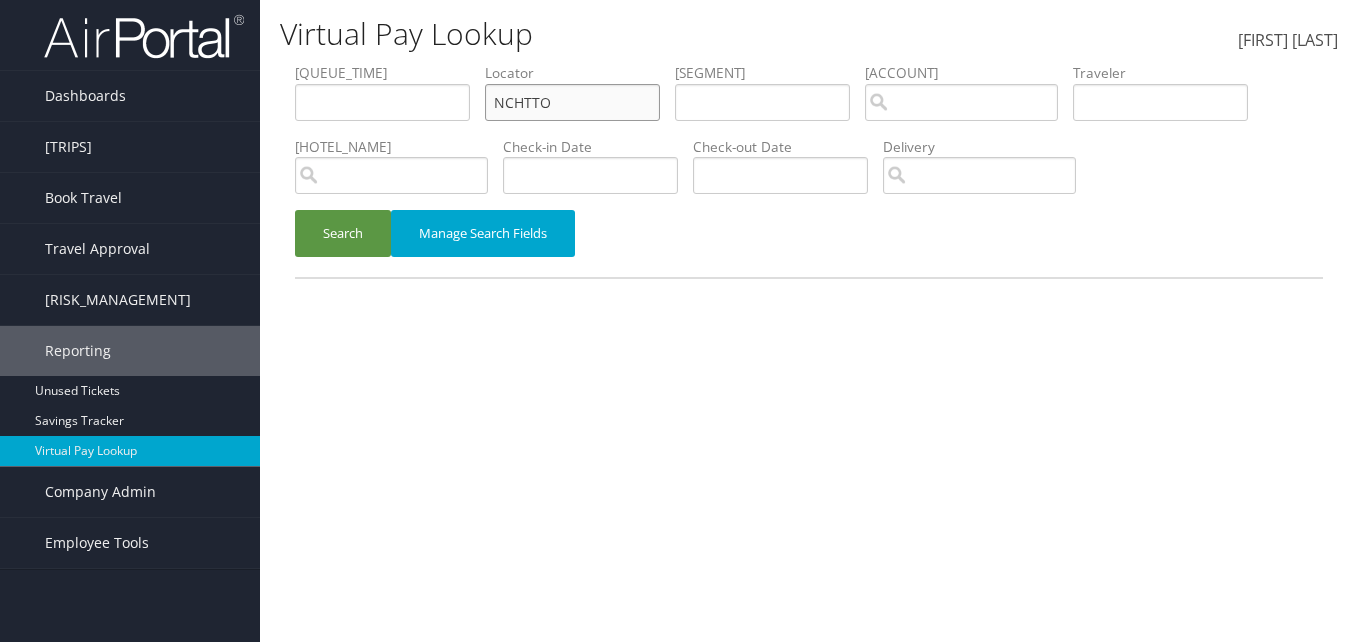 click on "NCHTTO" at bounding box center [382, 102] 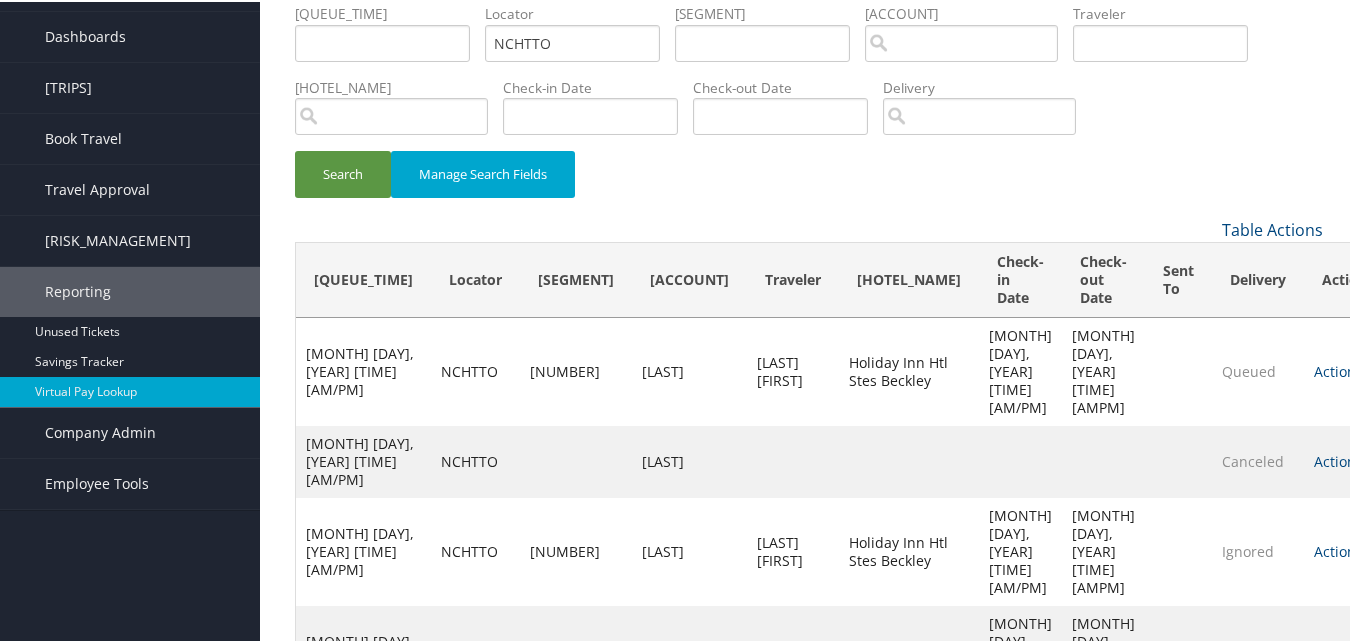 scroll, scrollTop: 94, scrollLeft: 0, axis: vertical 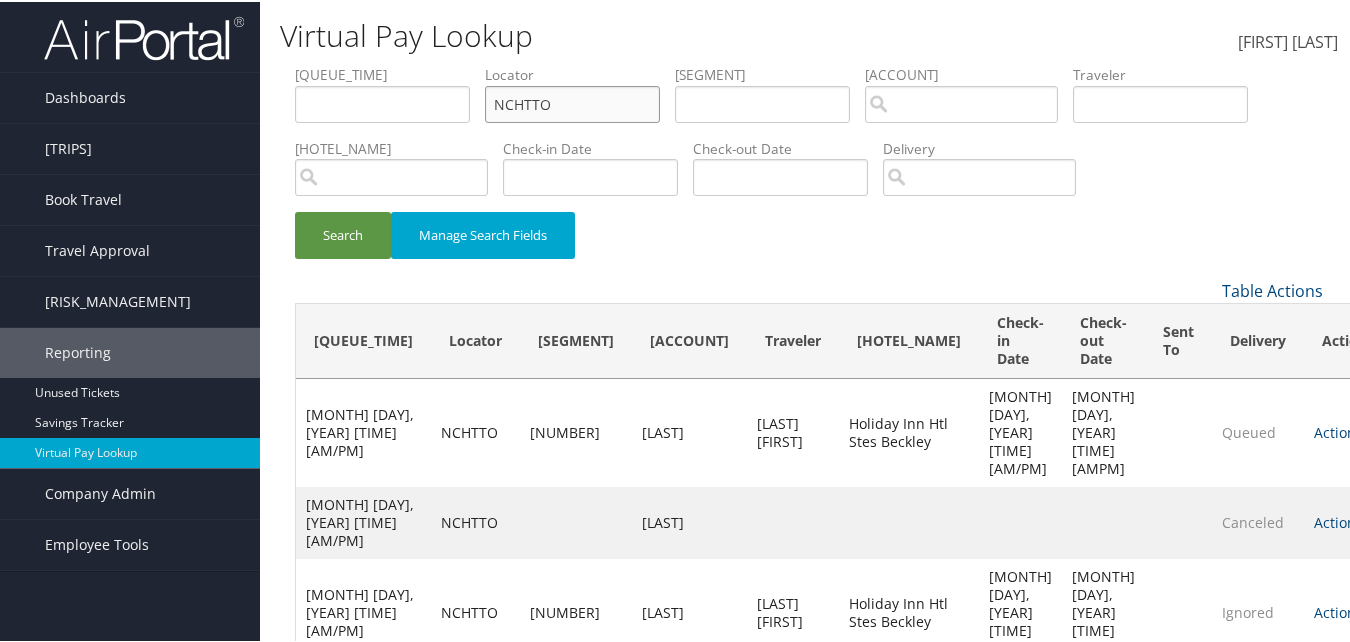 drag, startPoint x: 563, startPoint y: 104, endPoint x: 349, endPoint y: 83, distance: 215.02791 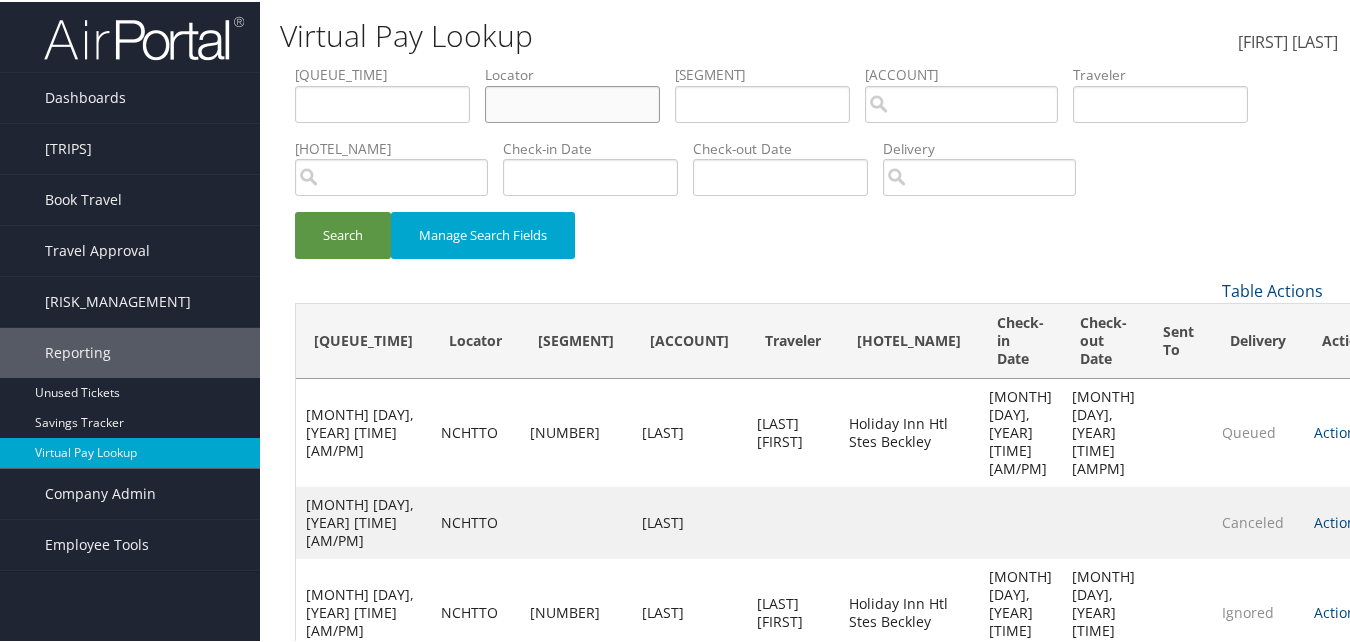click at bounding box center (382, 102) 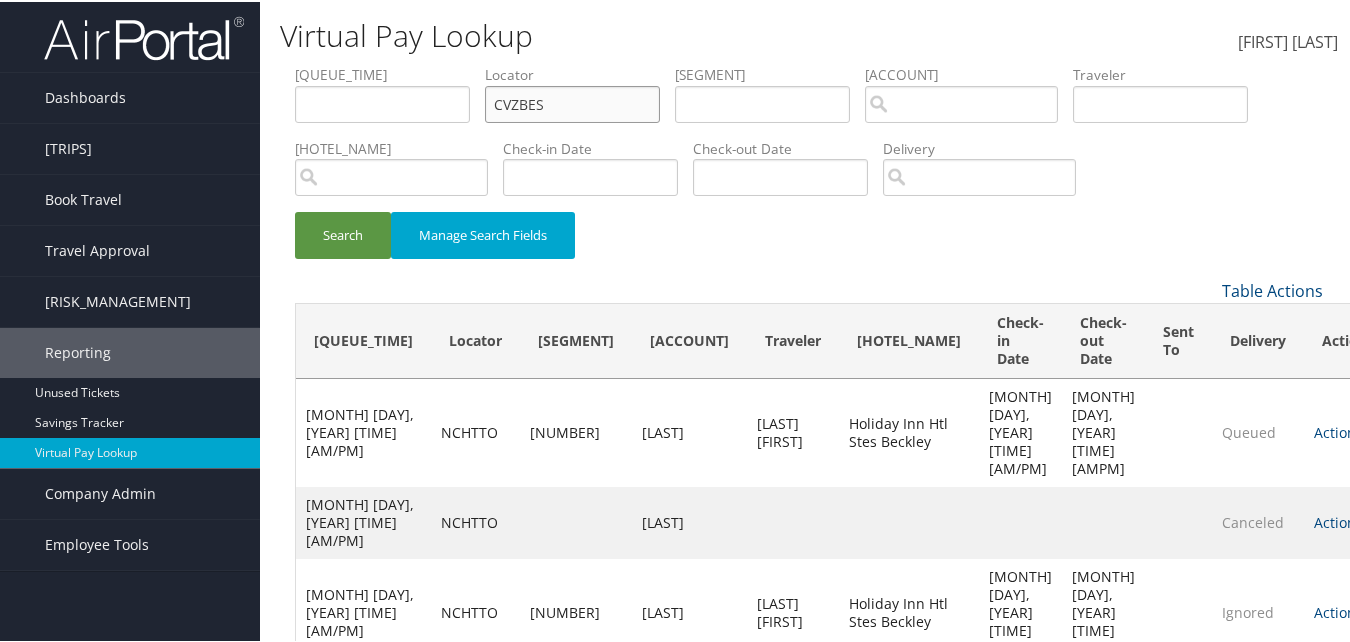 click on "CVZBES" at bounding box center (382, 102) 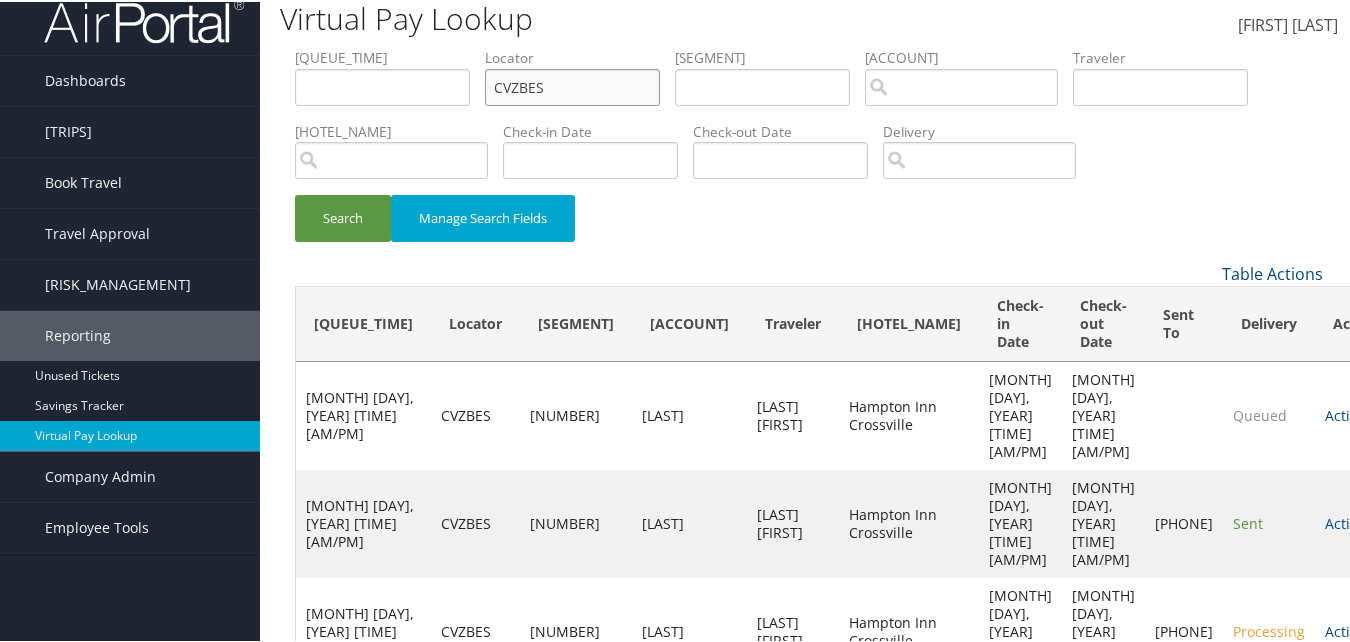 scroll, scrollTop: 22, scrollLeft: 0, axis: vertical 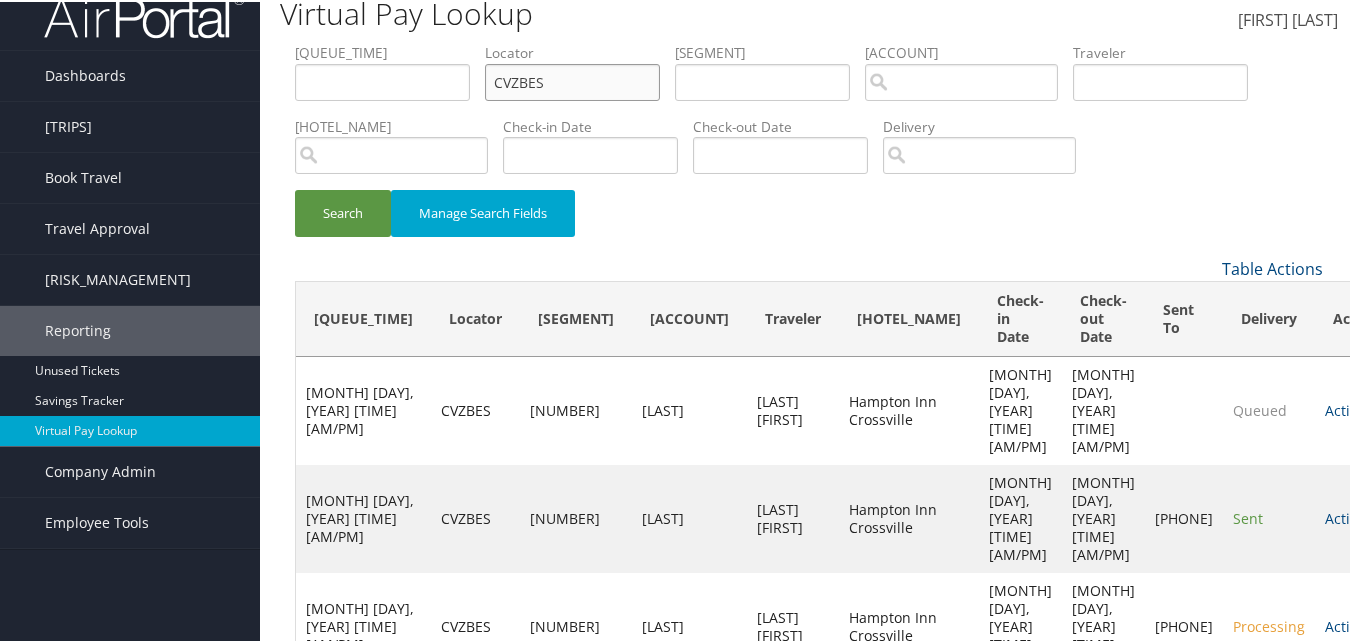 drag, startPoint x: 547, startPoint y: 83, endPoint x: 347, endPoint y: 59, distance: 201.43486 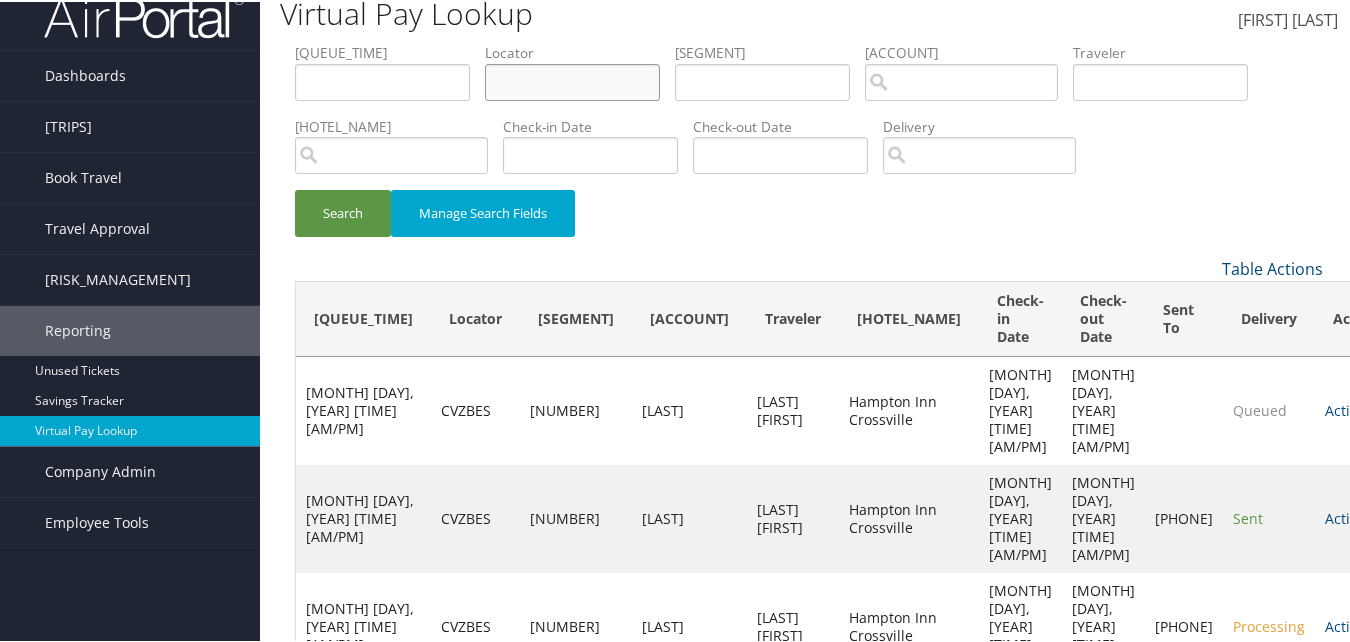 click at bounding box center [382, 80] 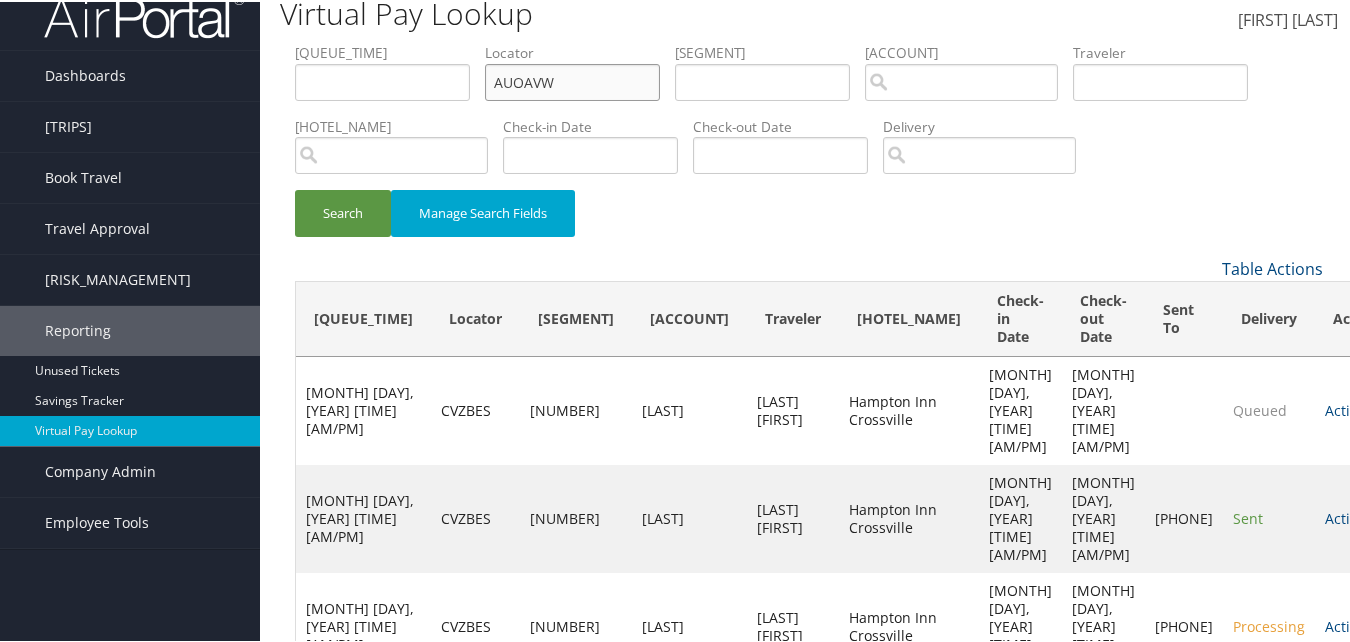 click on "AUOAVW" at bounding box center (382, 80) 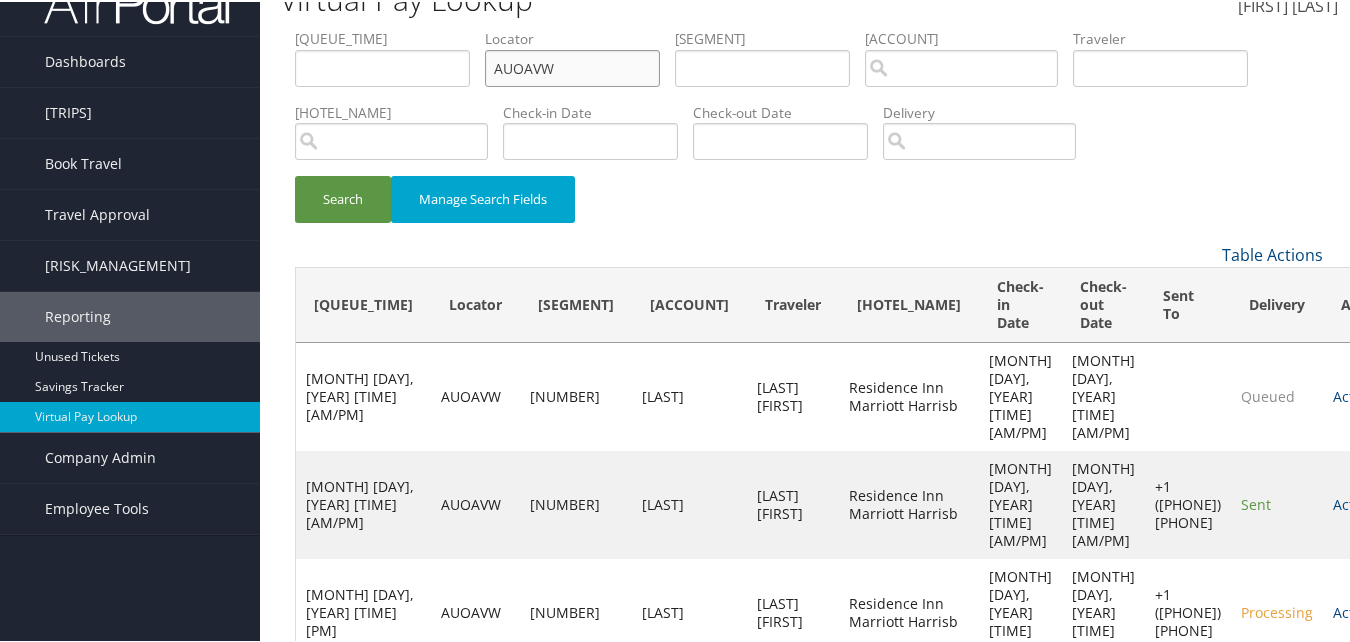 scroll, scrollTop: 40, scrollLeft: 0, axis: vertical 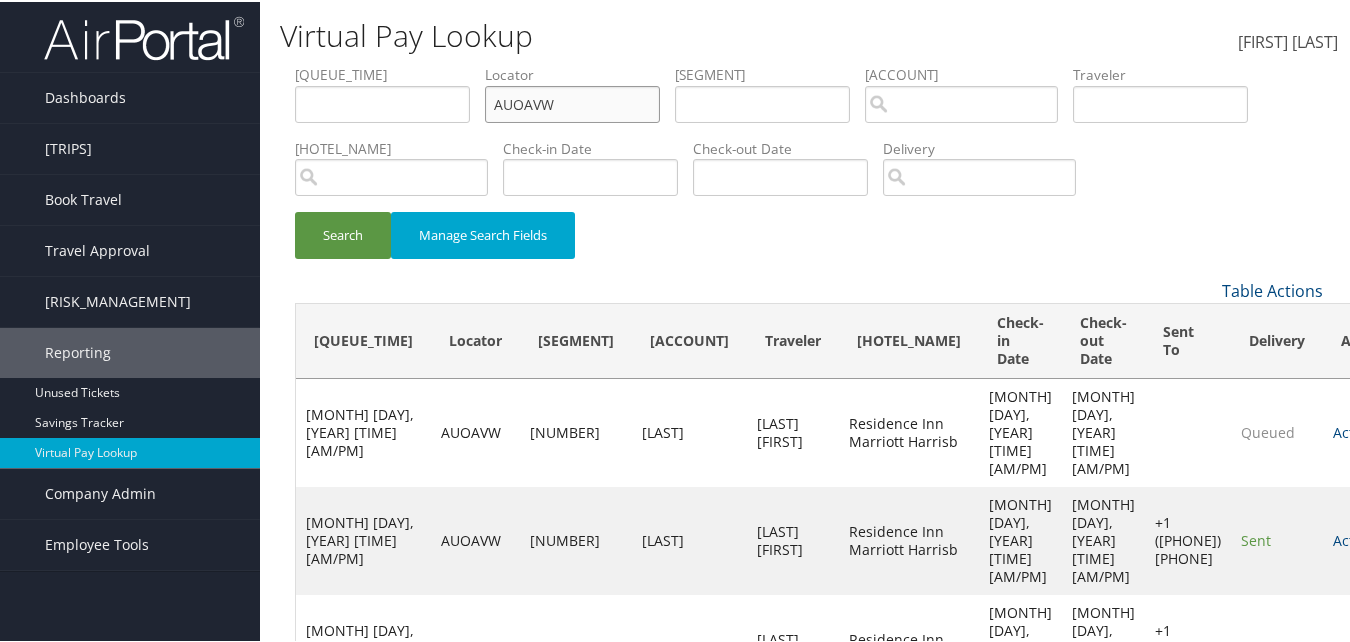 drag, startPoint x: 579, startPoint y: 101, endPoint x: 381, endPoint y: 86, distance: 198.56737 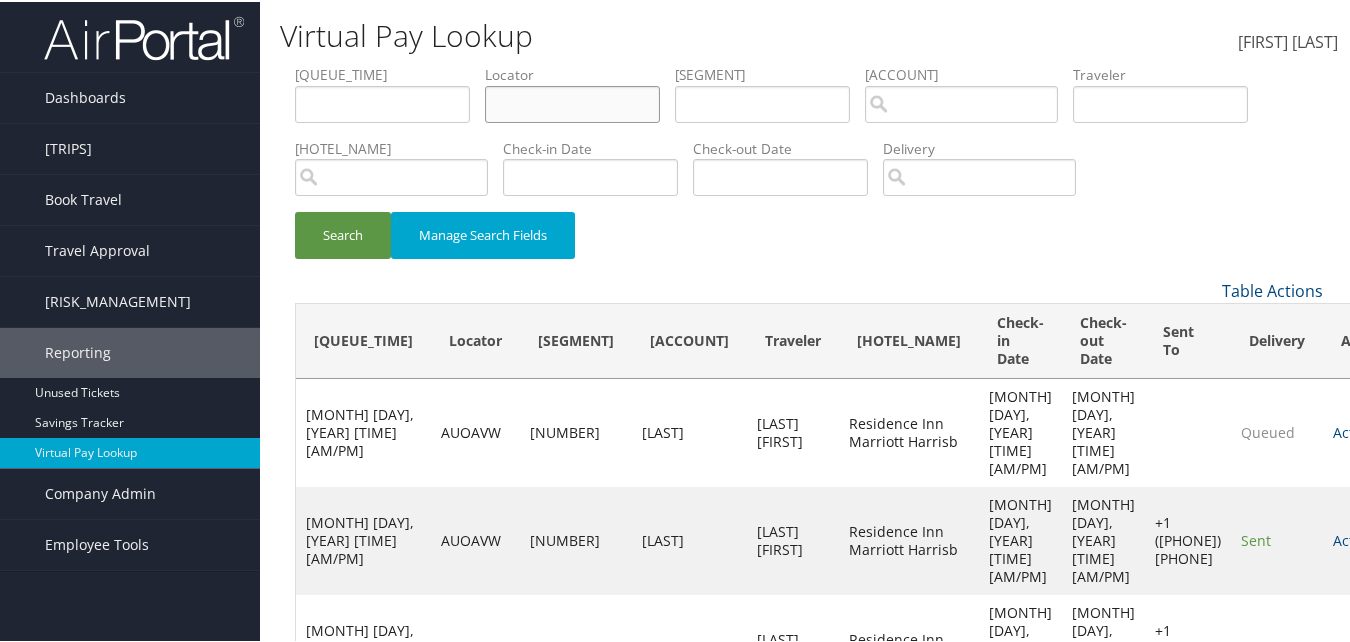 click at bounding box center [382, 102] 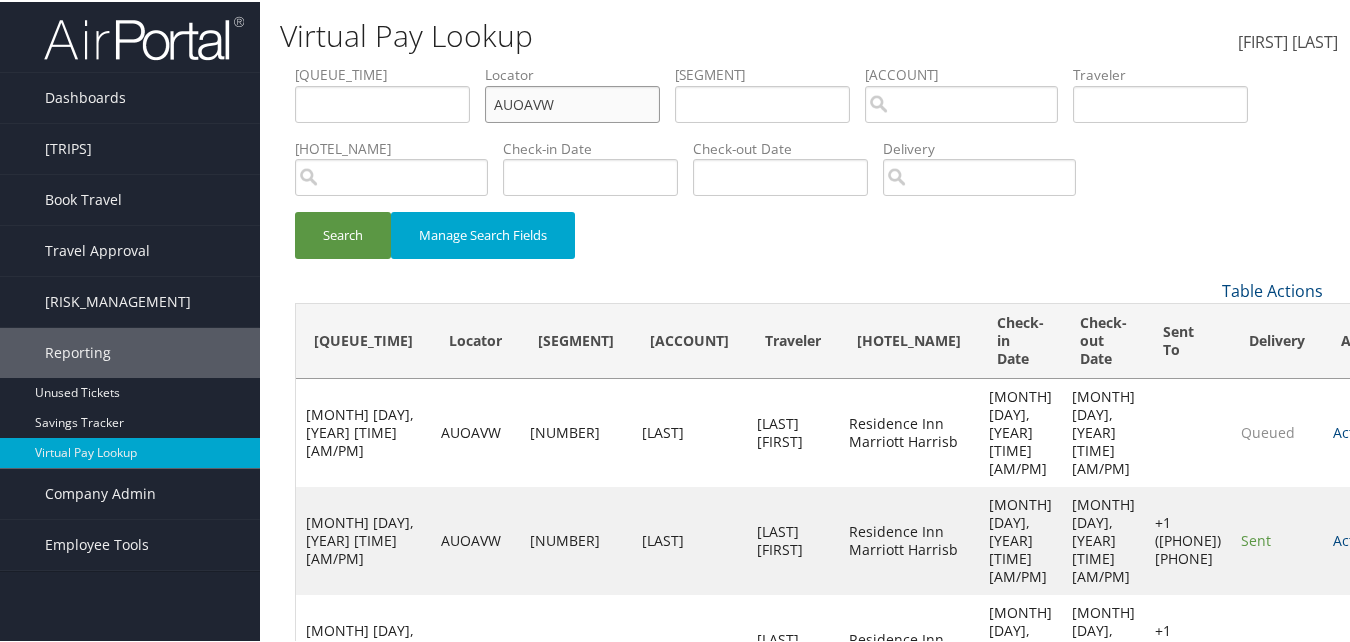 click on "AUOAVW" at bounding box center (382, 102) 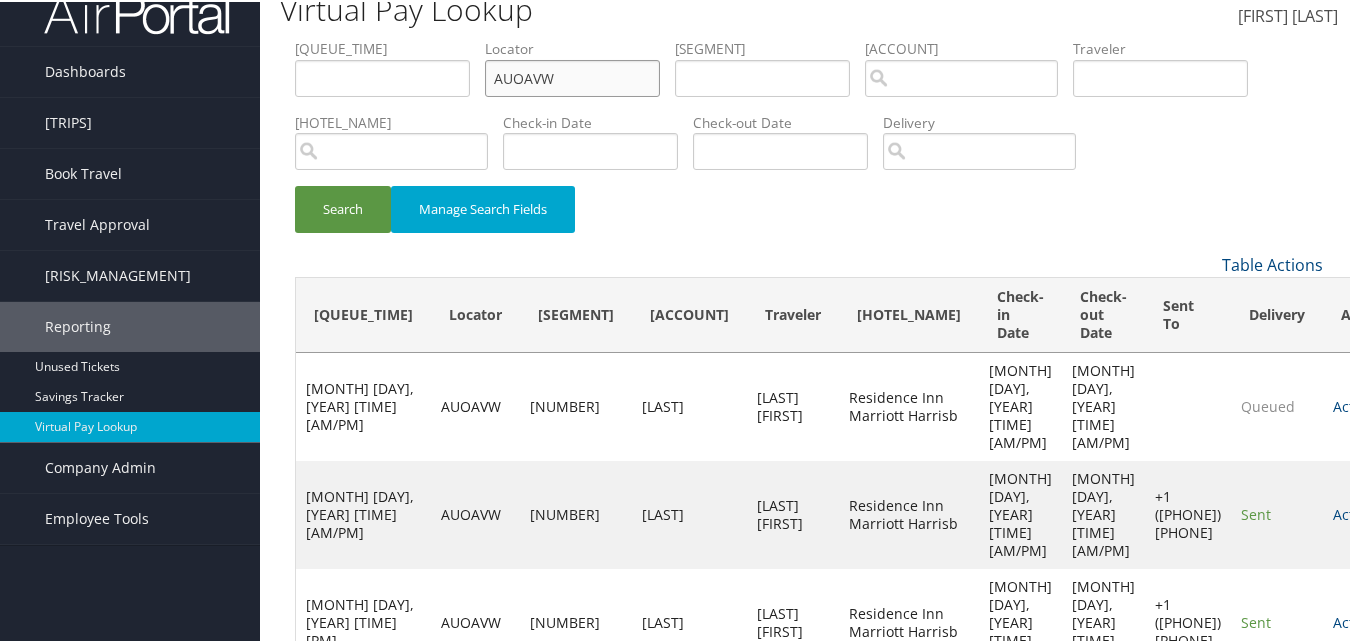 scroll, scrollTop: 40, scrollLeft: 0, axis: vertical 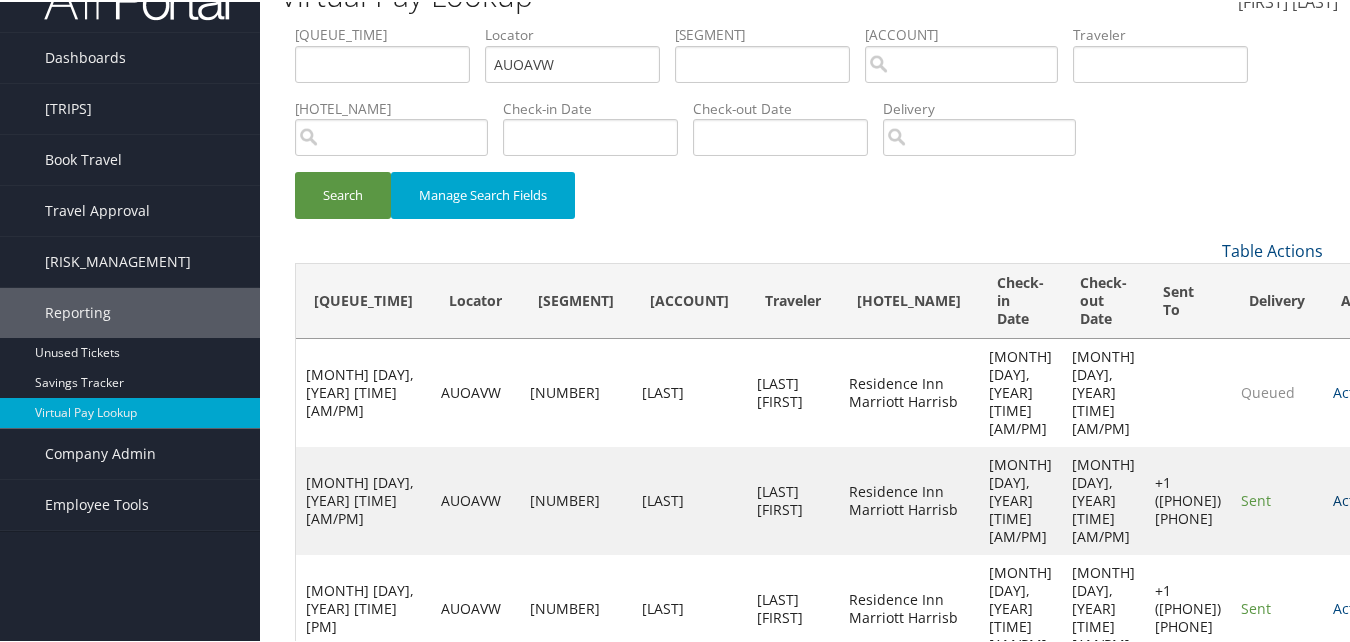click on "Actions" at bounding box center (1357, 498) 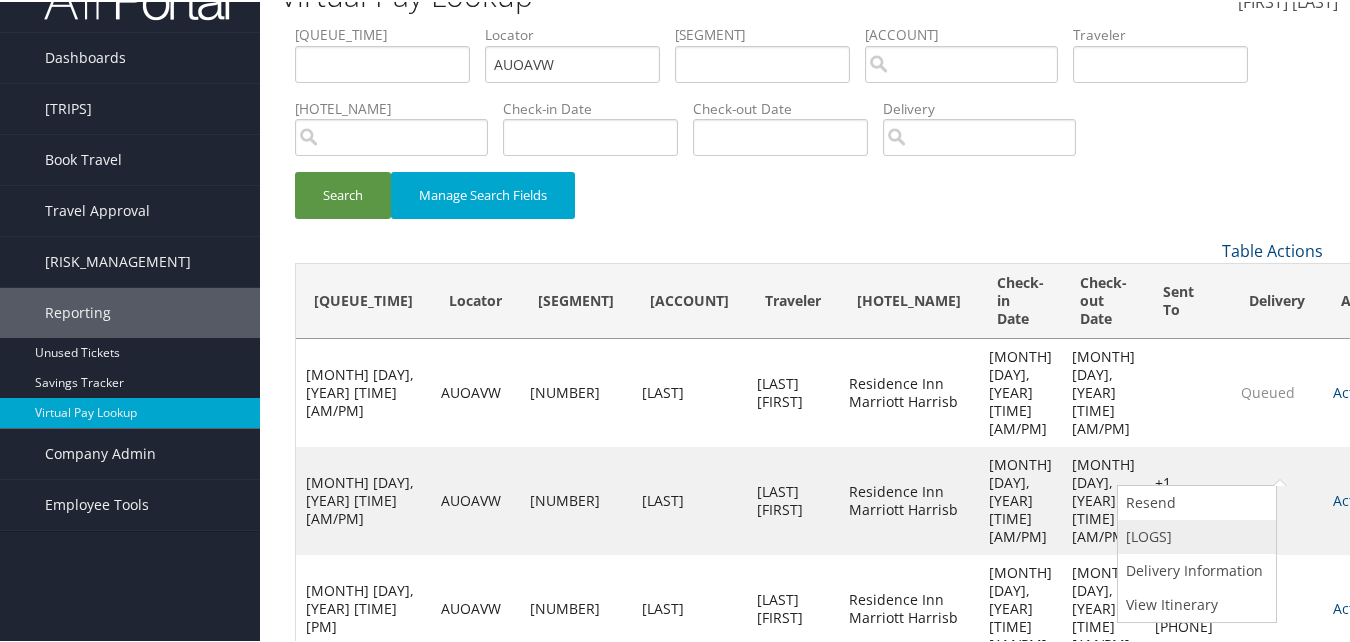 click on "[LOGS]" at bounding box center (1194, 535) 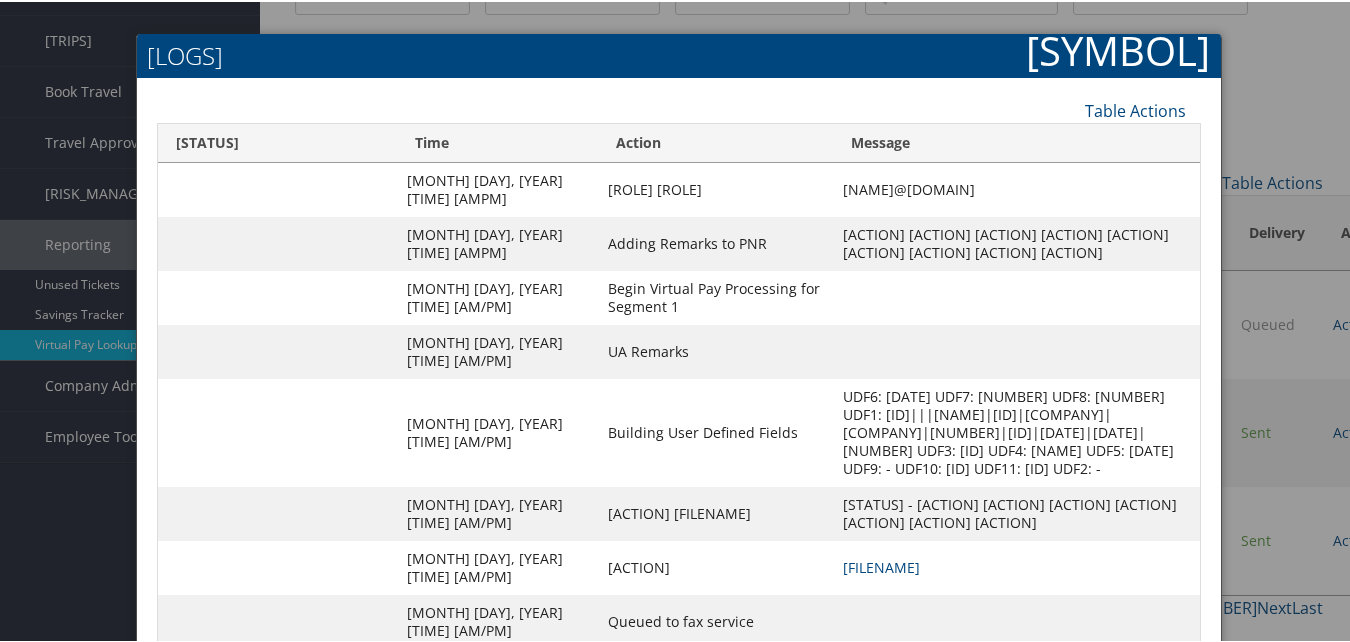 scroll, scrollTop: 211, scrollLeft: 0, axis: vertical 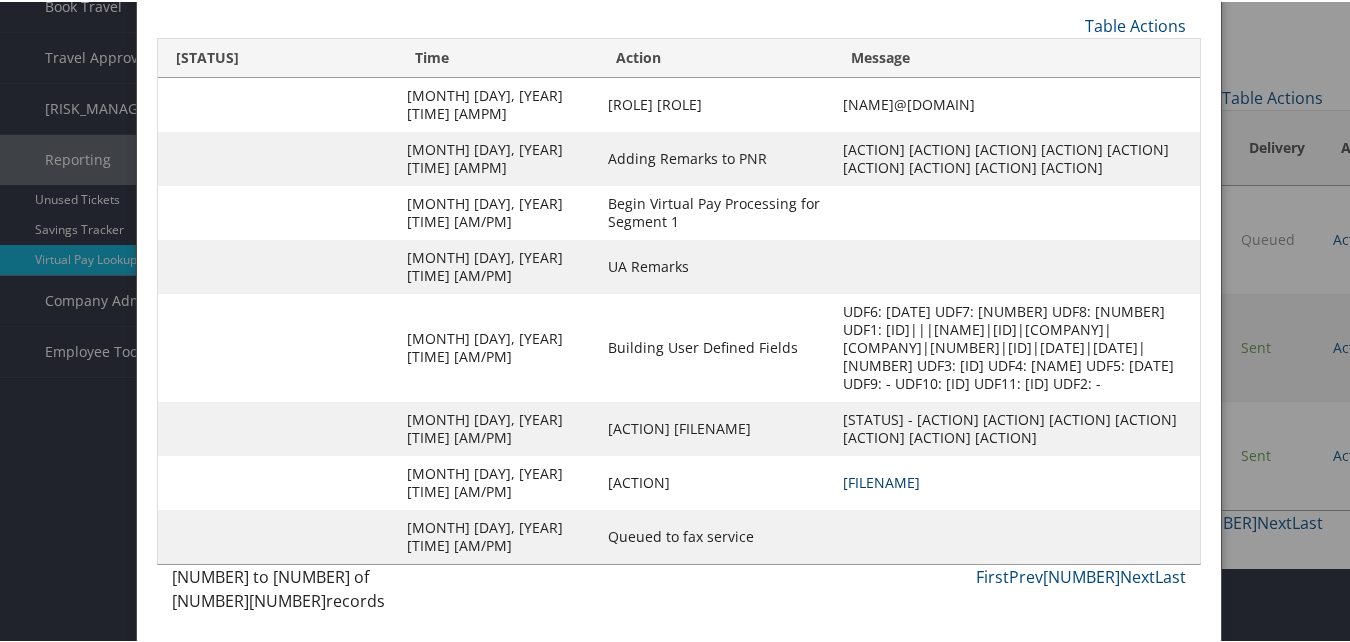 click on "[FILENAME]" at bounding box center (881, 480) 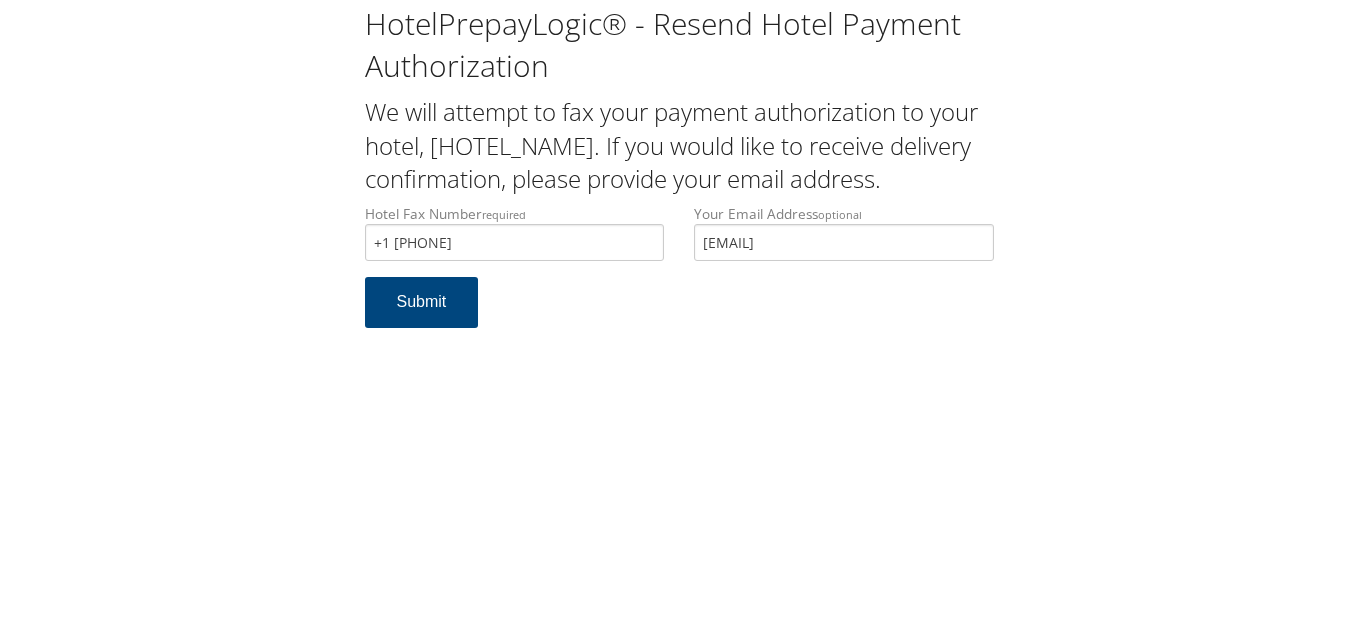 scroll, scrollTop: 0, scrollLeft: 0, axis: both 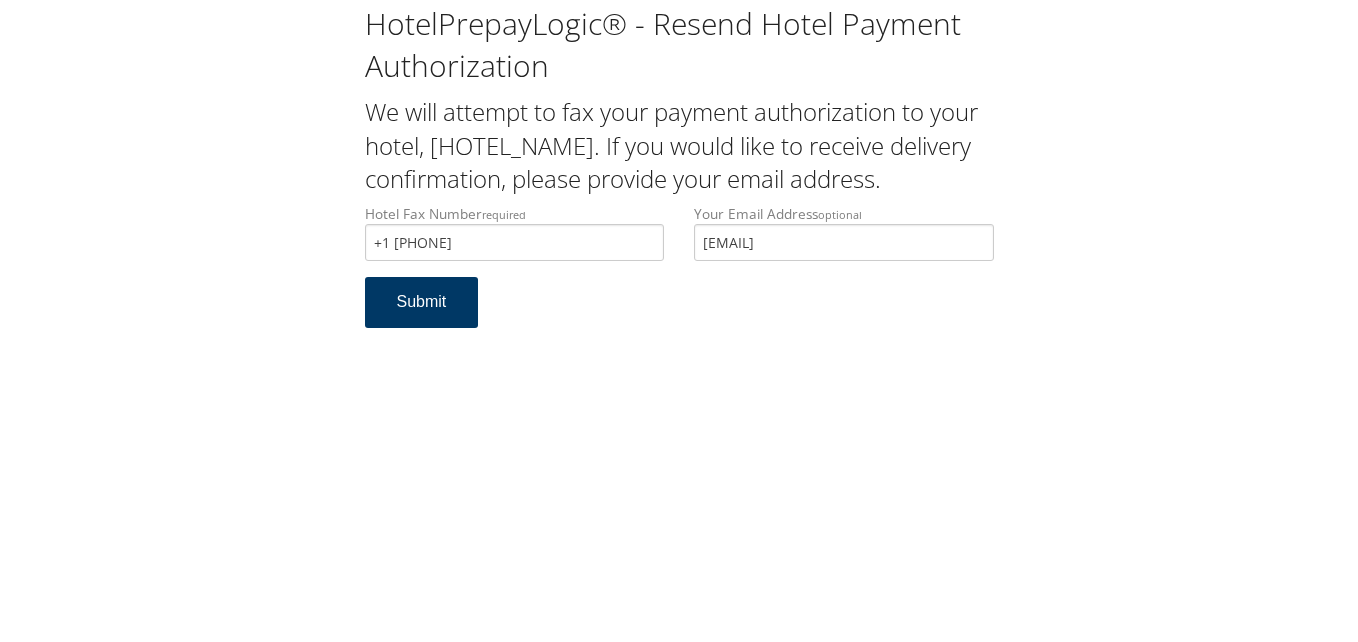 click on "Submit" at bounding box center (422, 302) 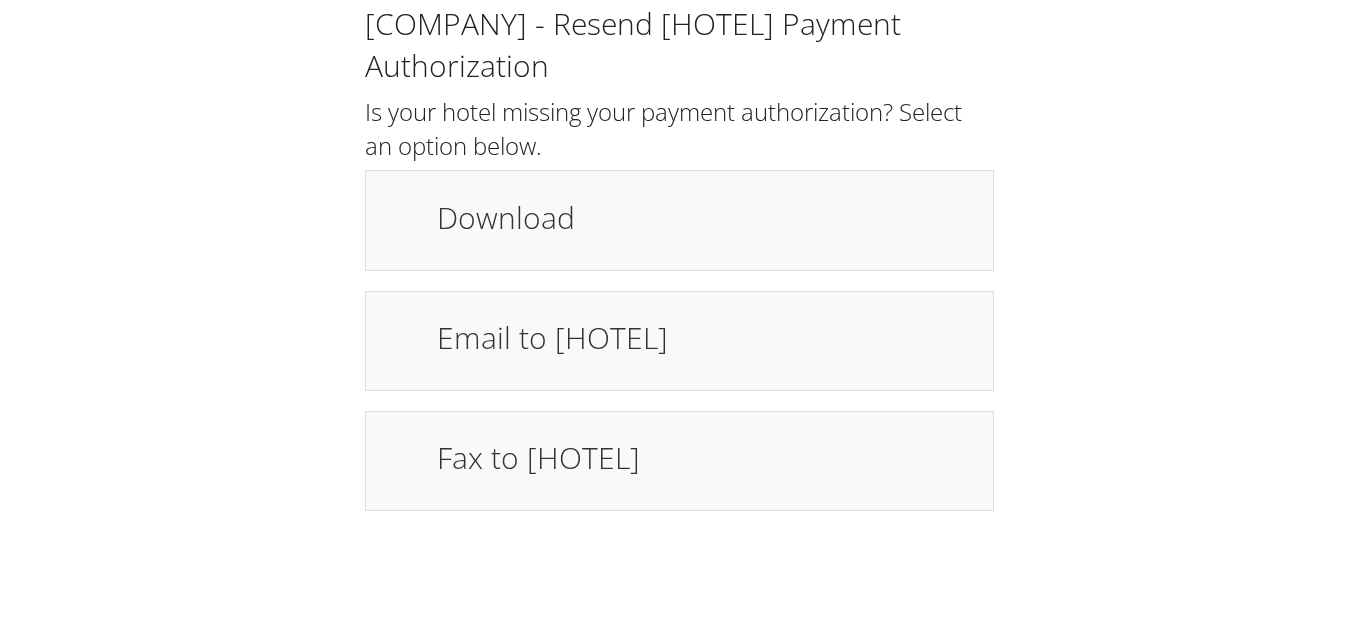 scroll, scrollTop: 0, scrollLeft: 0, axis: both 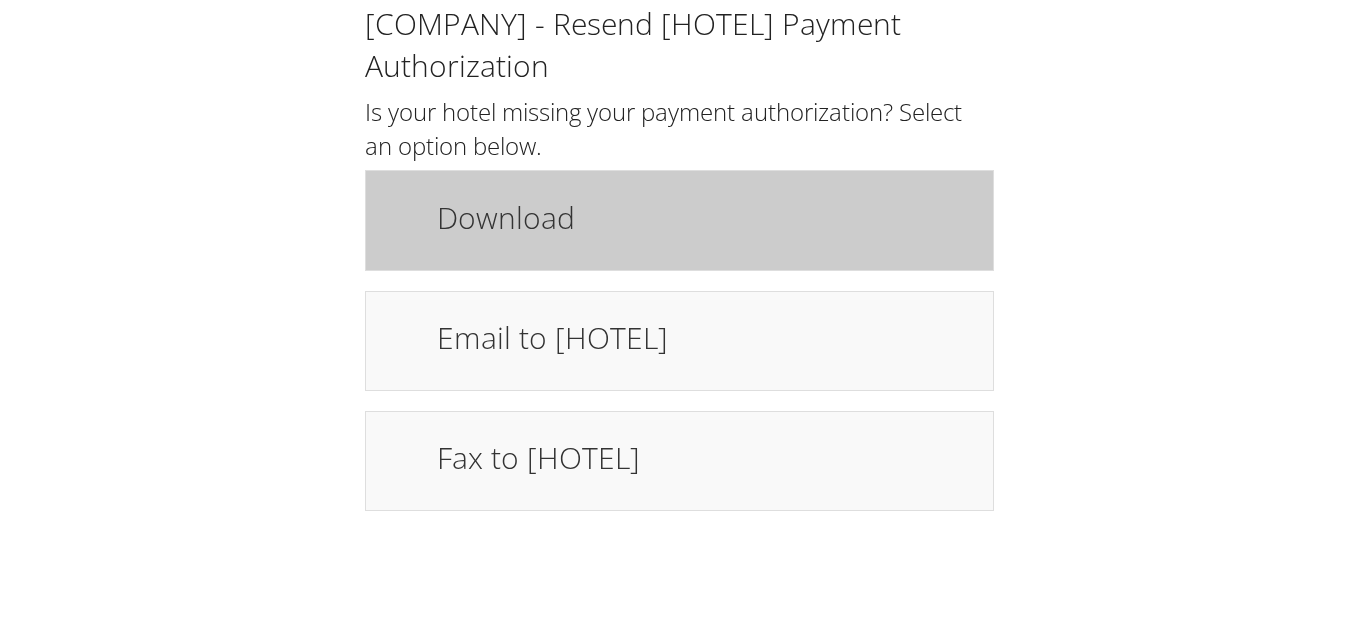 click on "Download" at bounding box center [679, 220] 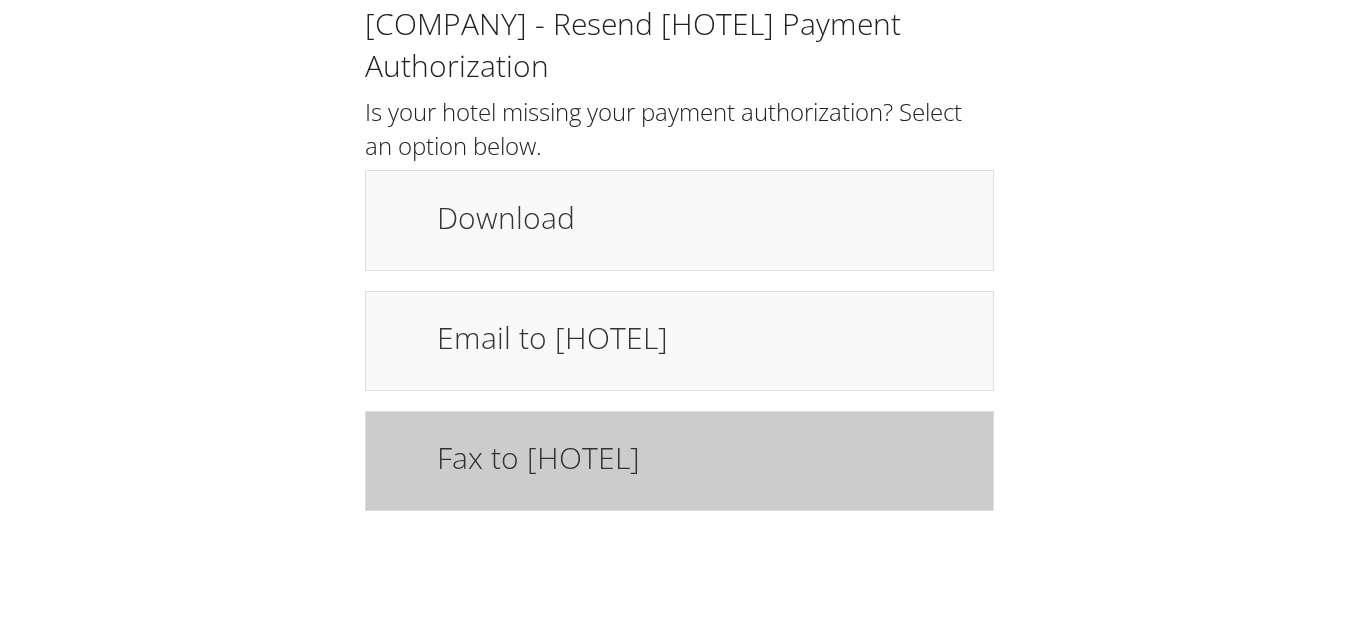 click on "Fax to hotel" at bounding box center (705, 457) 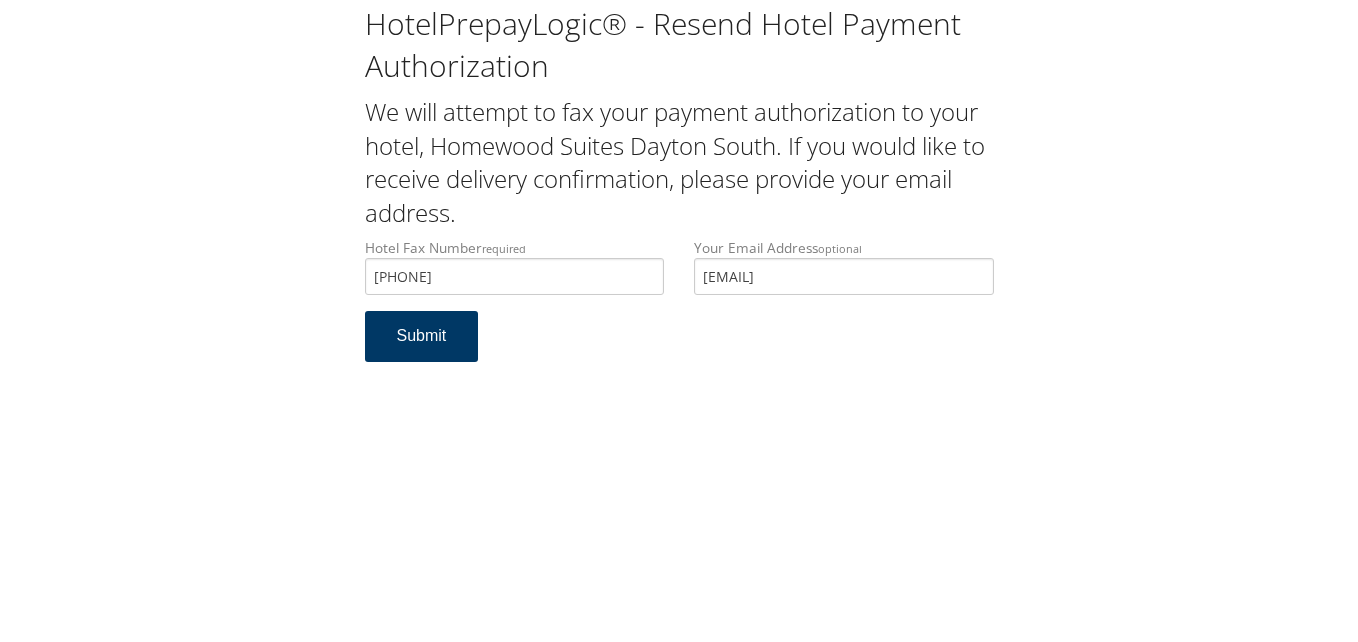 scroll, scrollTop: 0, scrollLeft: 0, axis: both 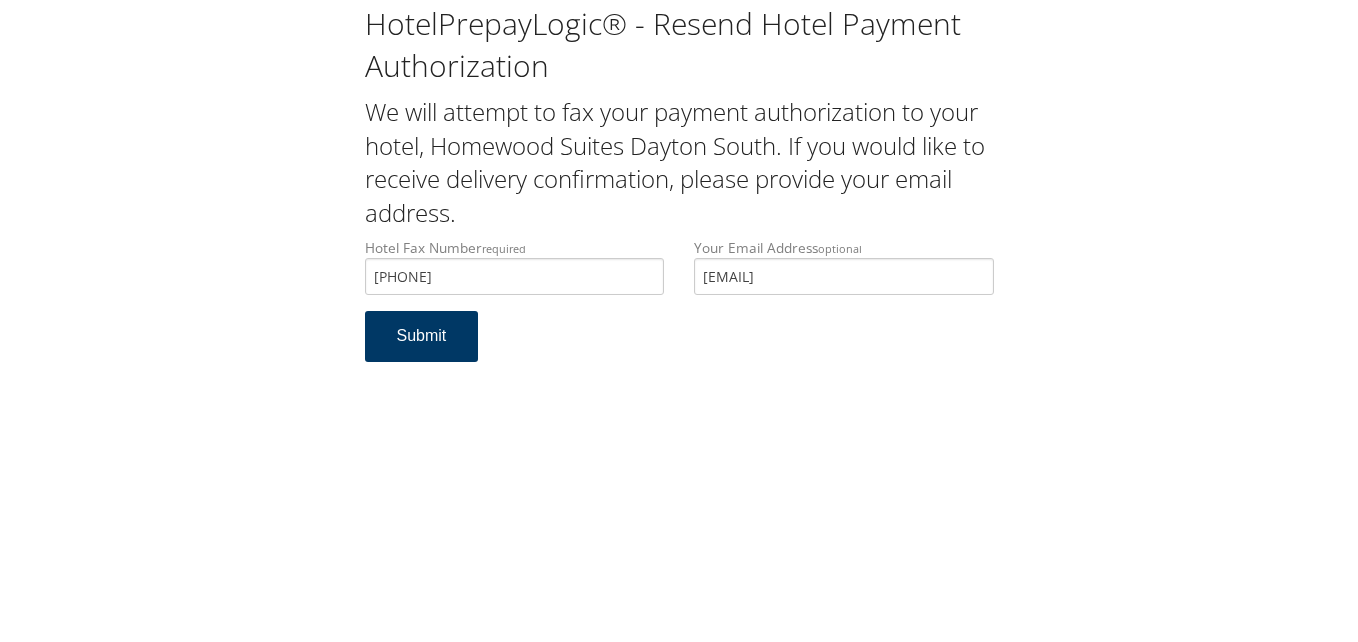 click on "Submit" at bounding box center (422, 336) 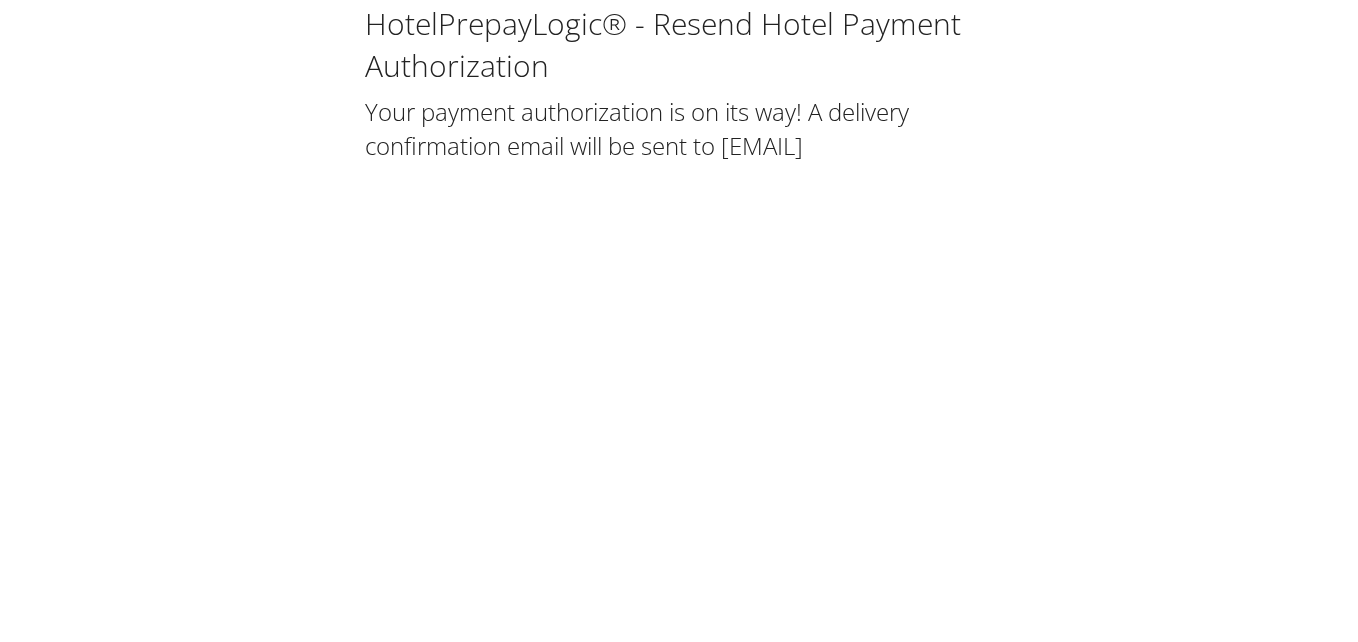 scroll, scrollTop: 0, scrollLeft: 0, axis: both 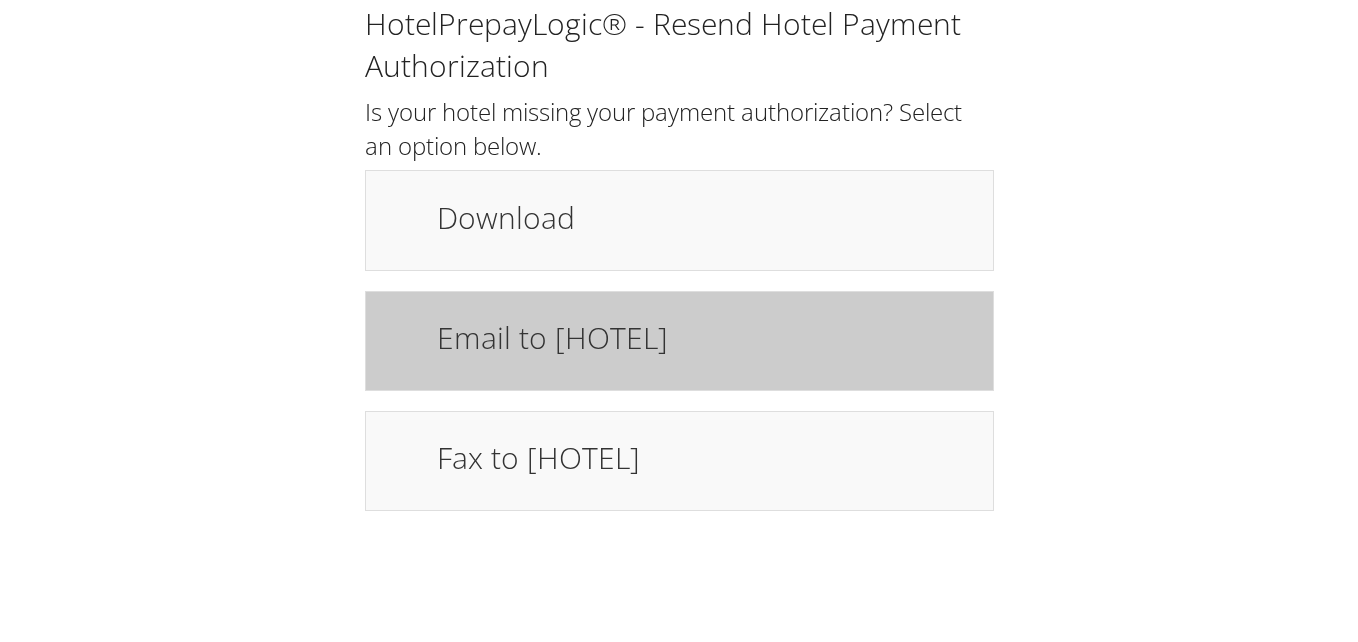drag, startPoint x: 0, startPoint y: 0, endPoint x: 620, endPoint y: 356, distance: 714.93774 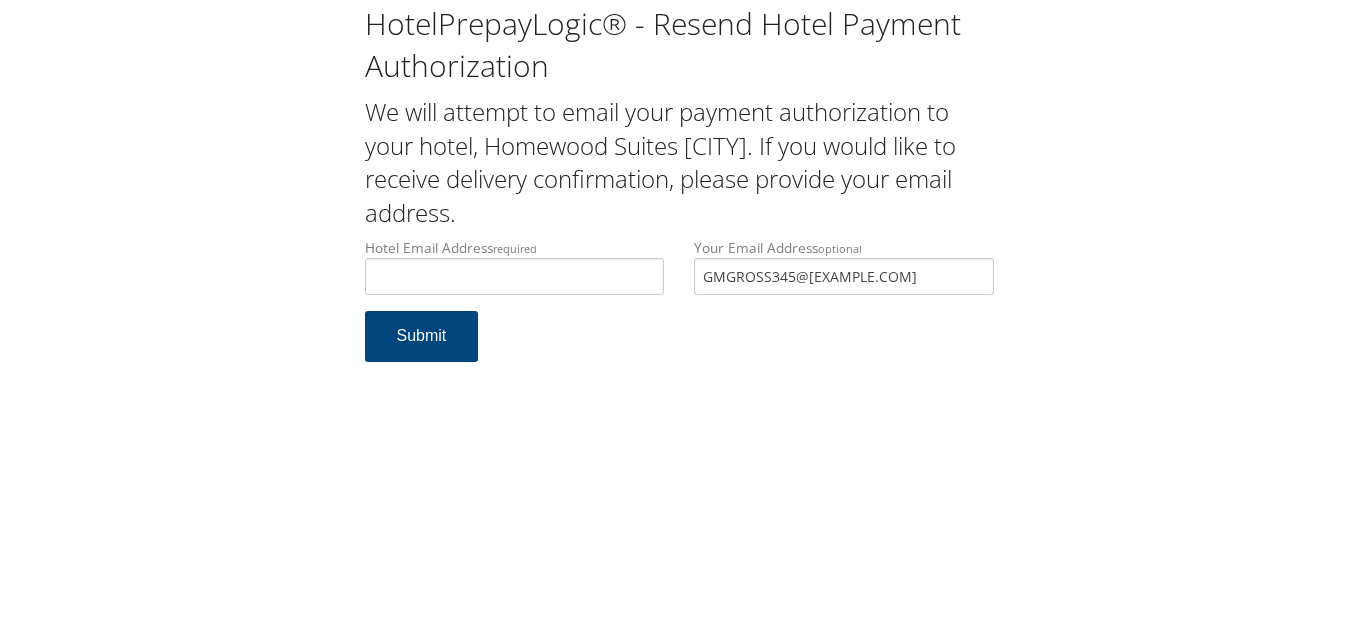 scroll, scrollTop: 0, scrollLeft: 0, axis: both 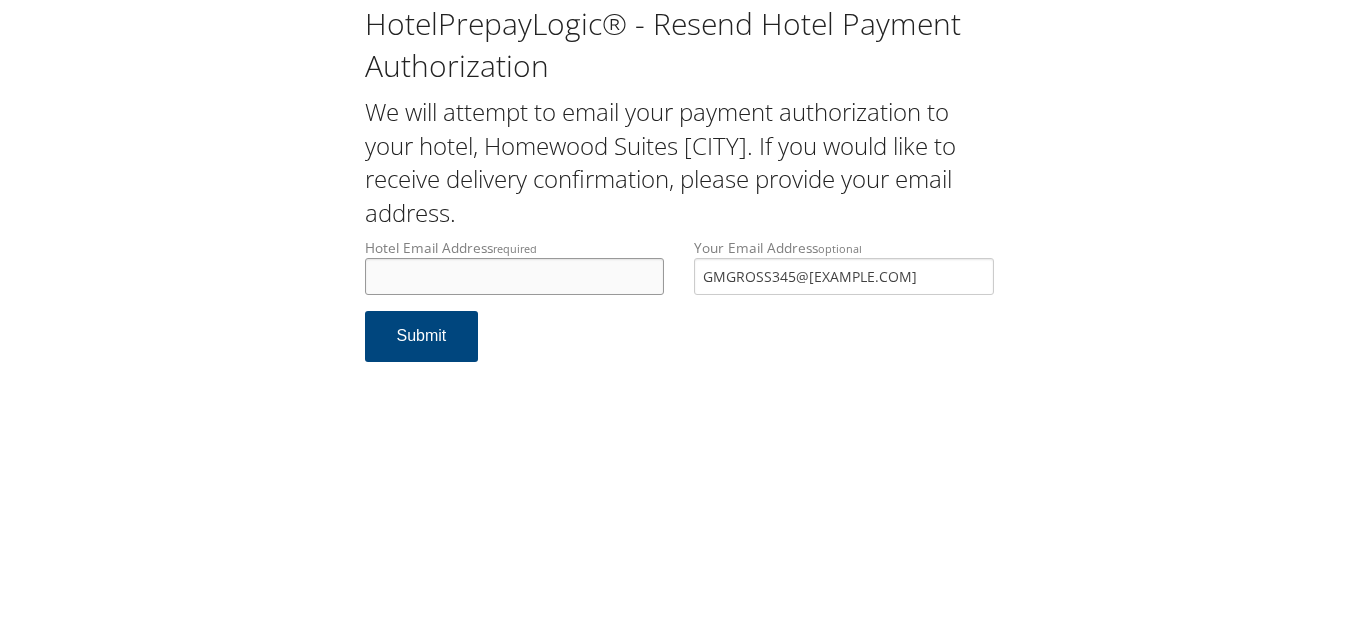 click on "Hotel Email Address  required" at bounding box center (515, 276) 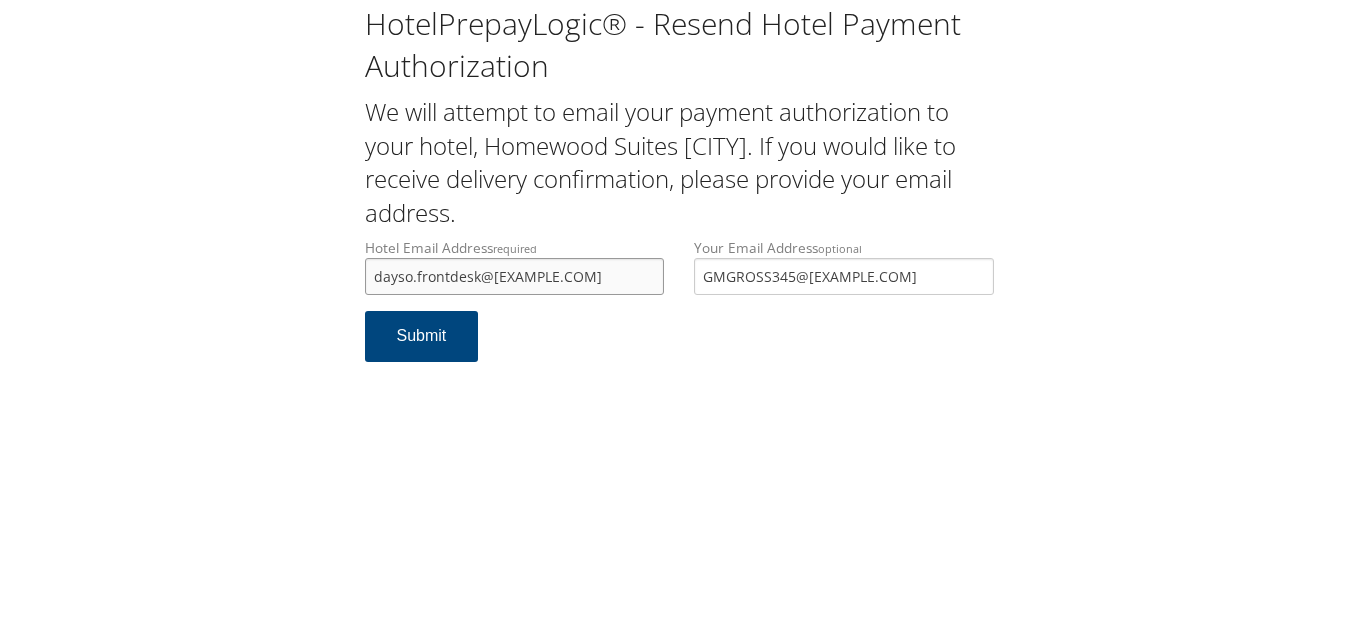 type on "dayso.frontdesk@[EXAMPLE.COM]" 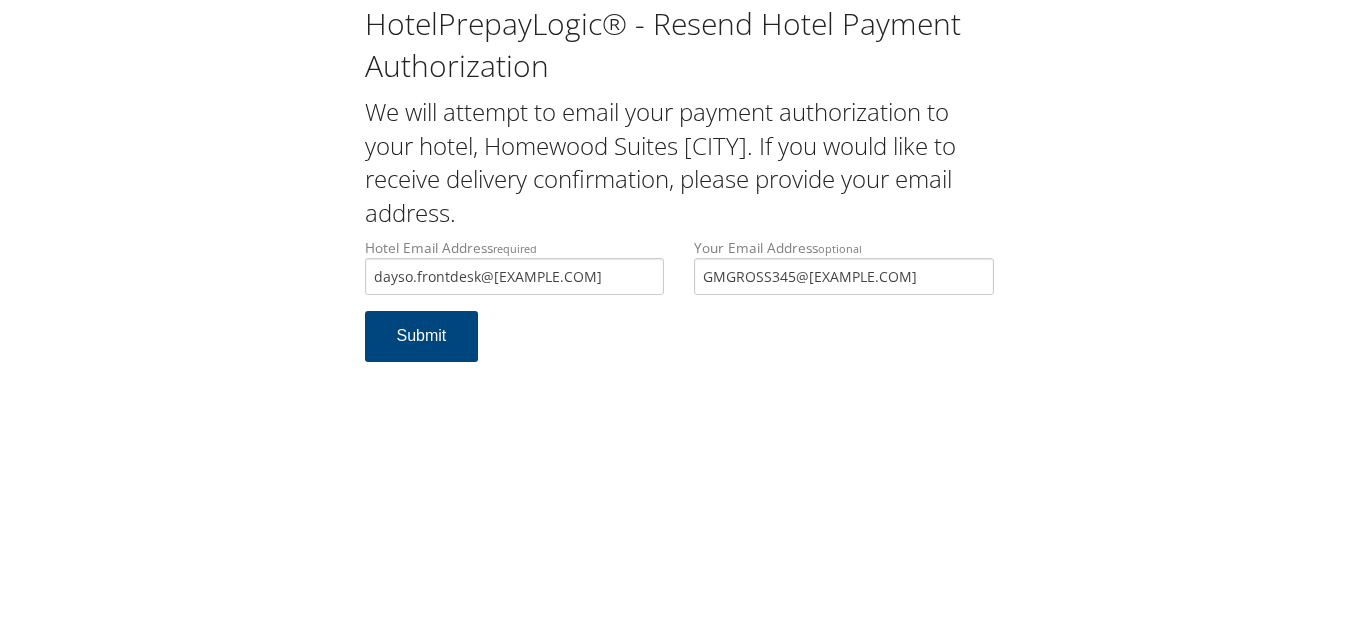 click on "Hotel Email Address  required
dayso.frontdesk@gmail.com
Hotel email address is required
Your Email Address  optional
GMGROSS345@MAC.COM
Submit" at bounding box center (679, 310) 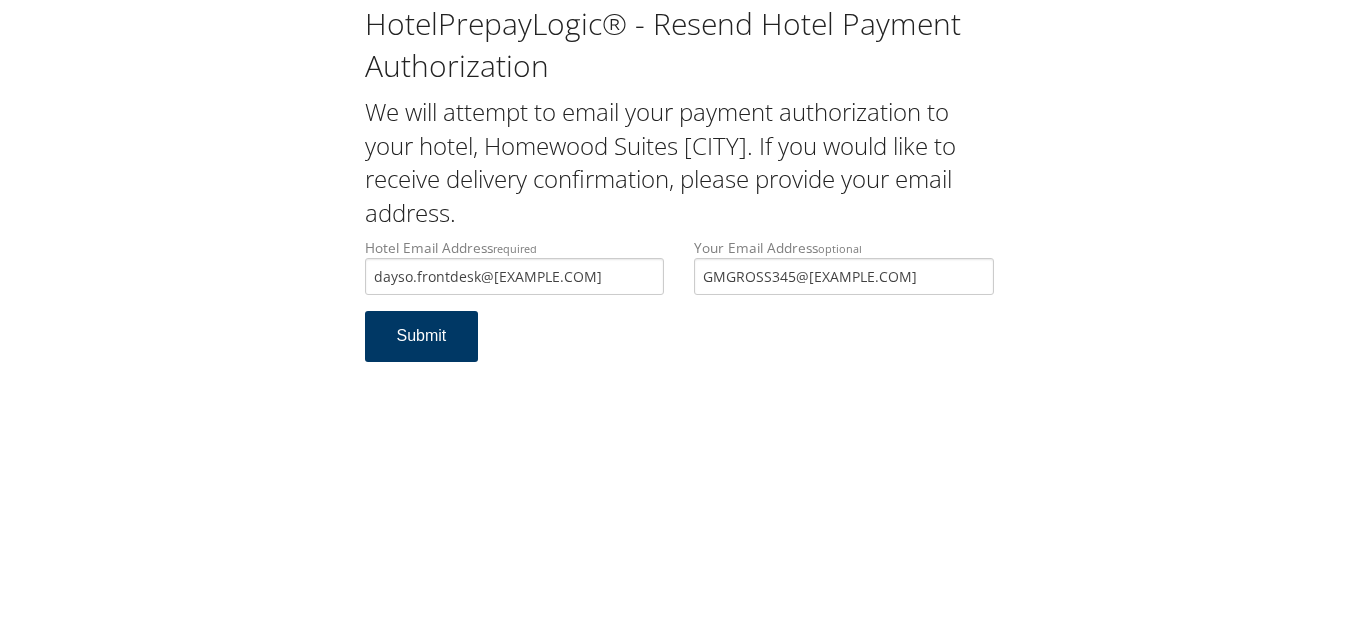 click on "Submit" at bounding box center [422, 336] 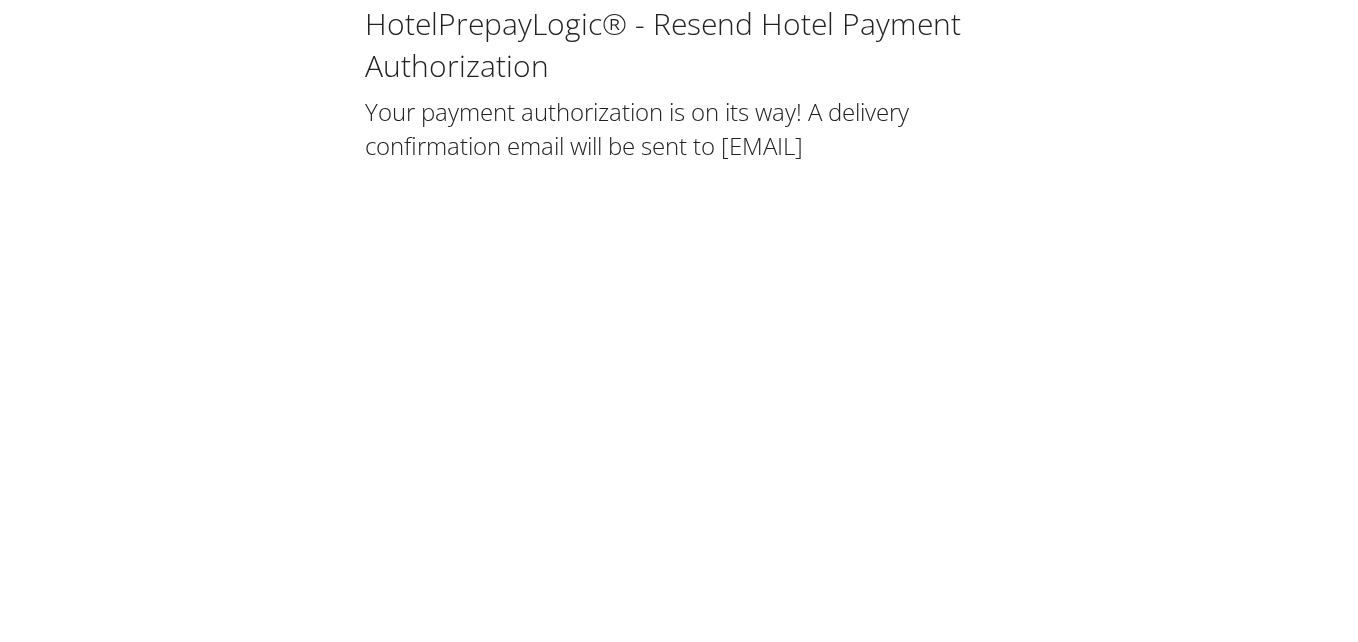 scroll, scrollTop: 0, scrollLeft: 0, axis: both 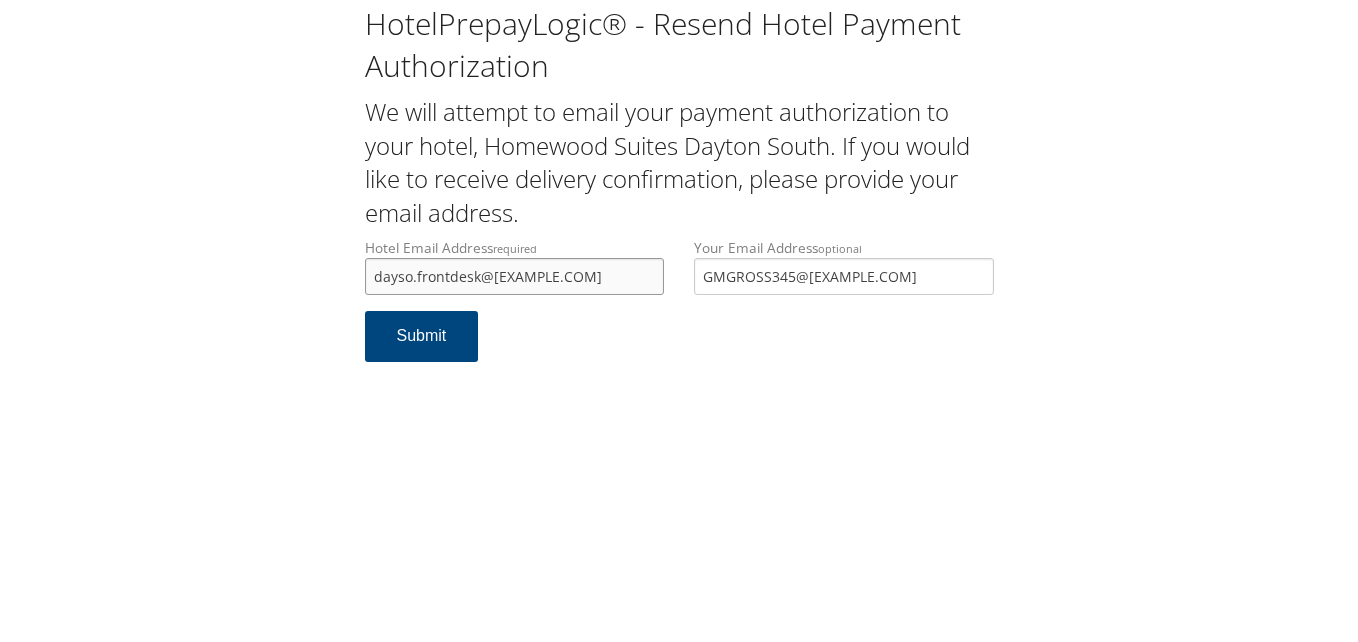 drag, startPoint x: 578, startPoint y: 270, endPoint x: 353, endPoint y: 291, distance: 225.97787 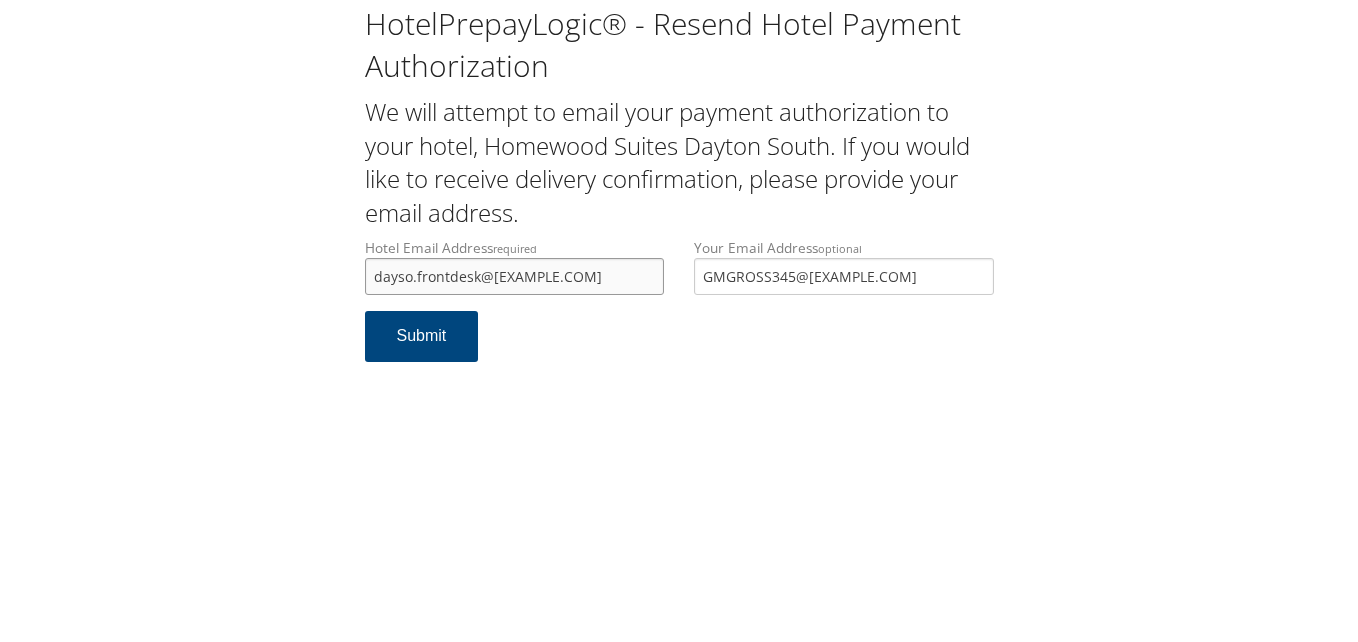 click on "HotelPrepayLogic® - Resend Hotel Payment Authorization
We will attempt to email your payment authorization to your hotel, Homewood Suites Dayton South.
If you would like to receive delivery confirmation, please provide your email address.
Hotel Email Address  required
dayso.frontdesk@[EXAMPLE.COM]
Hotel email address is required
Your Email Address  optional
GMGROSS345@[EXAMPLE.COM]
Submit" at bounding box center (679, 191) 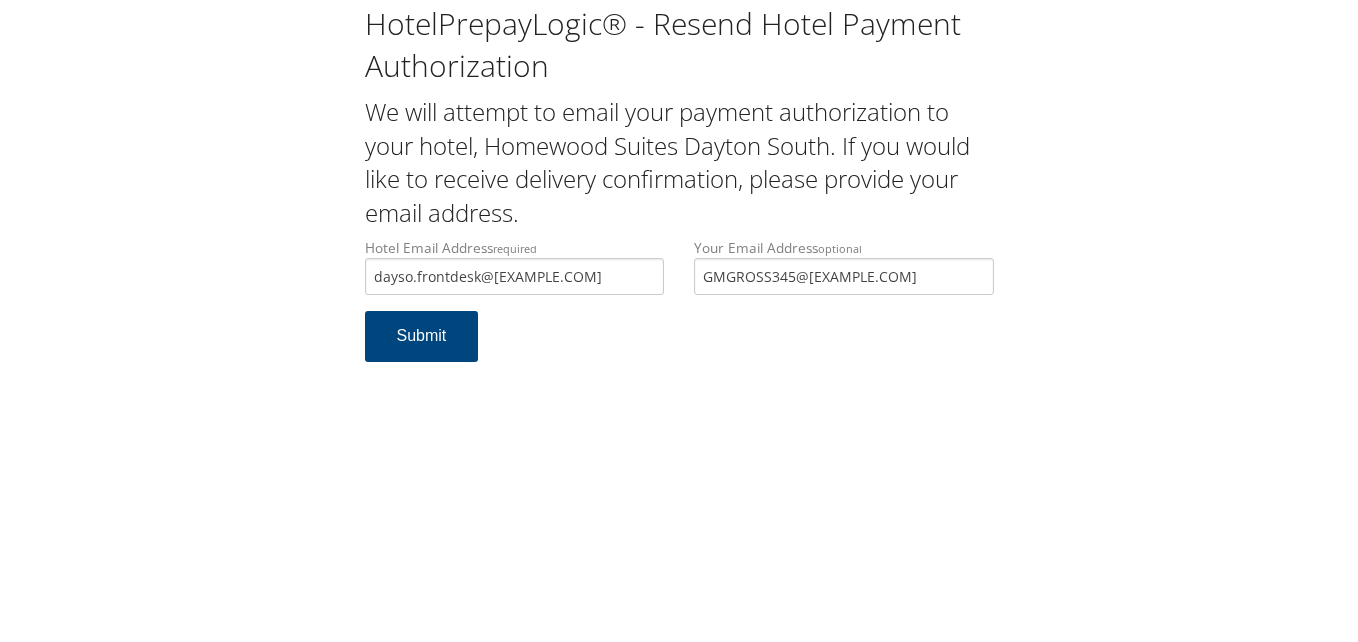 drag, startPoint x: 756, startPoint y: 358, endPoint x: 783, endPoint y: 359, distance: 27.018513 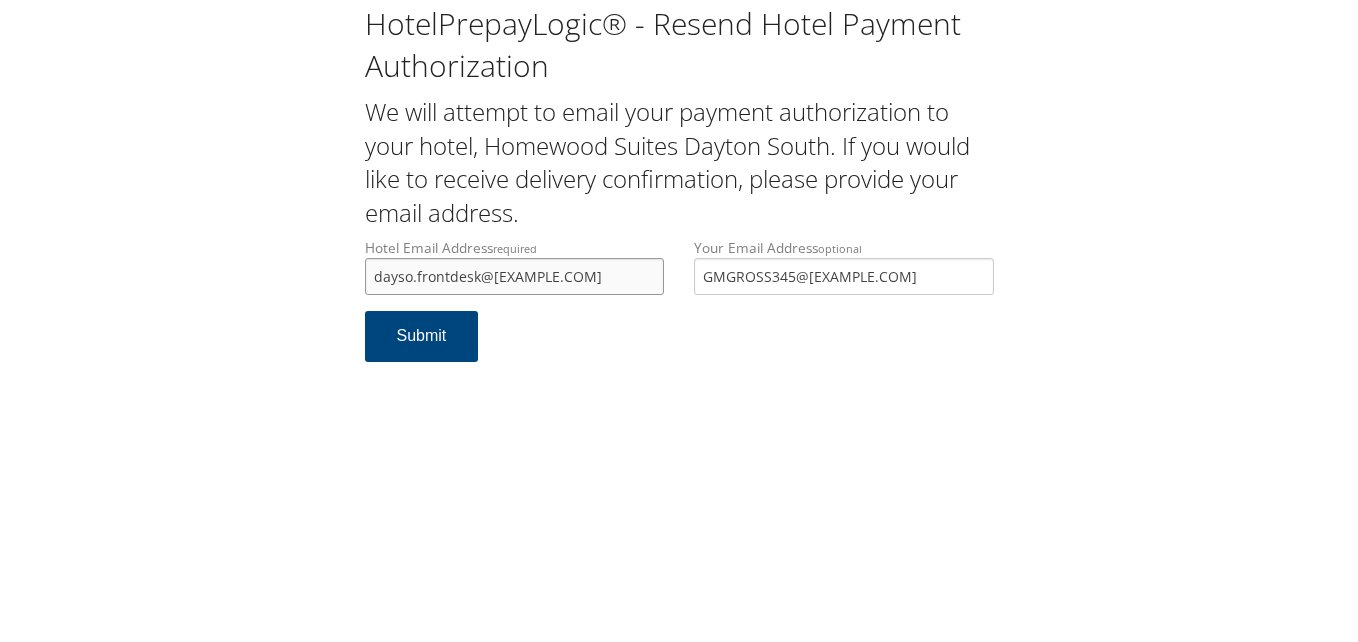 drag, startPoint x: 569, startPoint y: 283, endPoint x: 283, endPoint y: 257, distance: 287.17938 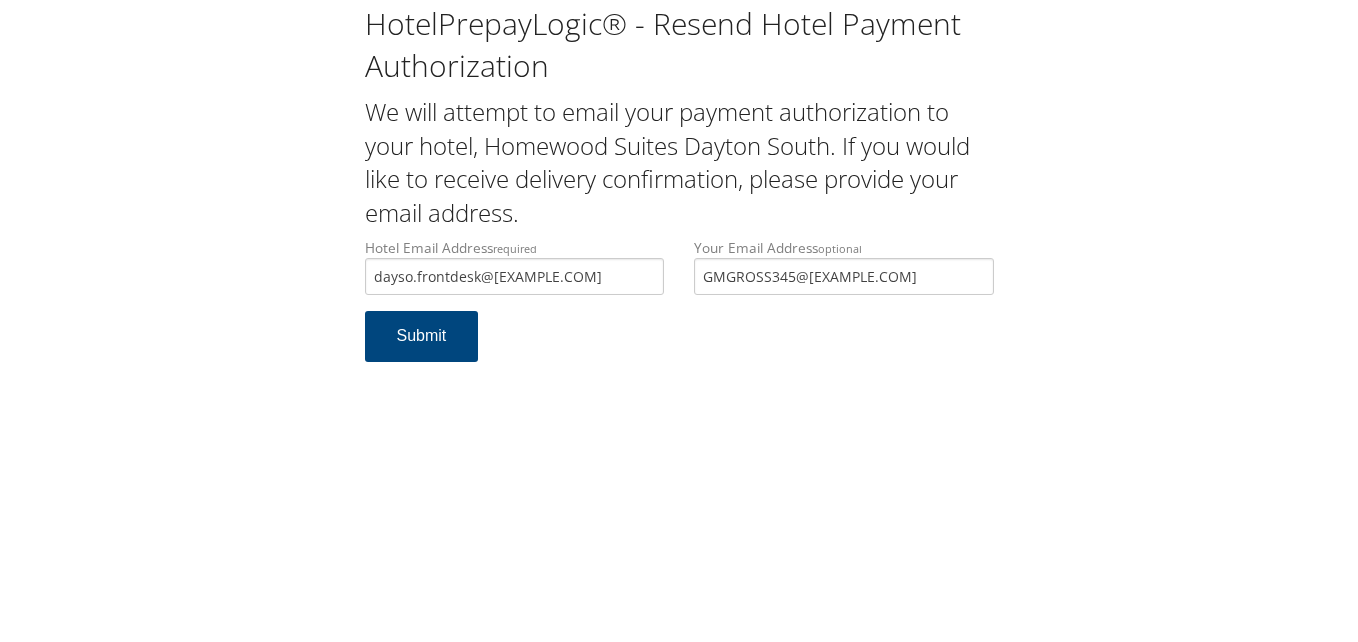 click on "Hotel Email Address  required
dayso.frontdesk@gmail.com
Hotel email address is required
Your Email Address  optional
GMGROSS345@MAC.COM
Submit" at bounding box center [679, 310] 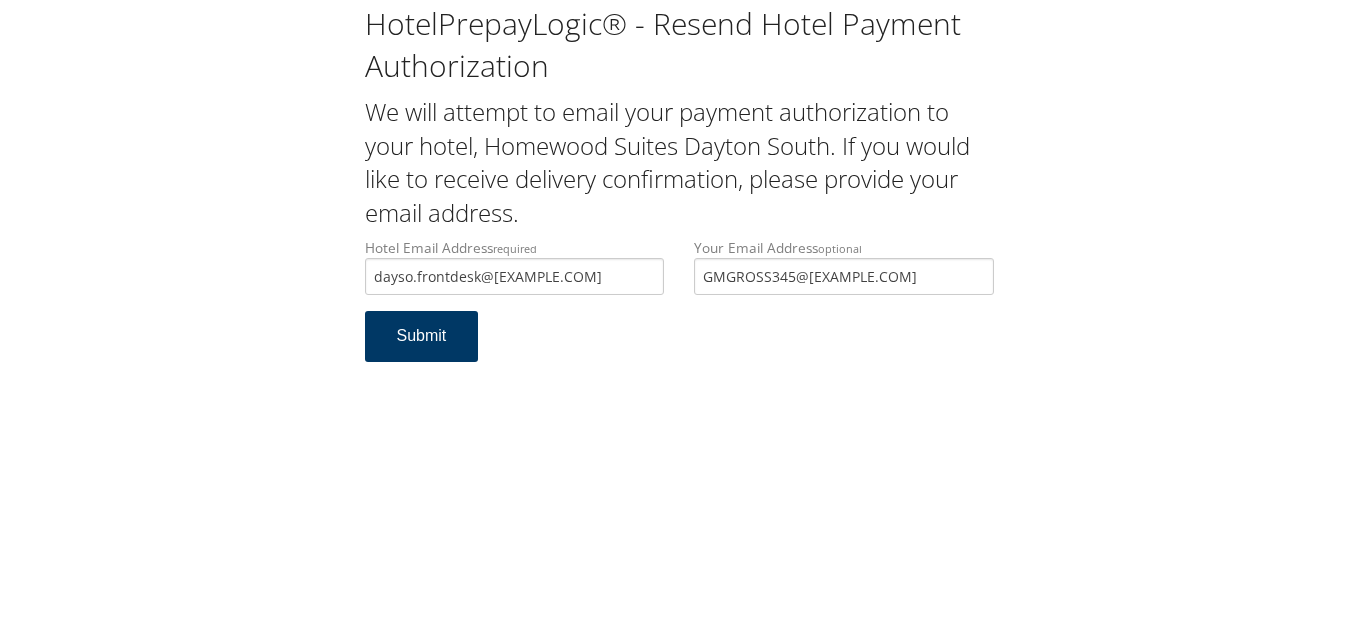 click on "Submit" at bounding box center [422, 336] 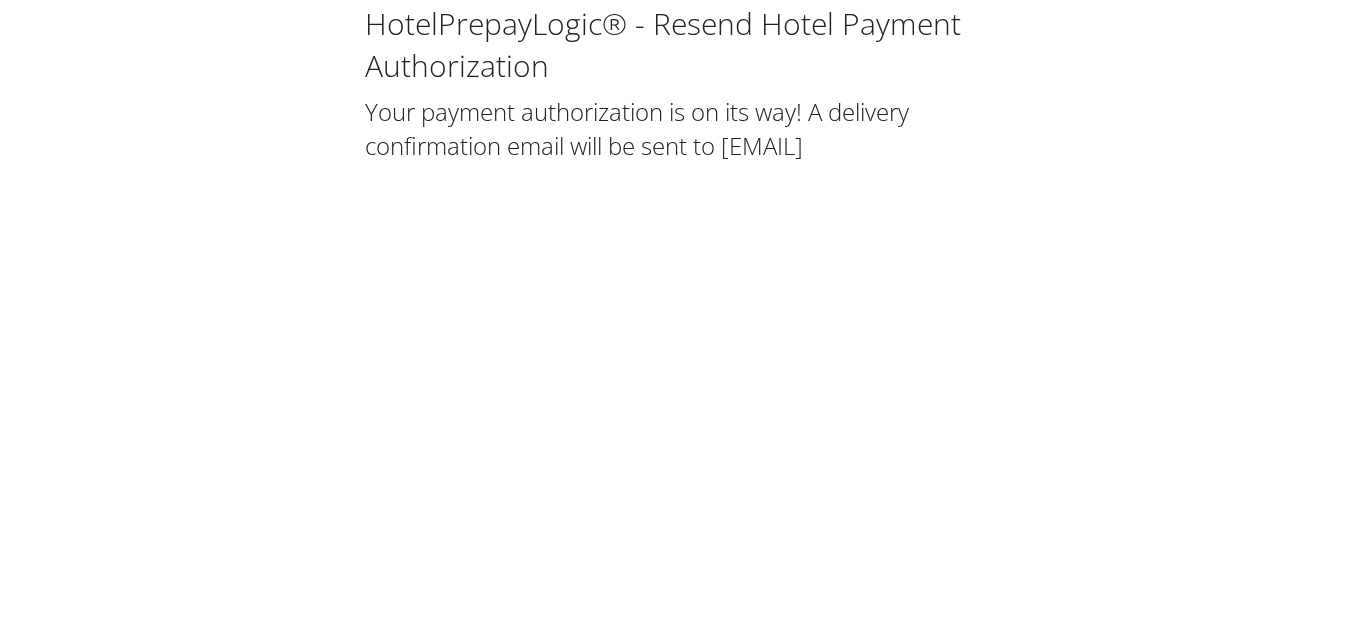 scroll, scrollTop: 0, scrollLeft: 0, axis: both 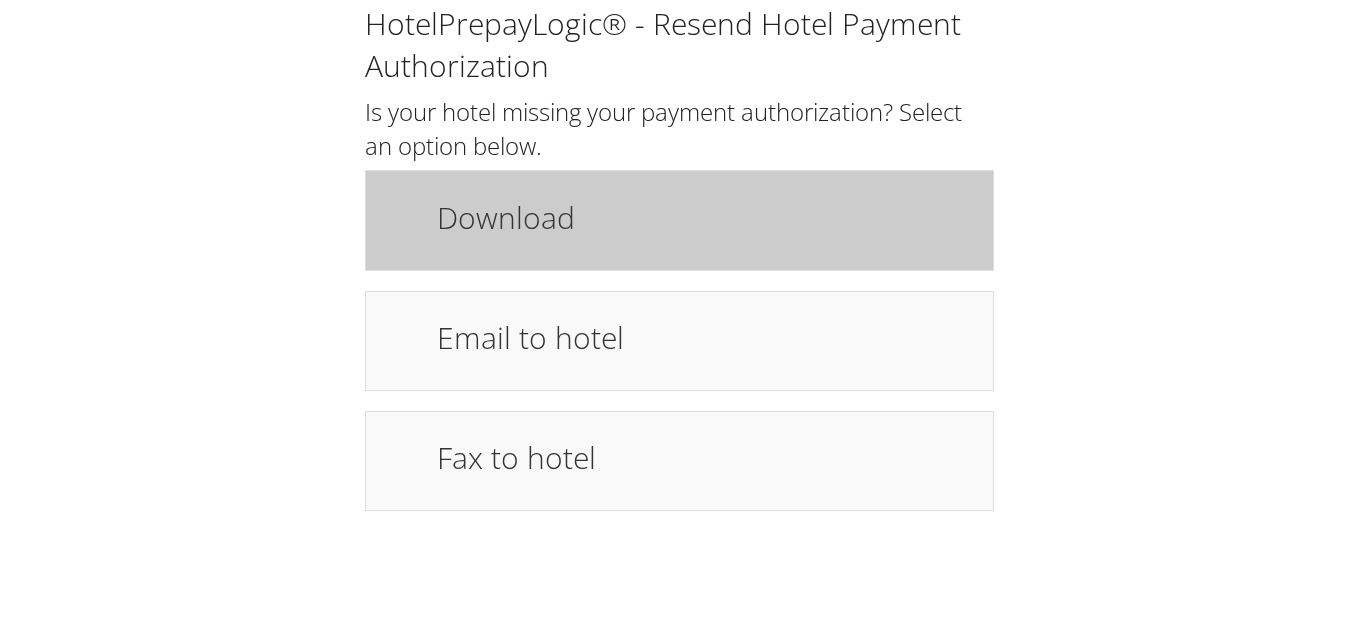 click on "Download" at bounding box center [679, 220] 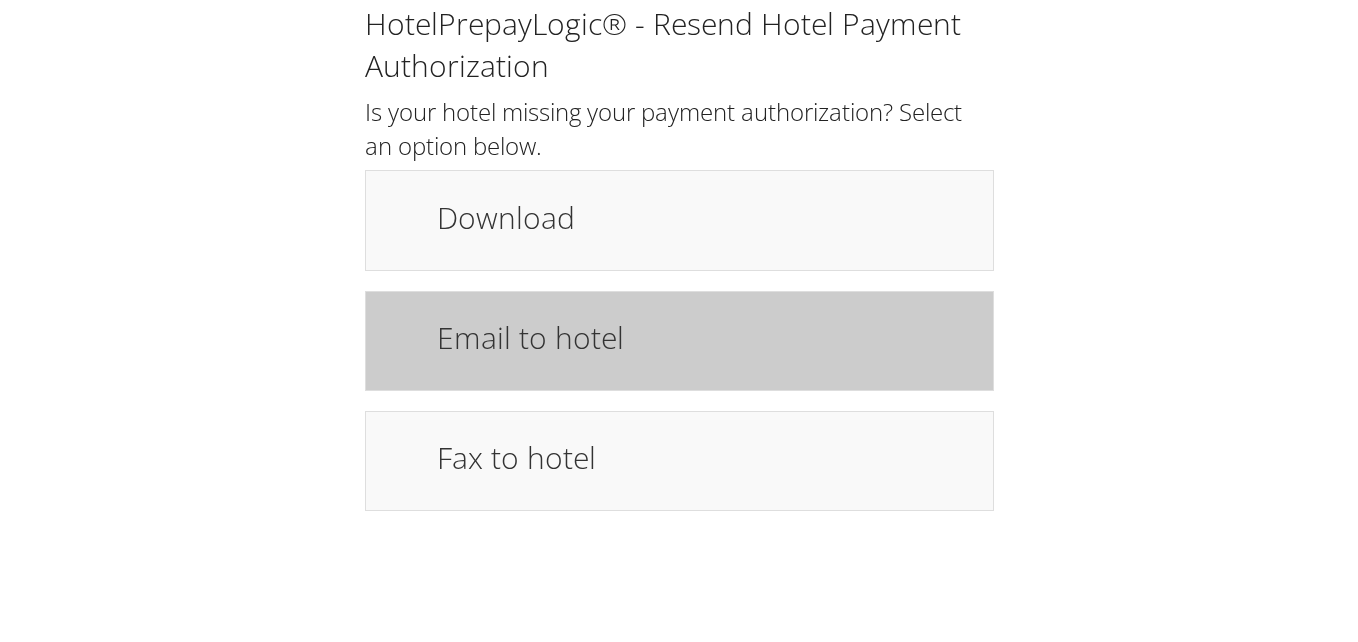 click on "Email to hotel" at bounding box center [679, 341] 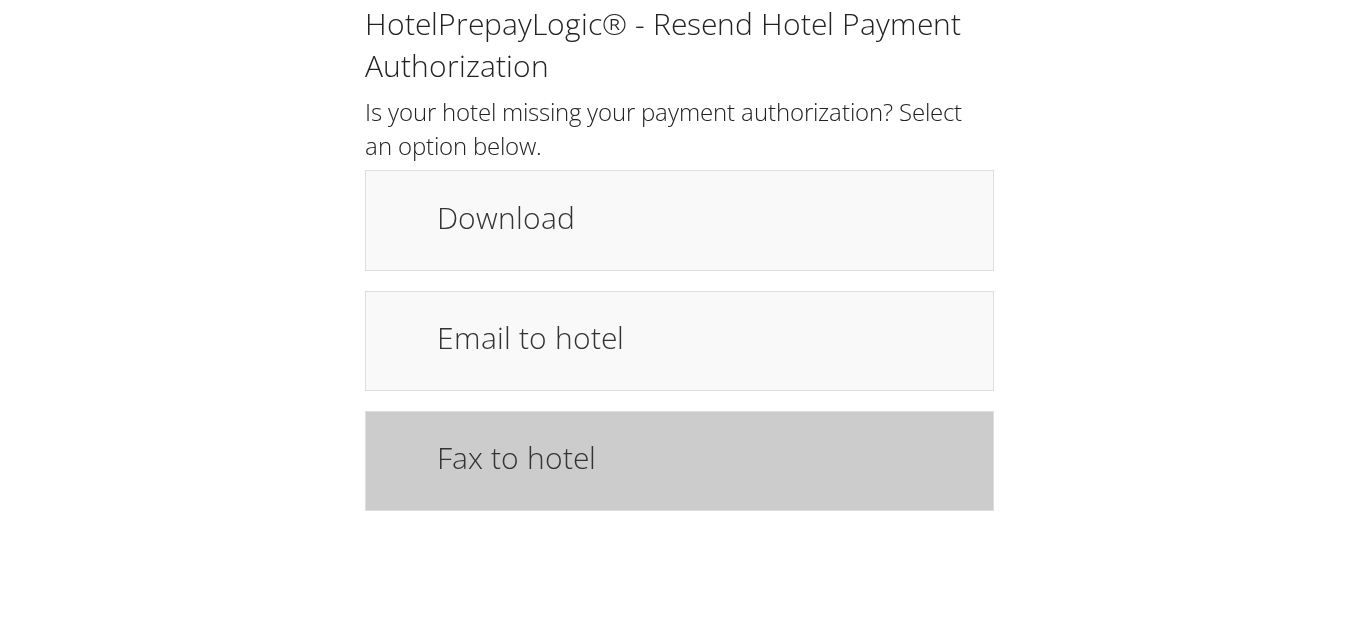 click on "Fax to hotel" at bounding box center [705, 457] 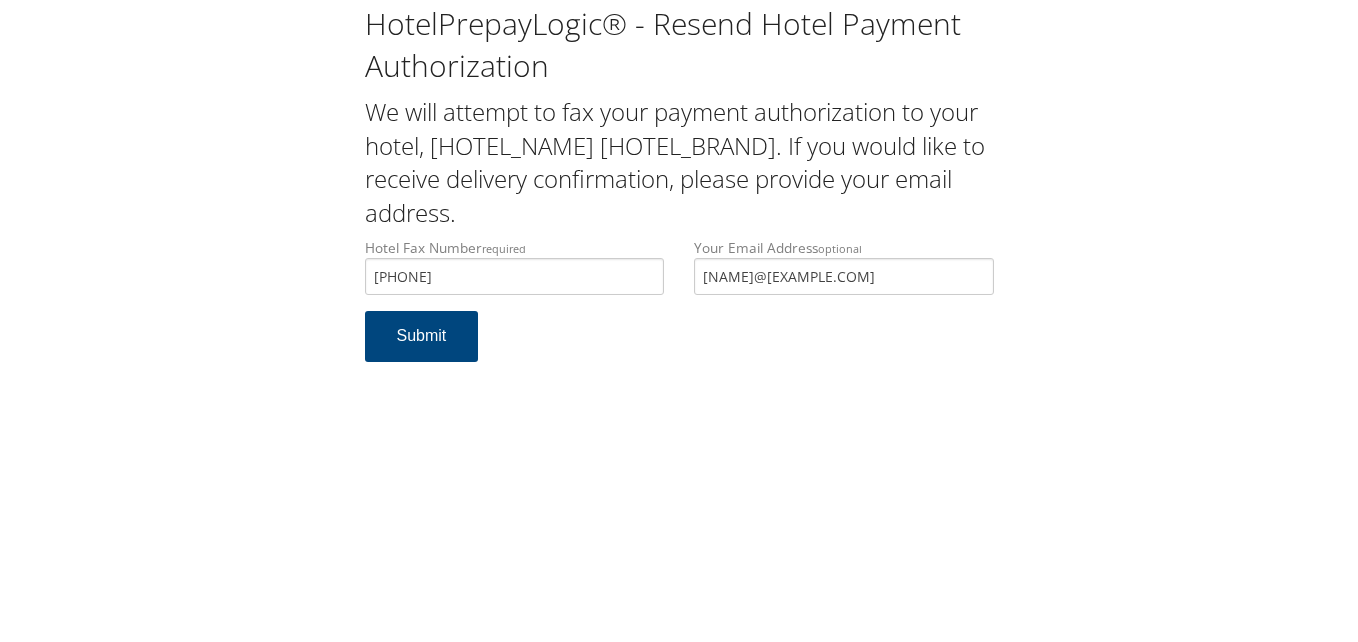 scroll, scrollTop: 0, scrollLeft: 0, axis: both 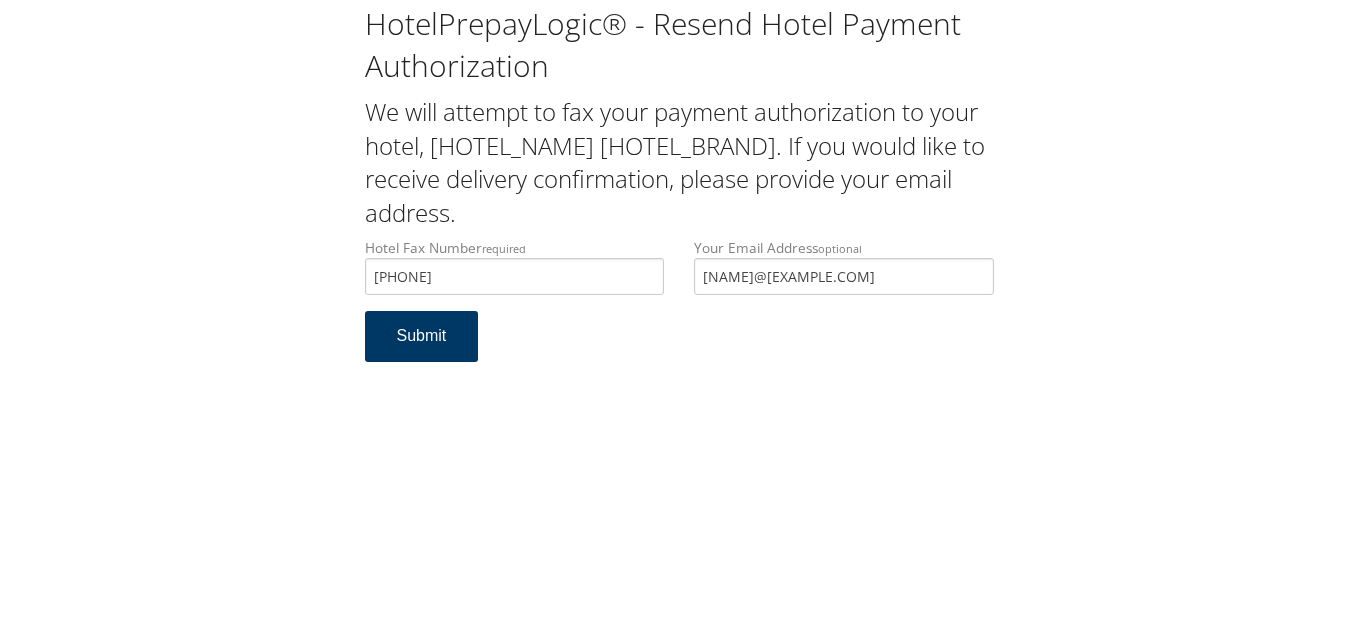 drag, startPoint x: 423, startPoint y: 345, endPoint x: 760, endPoint y: 255, distance: 348.81085 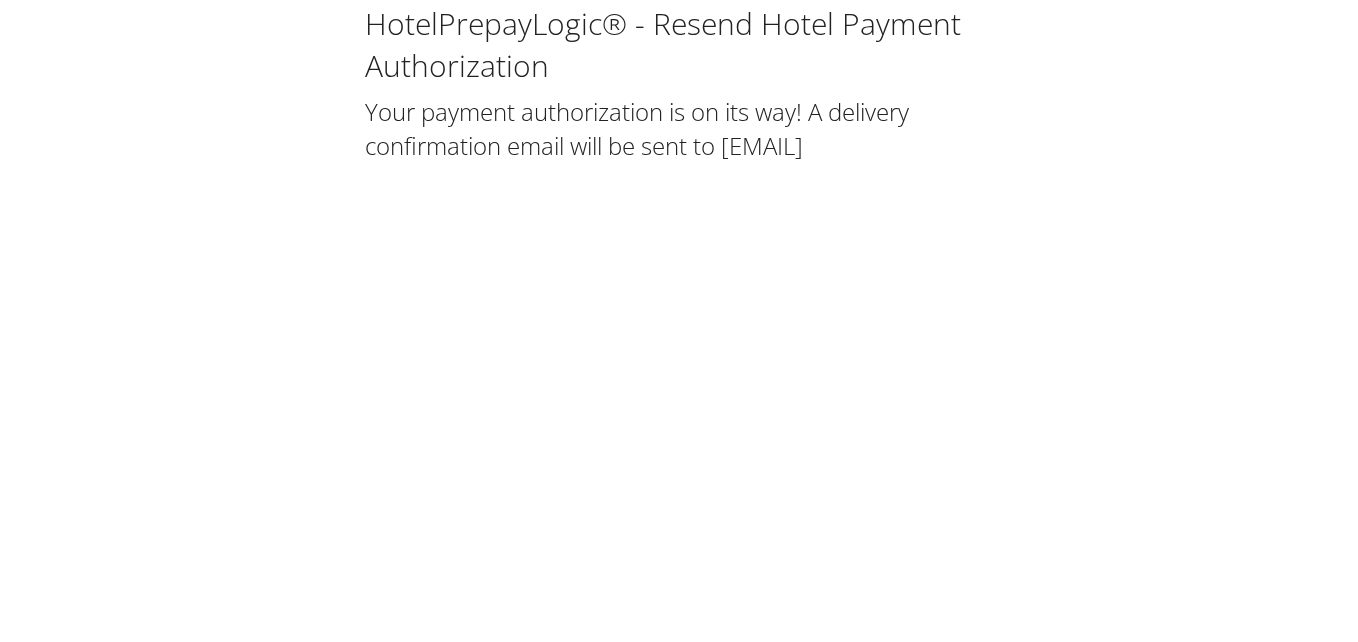 scroll, scrollTop: 0, scrollLeft: 0, axis: both 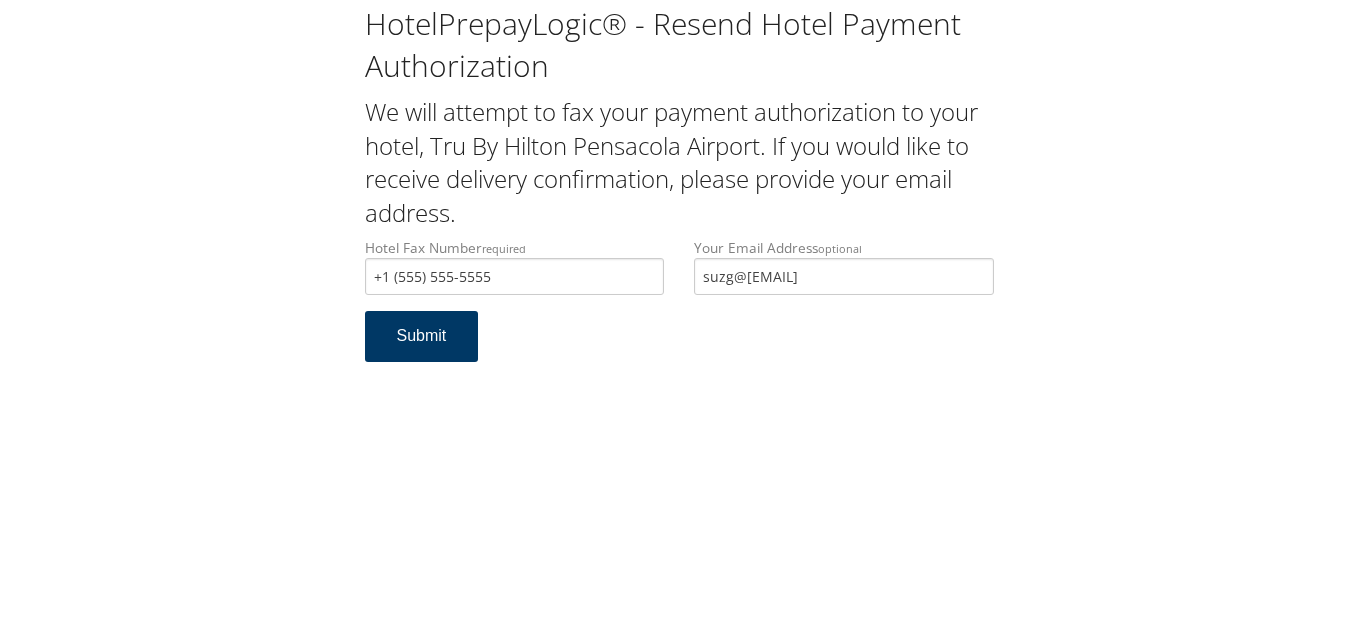 click on "Submit" at bounding box center (422, 336) 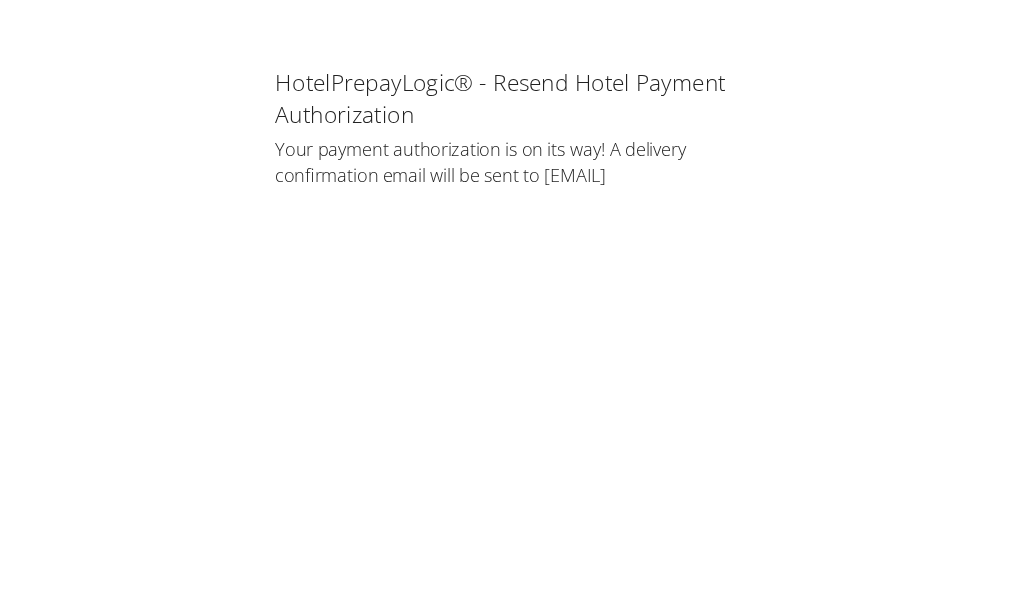 scroll, scrollTop: 0, scrollLeft: 0, axis: both 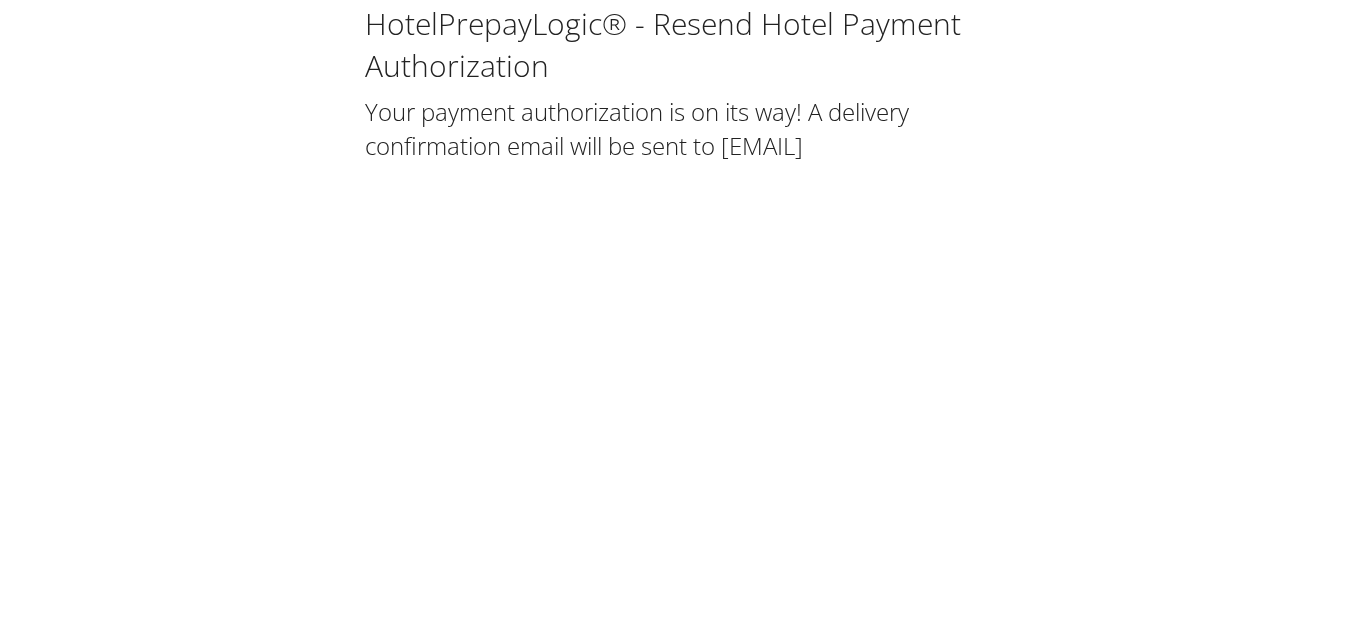 drag, startPoint x: 924, startPoint y: 180, endPoint x: 977, endPoint y: 25, distance: 163.81087 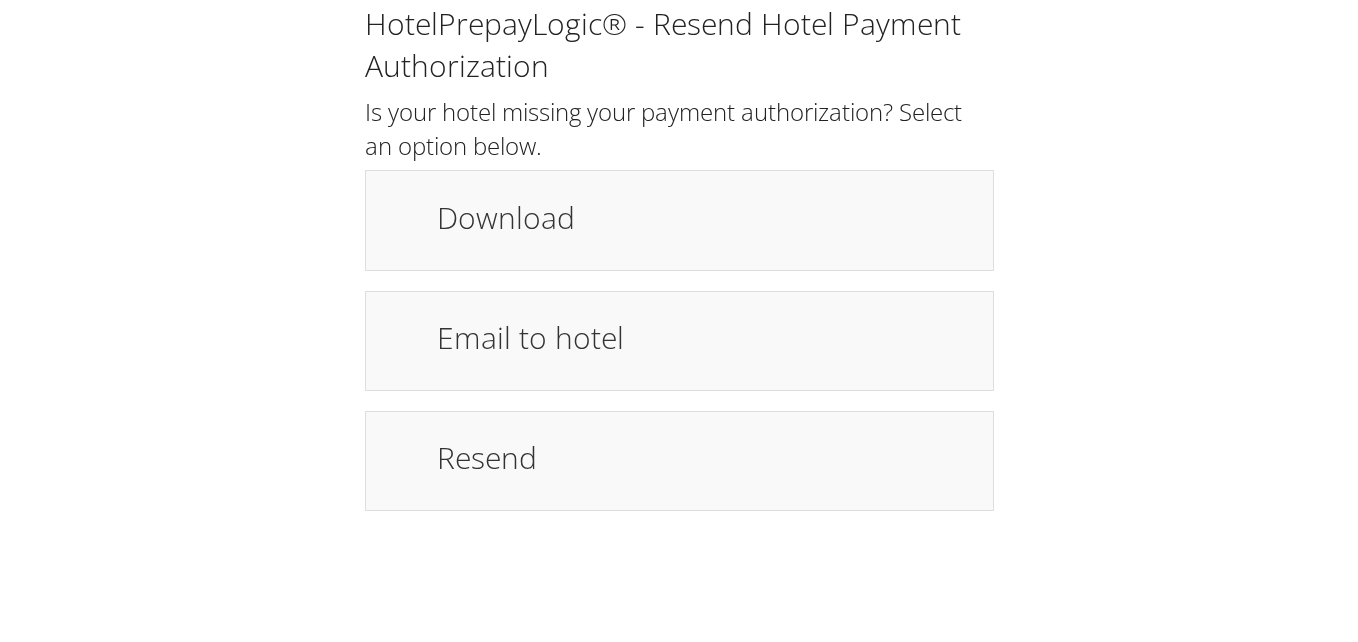 scroll, scrollTop: 0, scrollLeft: 0, axis: both 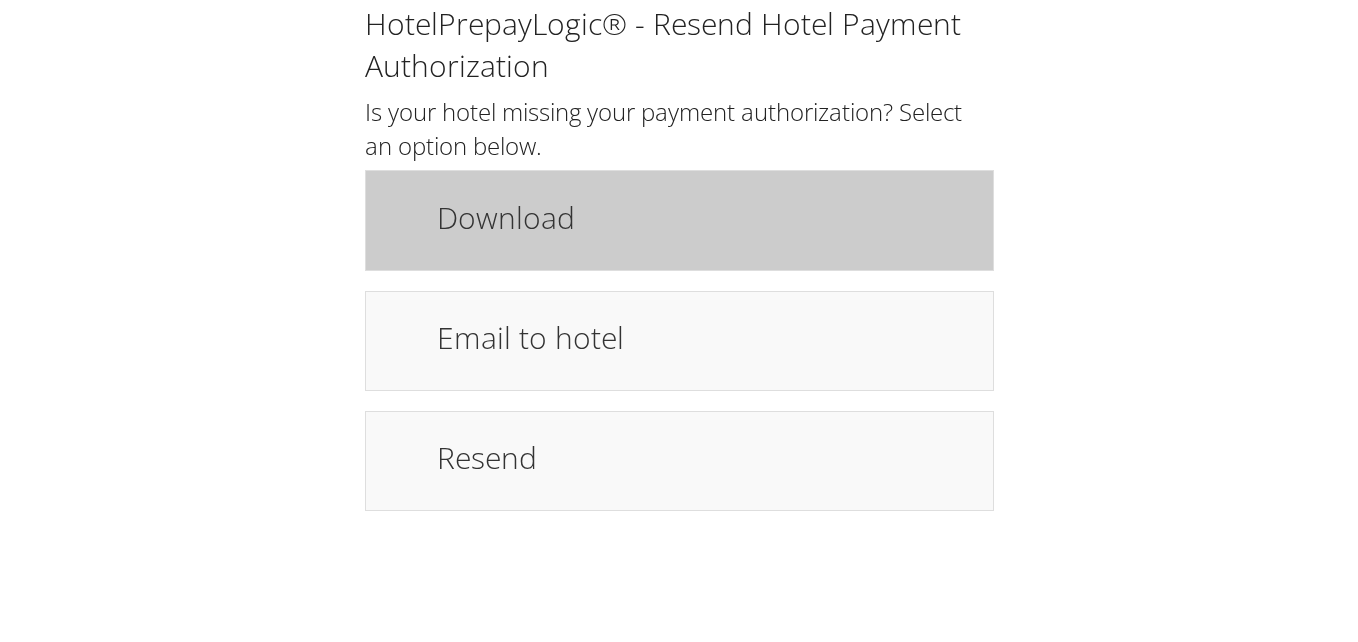 click on "Download" at bounding box center [679, 220] 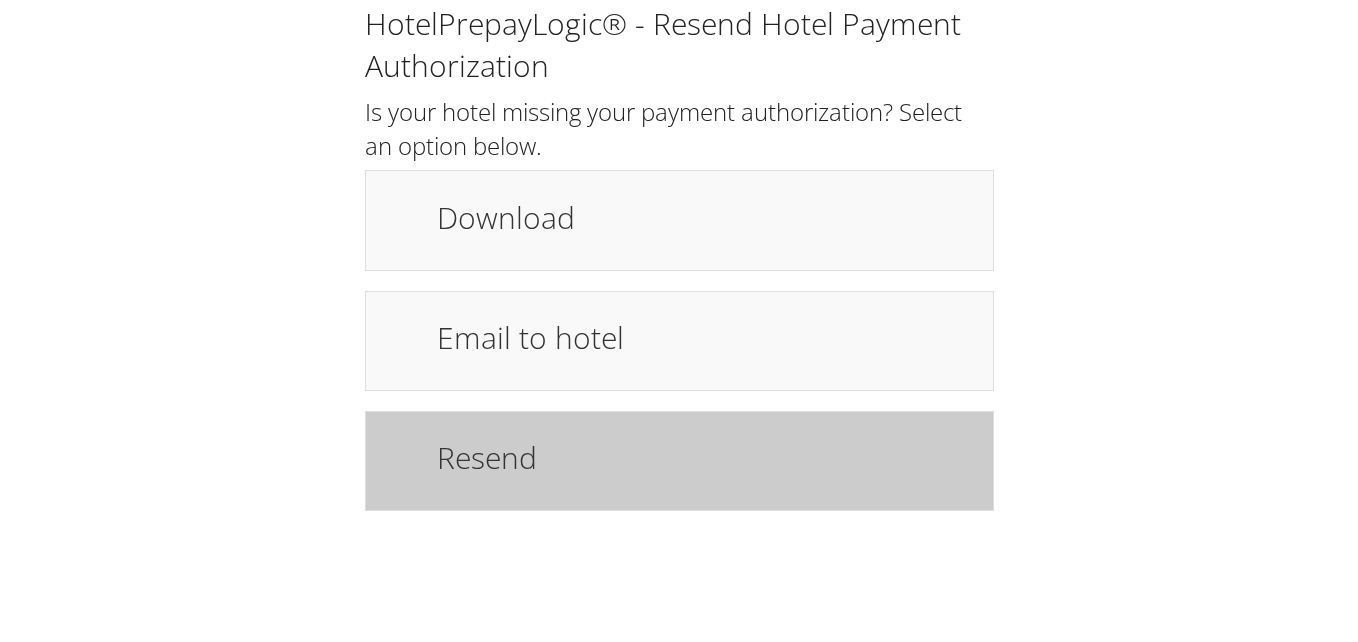 click on "Resend" at bounding box center [705, 457] 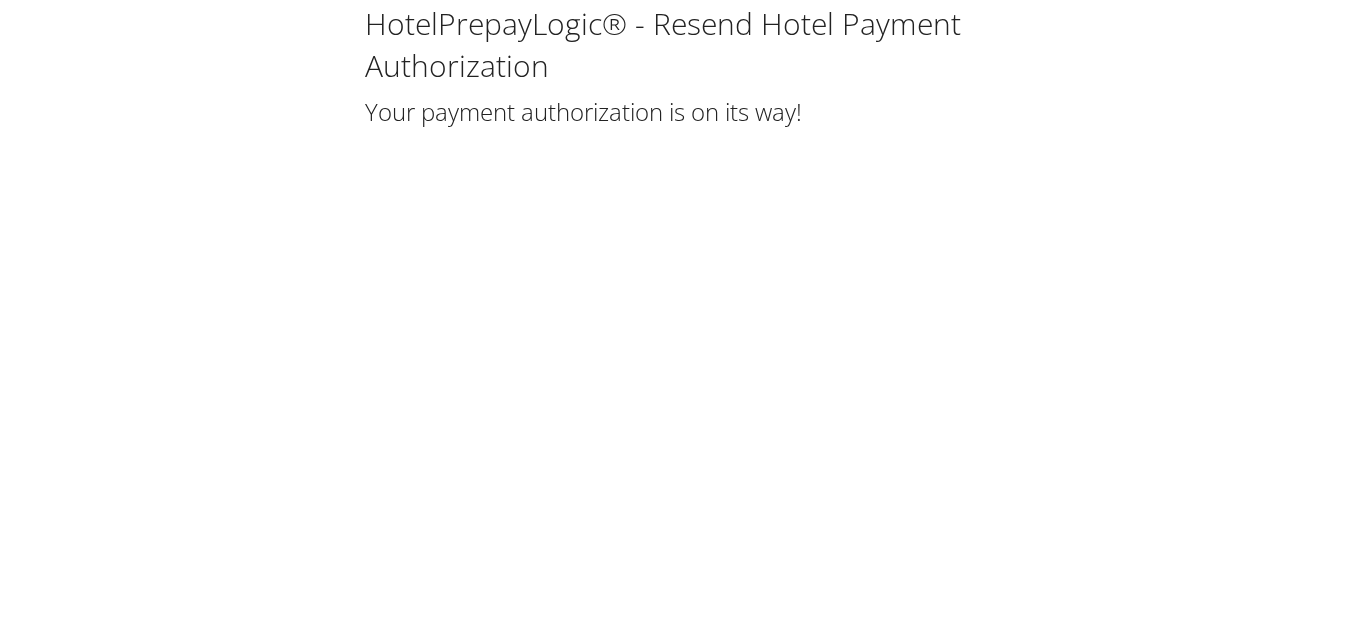 scroll, scrollTop: 0, scrollLeft: 0, axis: both 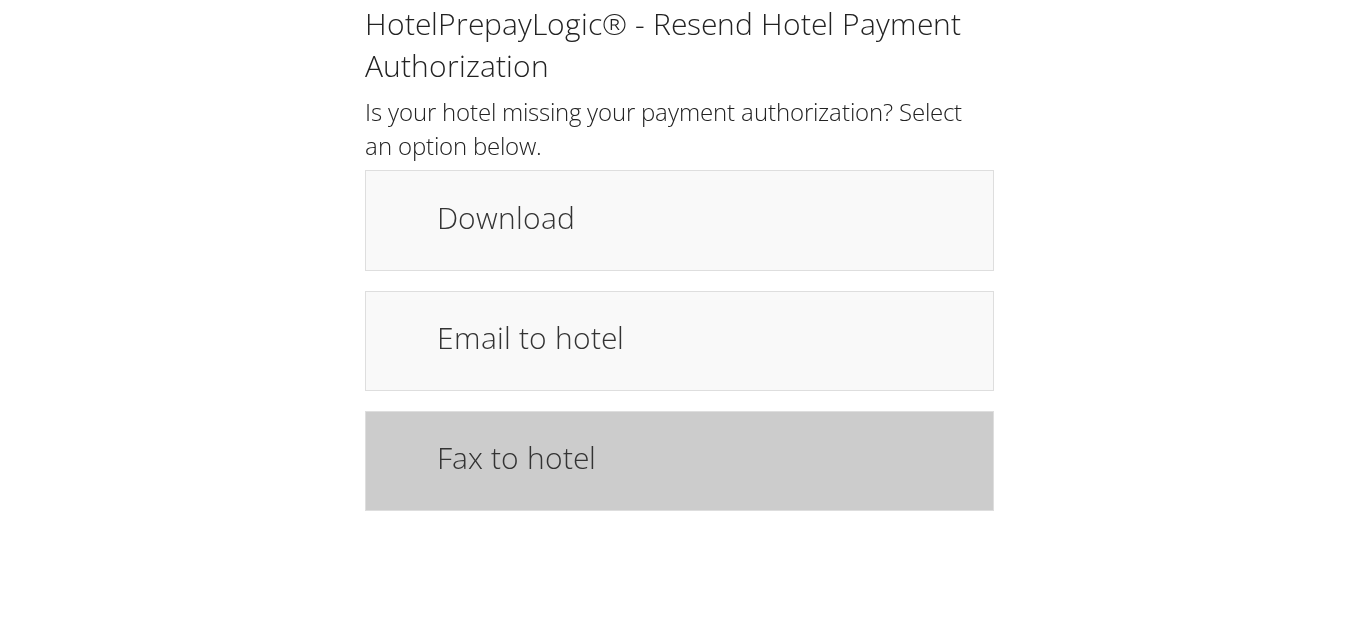 click on "Fax to hotel" at bounding box center [705, 457] 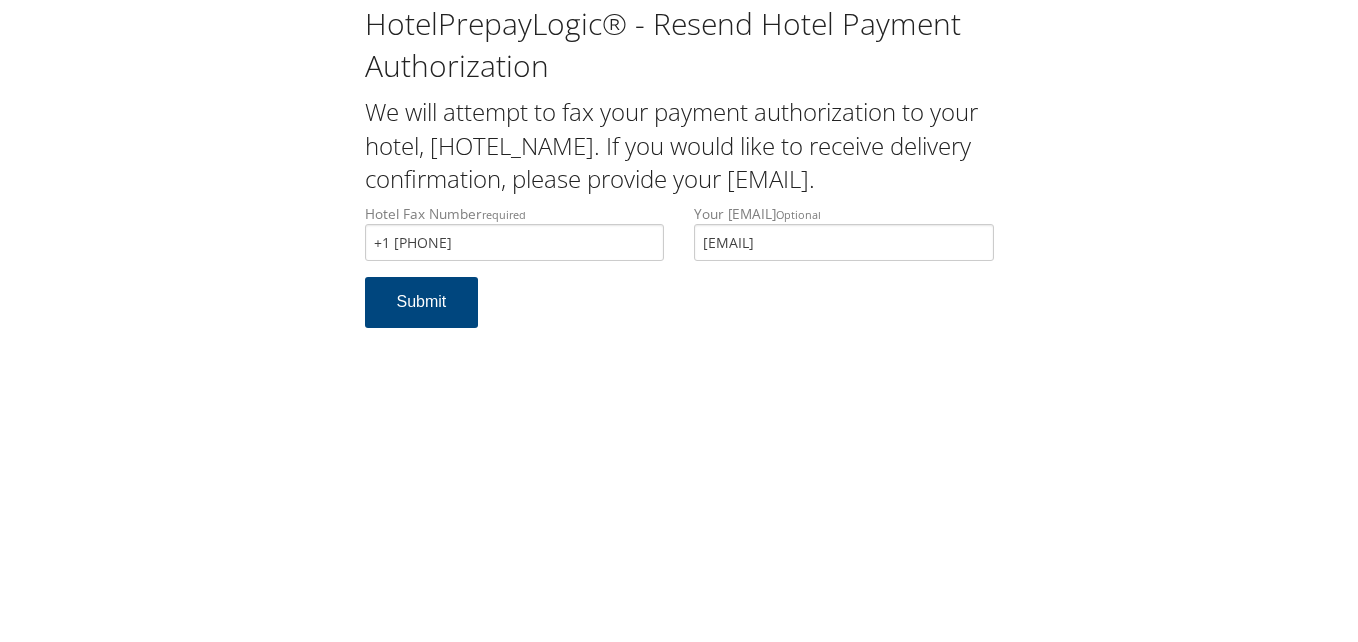 scroll, scrollTop: 0, scrollLeft: 0, axis: both 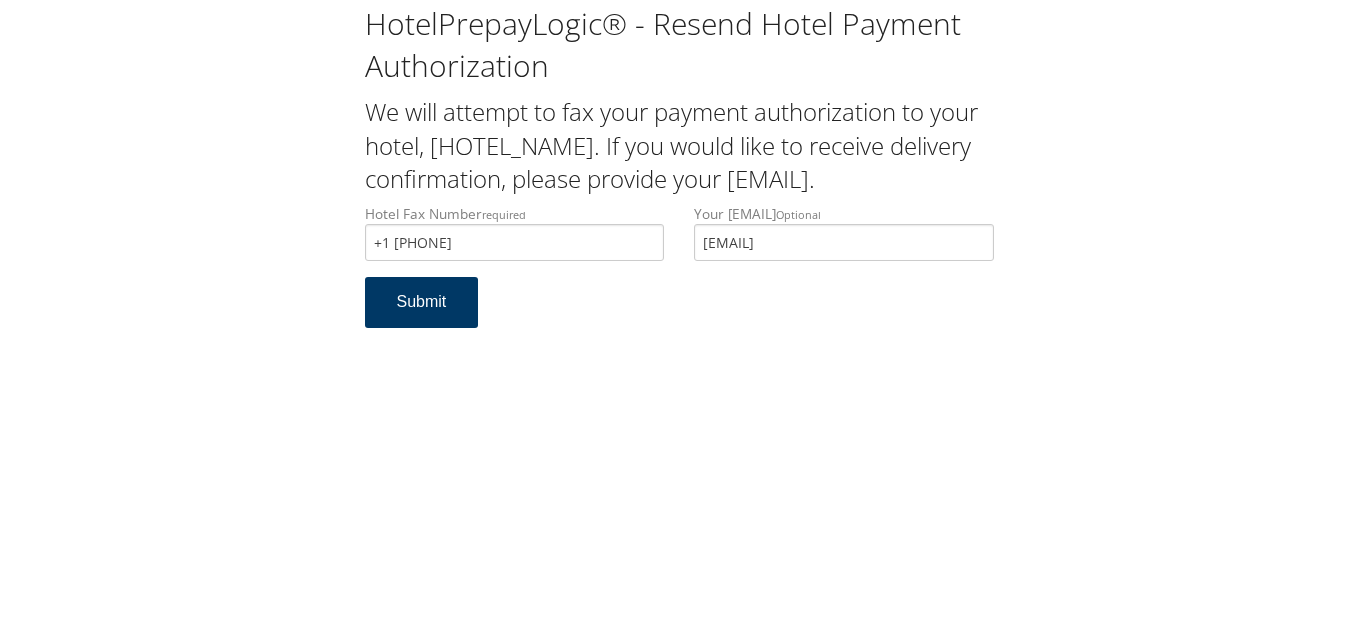 click on "Submit" at bounding box center [422, 302] 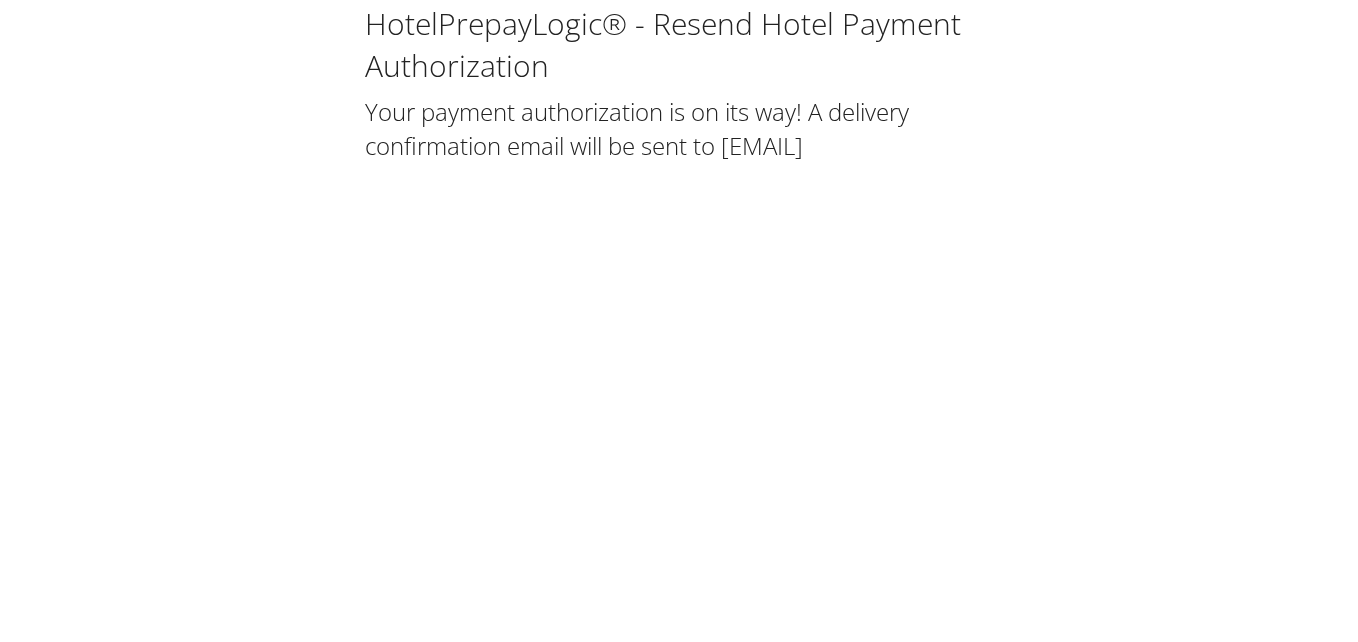 scroll, scrollTop: 0, scrollLeft: 0, axis: both 